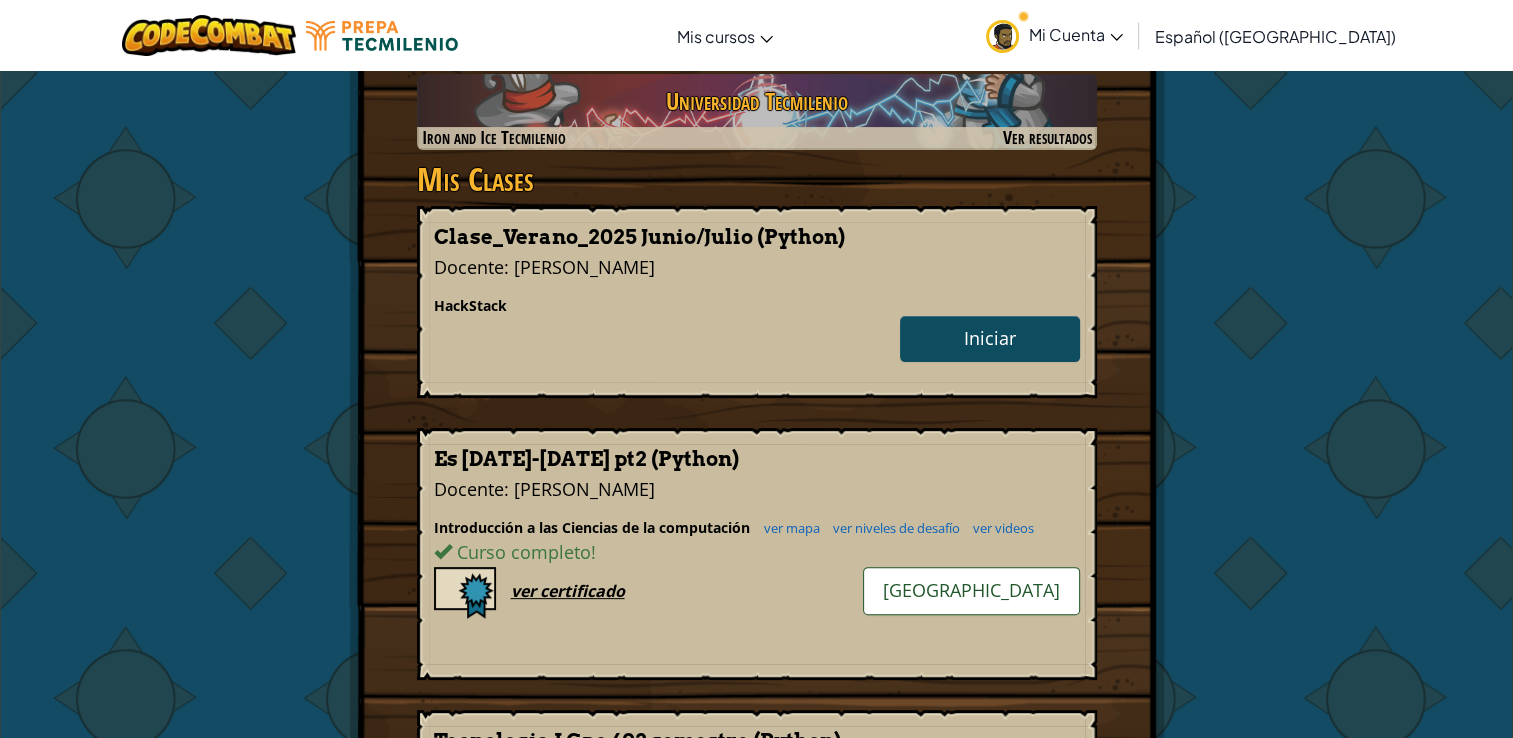 scroll, scrollTop: 484, scrollLeft: 0, axis: vertical 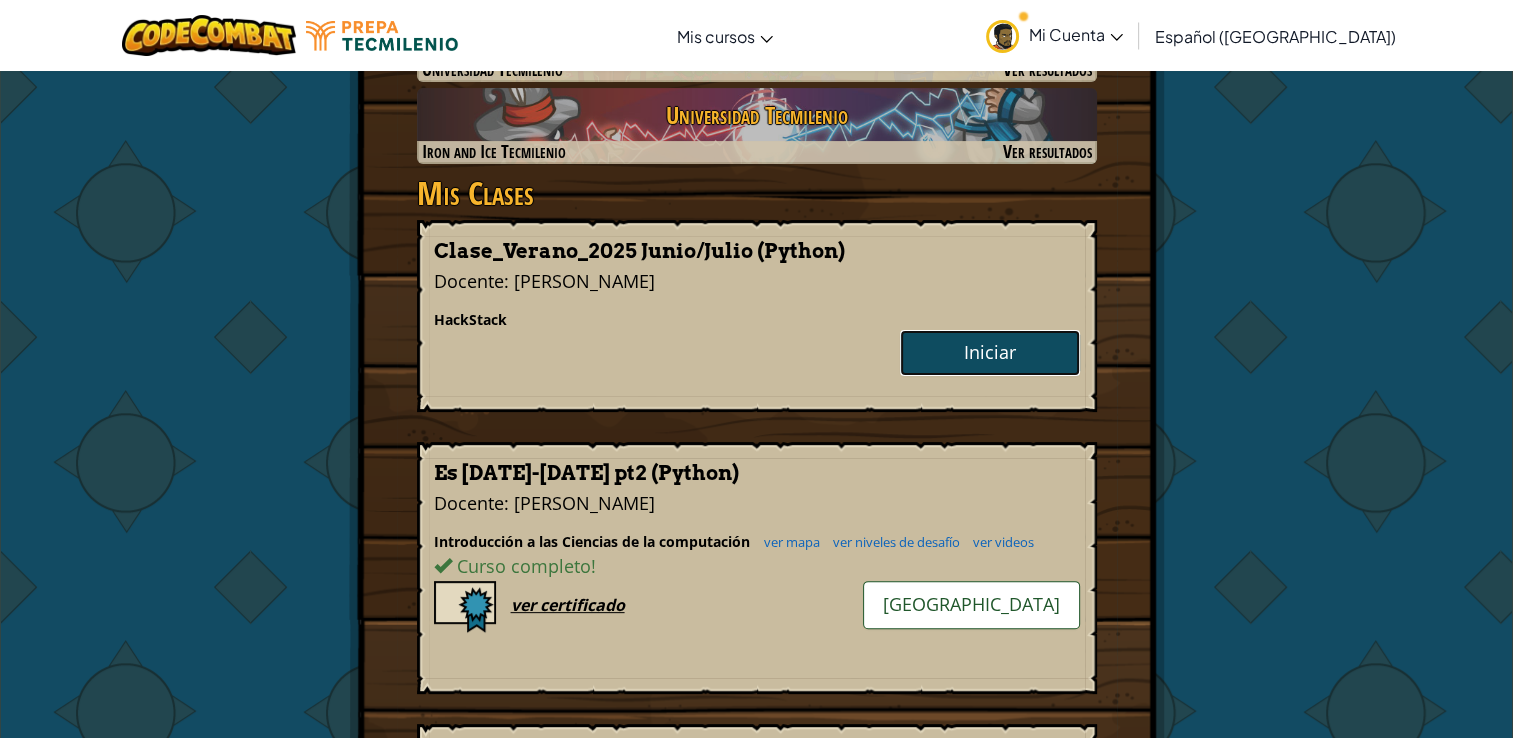 click on "Iniciar" at bounding box center (990, 353) 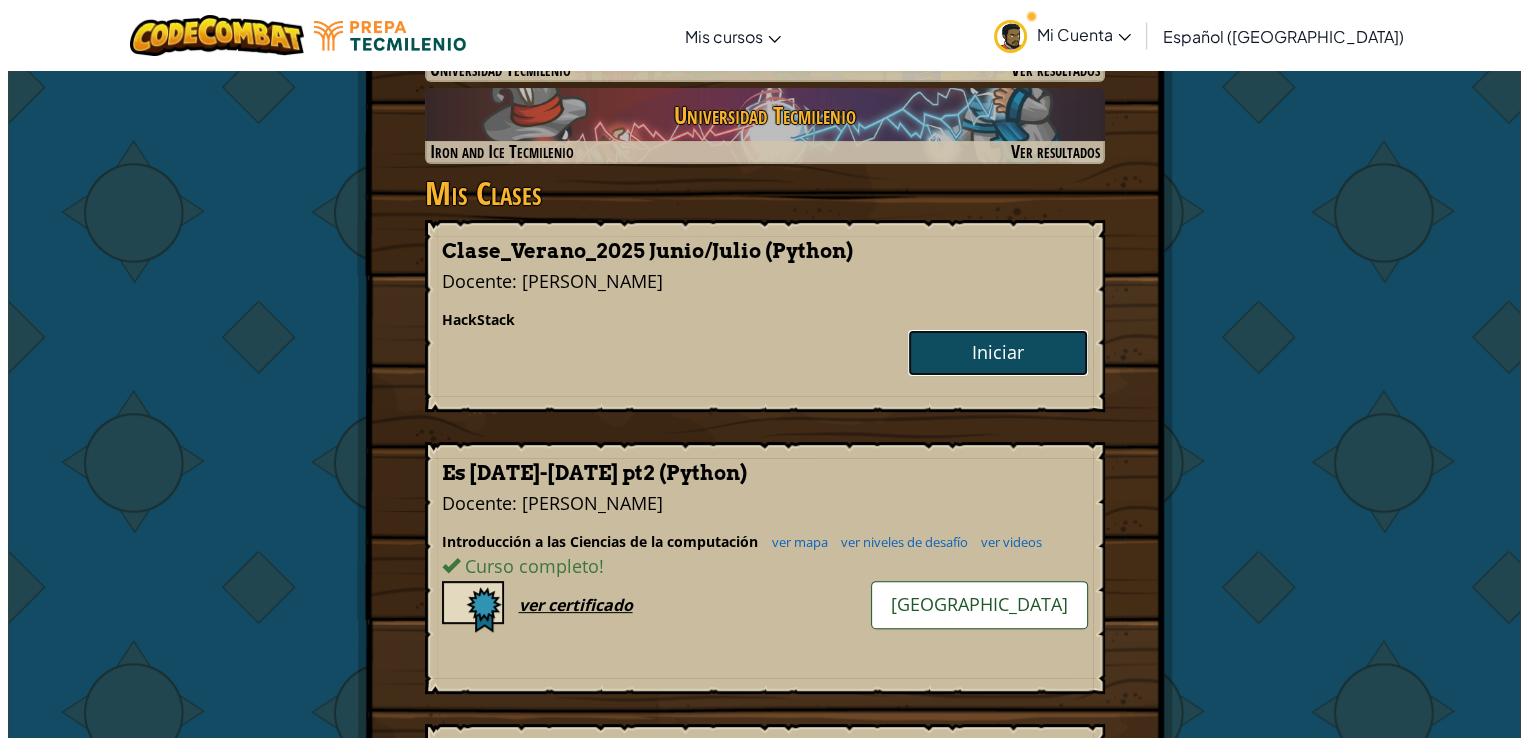 scroll, scrollTop: 0, scrollLeft: 0, axis: both 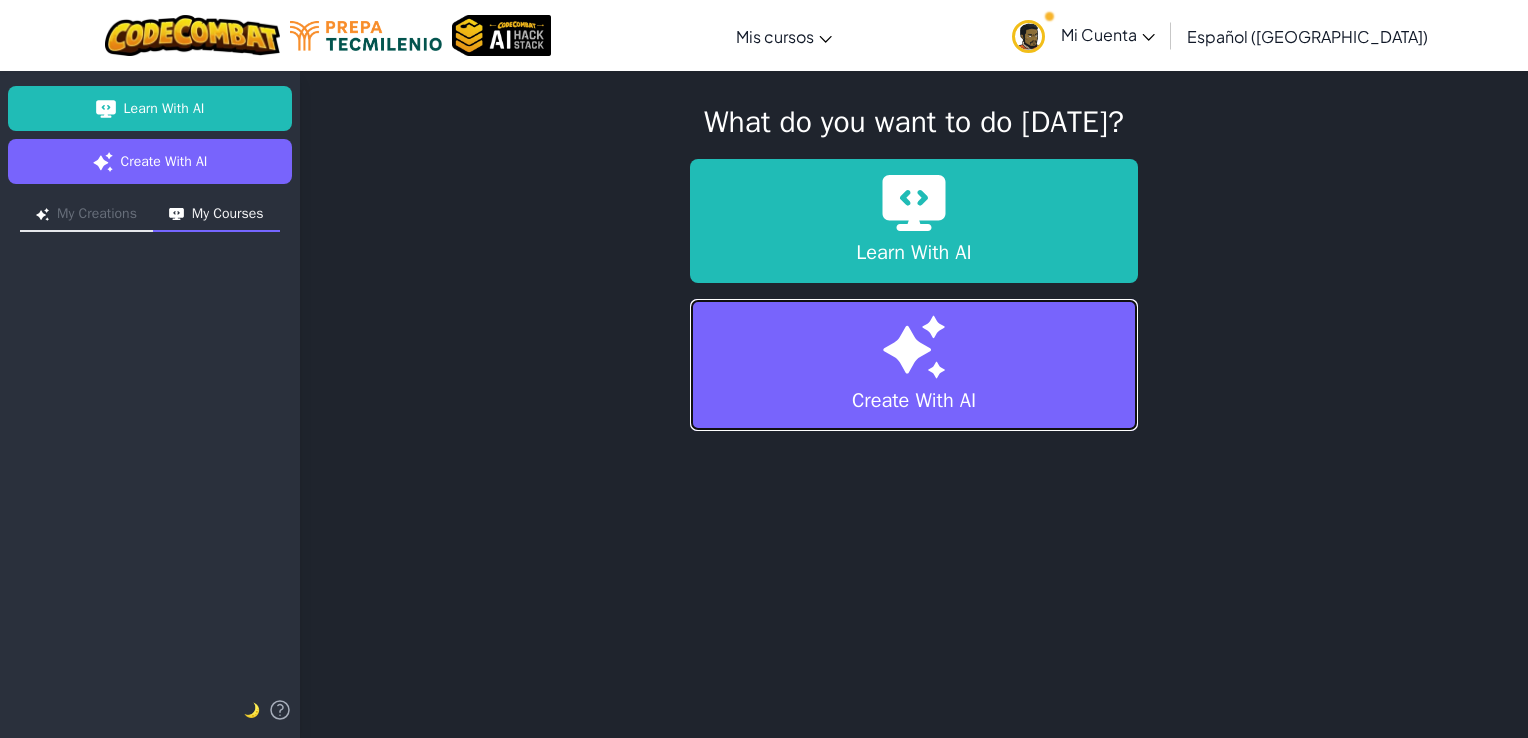 click on "Create With AI" at bounding box center [914, 365] 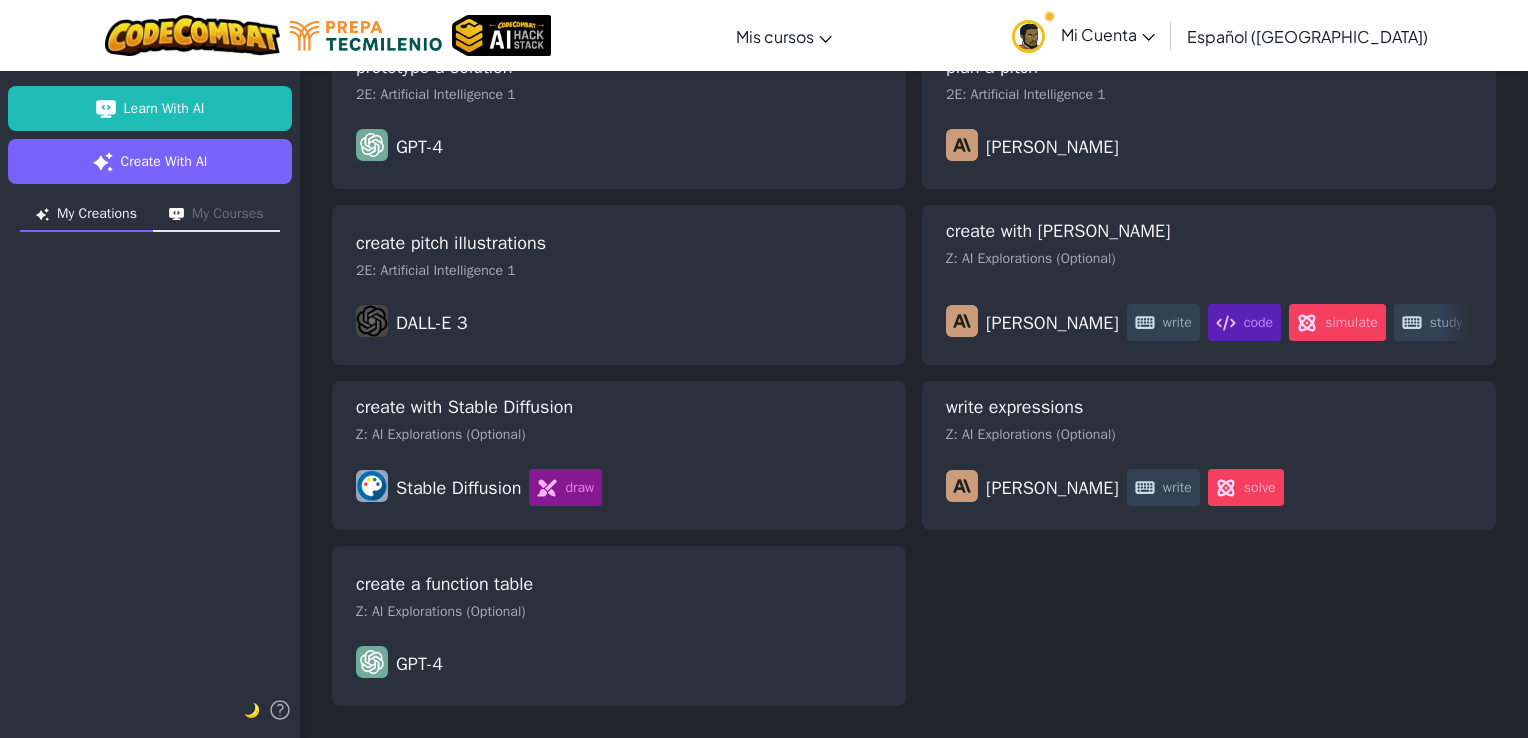 scroll, scrollTop: 2520, scrollLeft: 0, axis: vertical 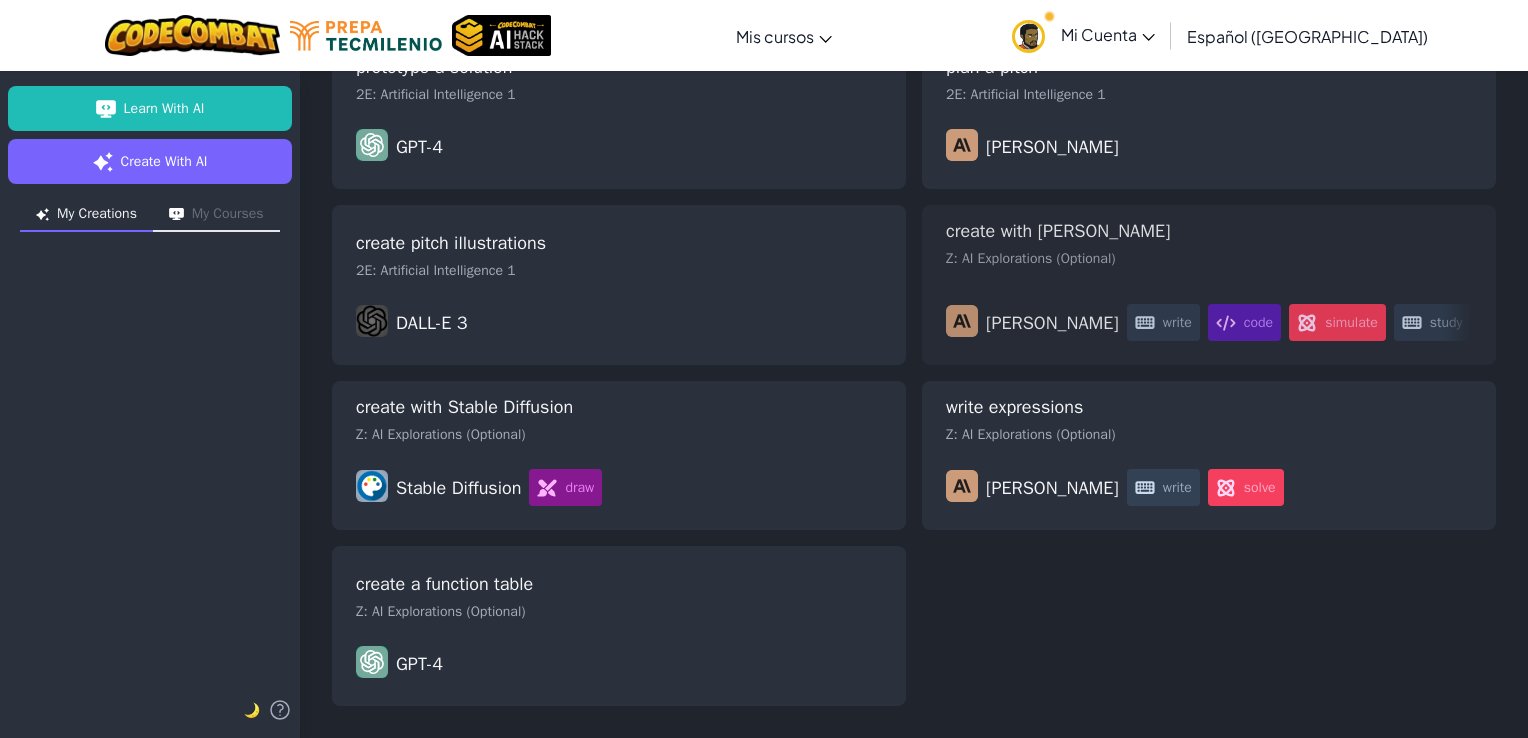 click on "Z: AI Explorations (Optional)" at bounding box center (1209, 259) 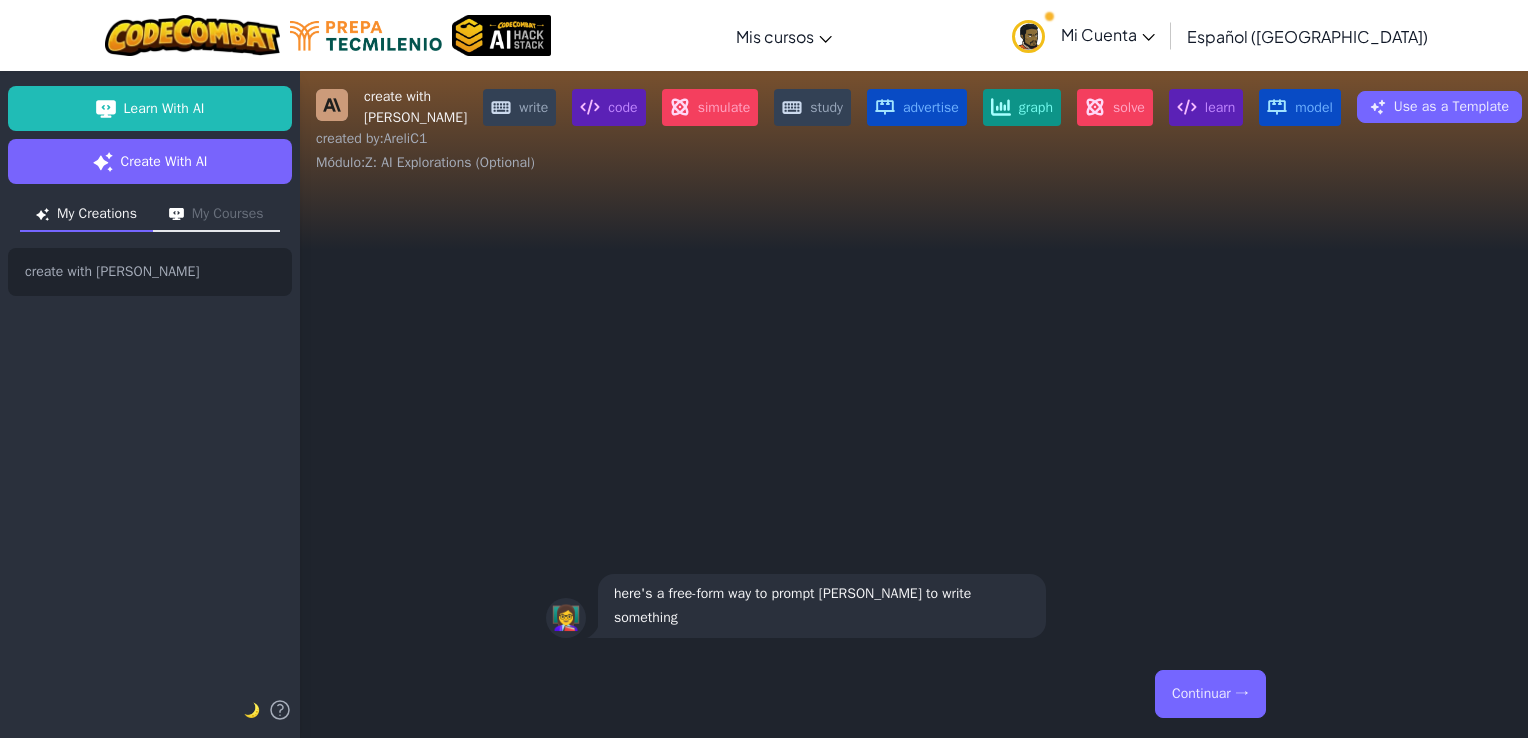 click on "Continuar →" at bounding box center [1210, 694] 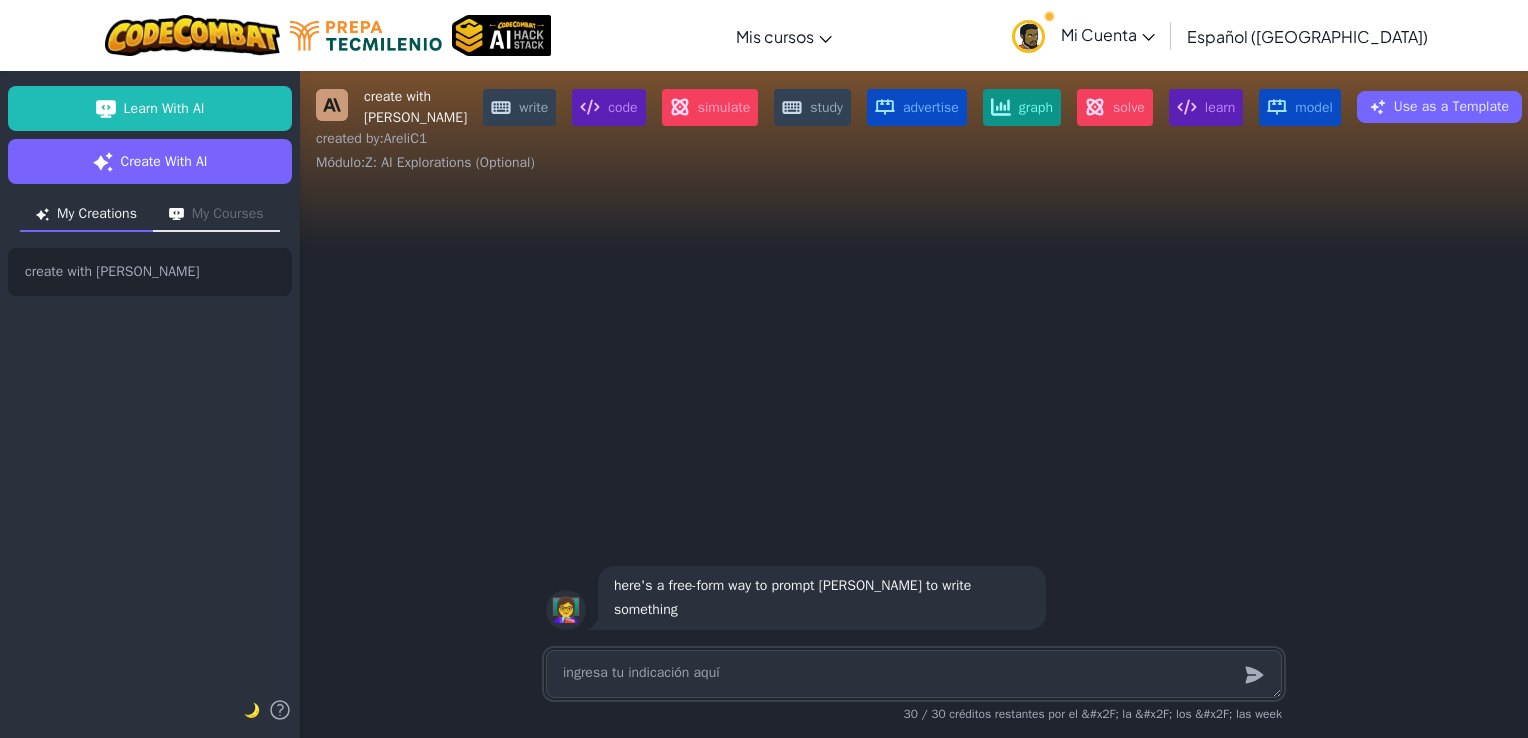 click at bounding box center (914, 674) 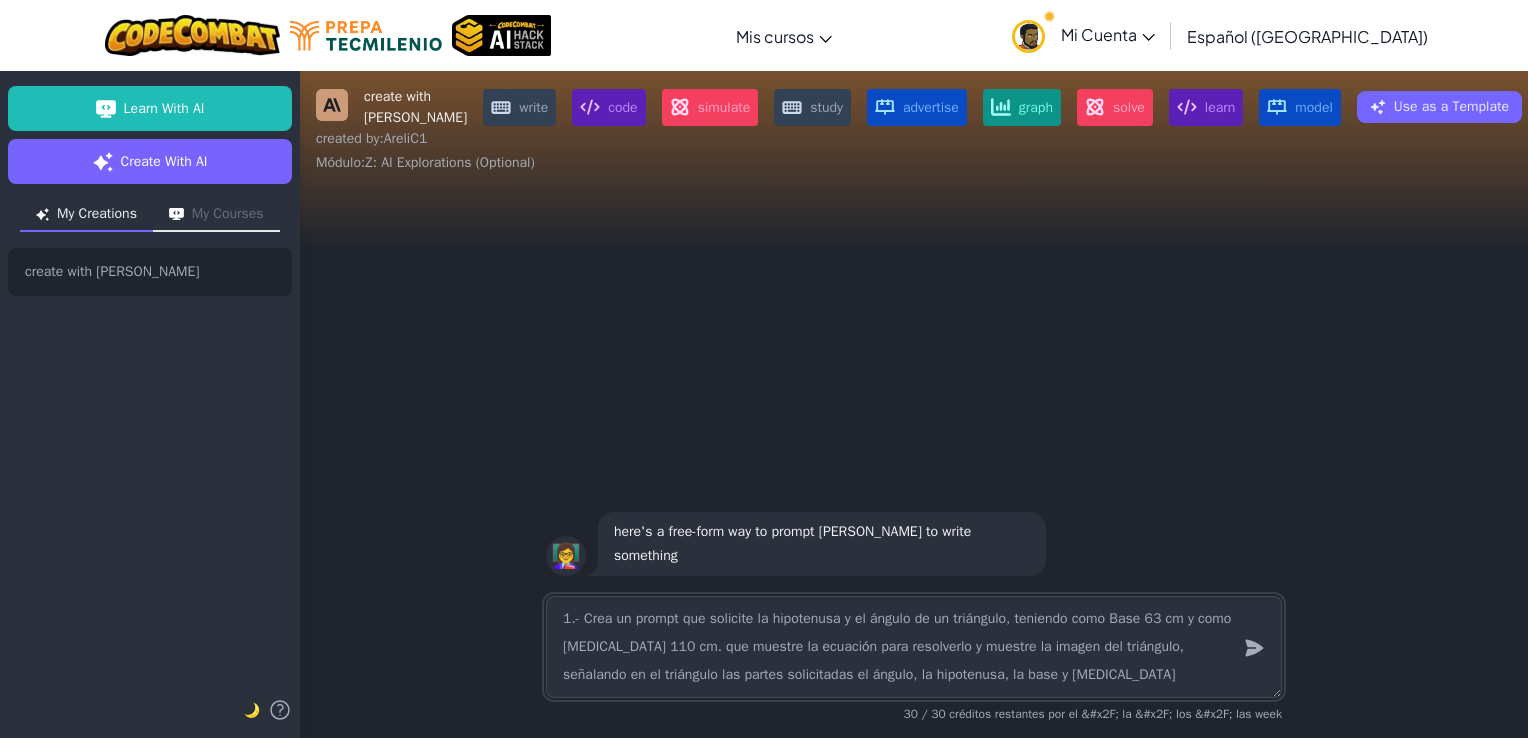 type on "1.- Crea un prompt que solicite la hipotenusa y el ángulo de un triángulo, teniendo como Base 63 cm y como [MEDICAL_DATA] 110 cm. que muestre la ecuación para resolverlo y muestre la imagen del triángulo, señalando en el triángulo las partes solicitadas el ángulo, la hipotenusa, la base y [MEDICAL_DATA]" 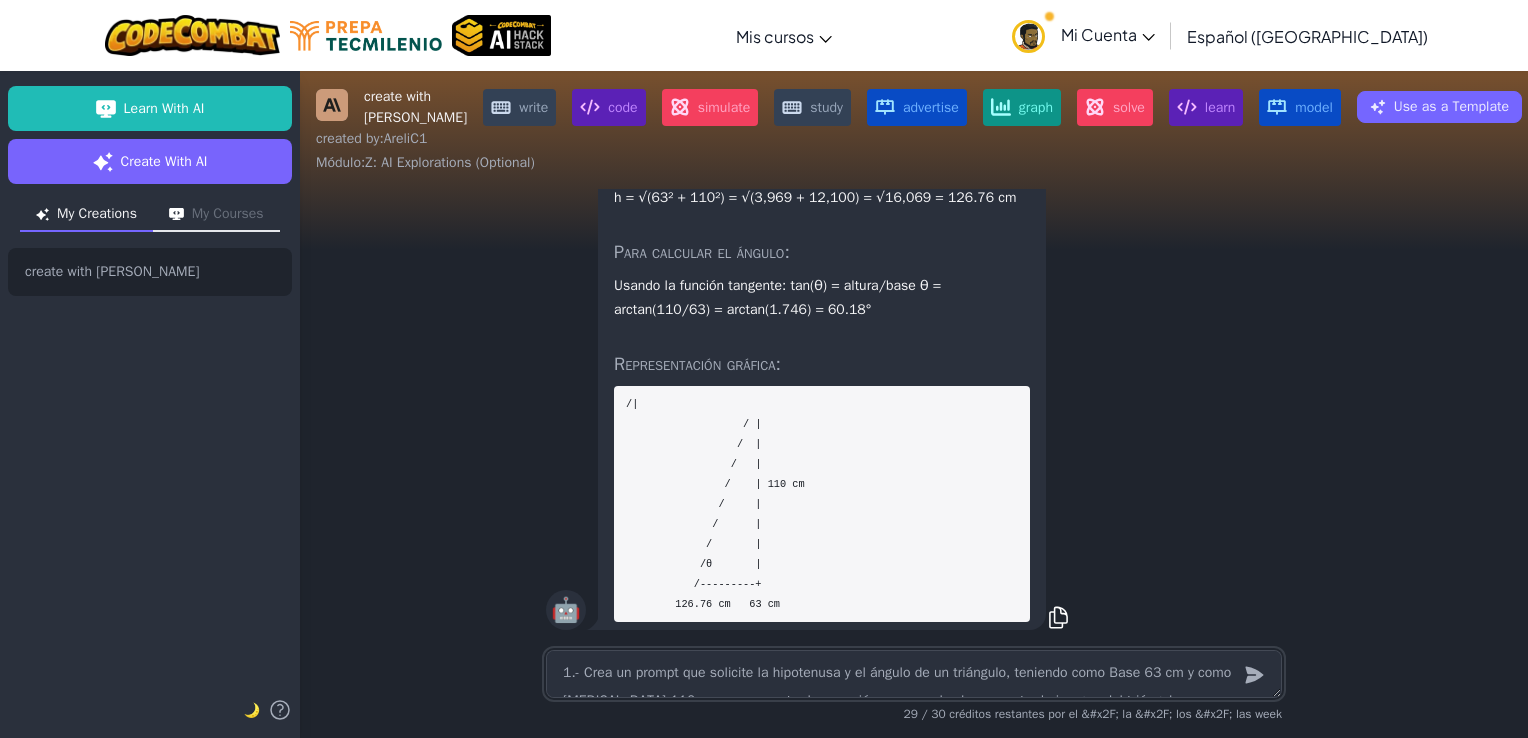 type on "x" 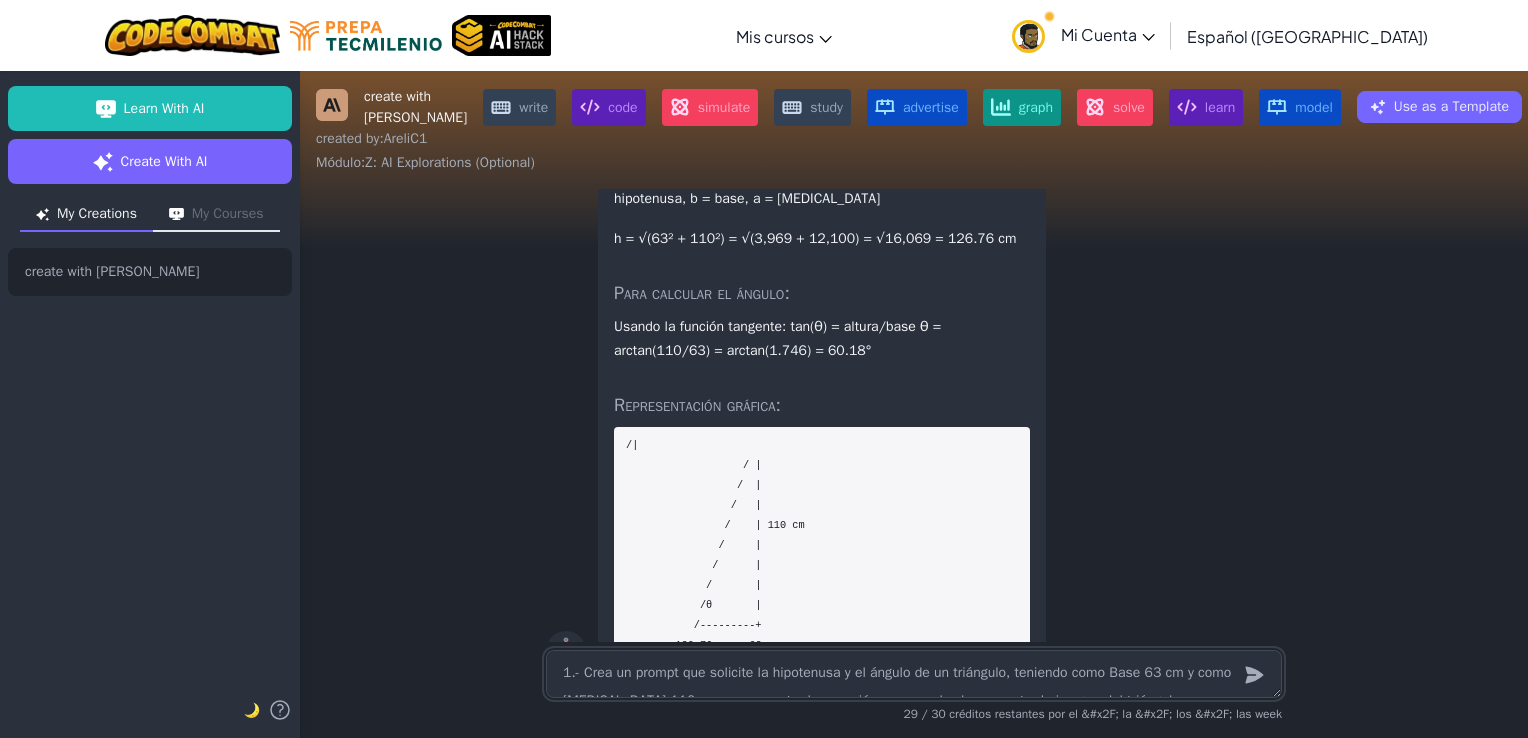 scroll, scrollTop: 0, scrollLeft: 0, axis: both 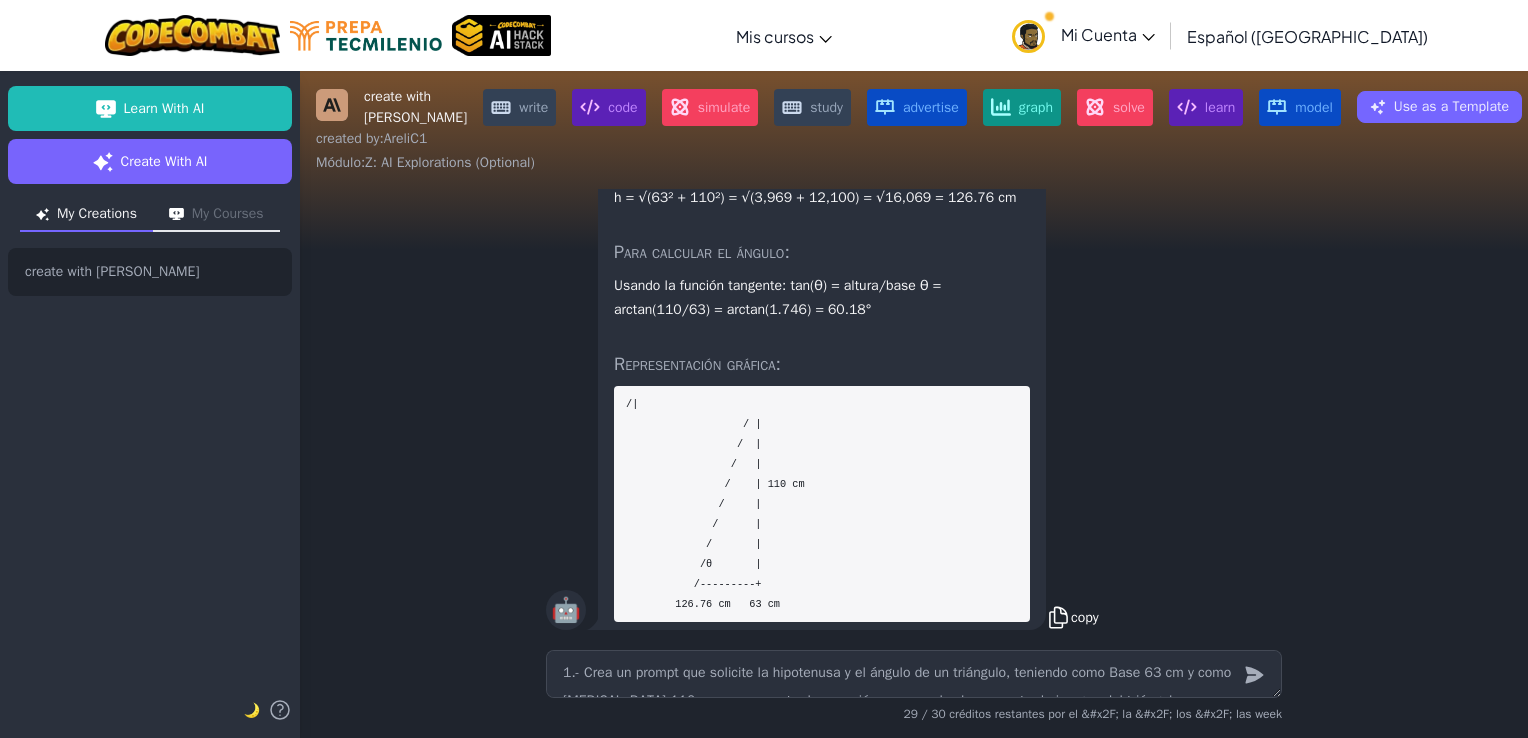 click 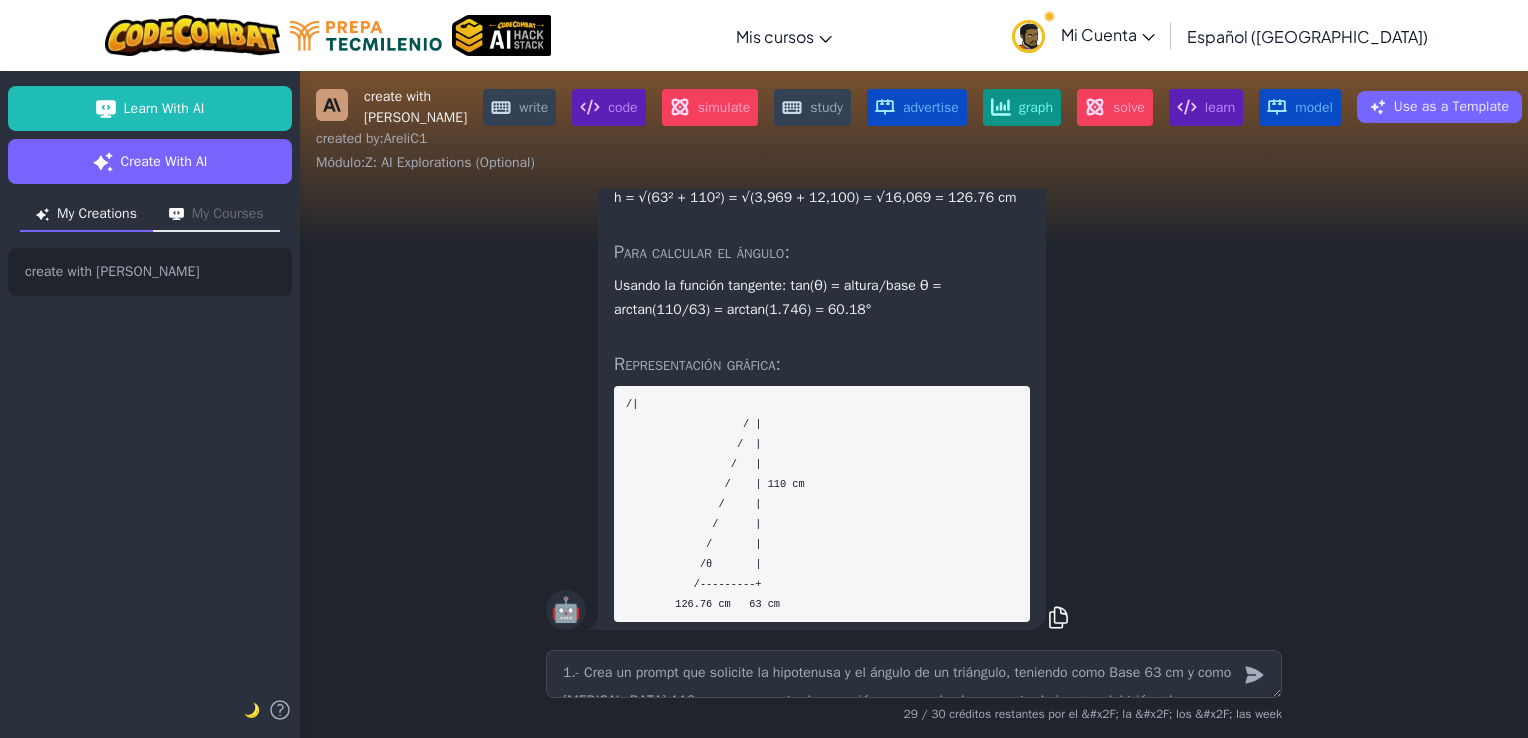 drag, startPoint x: 788, startPoint y: 505, endPoint x: 741, endPoint y: 523, distance: 50.32892 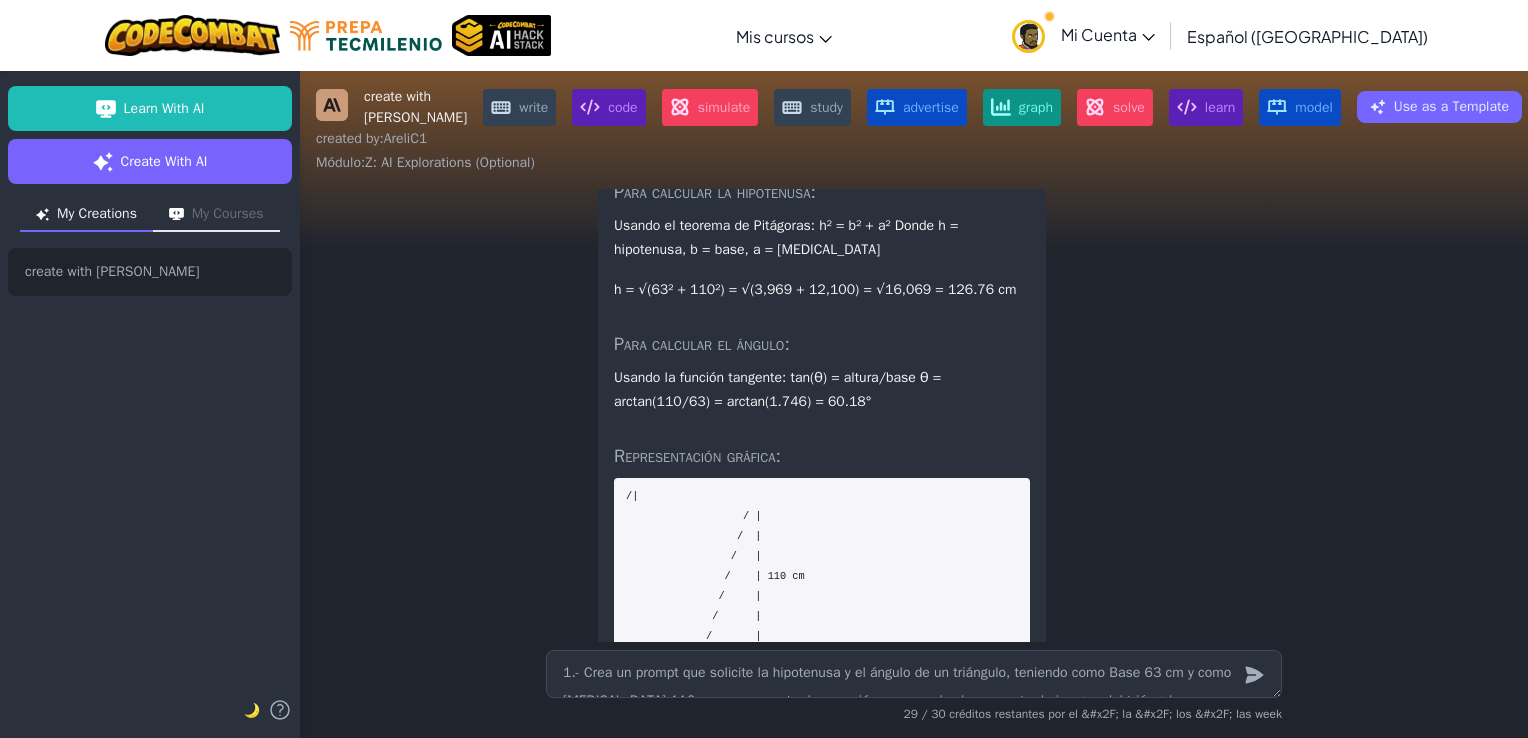 scroll, scrollTop: 0, scrollLeft: 0, axis: both 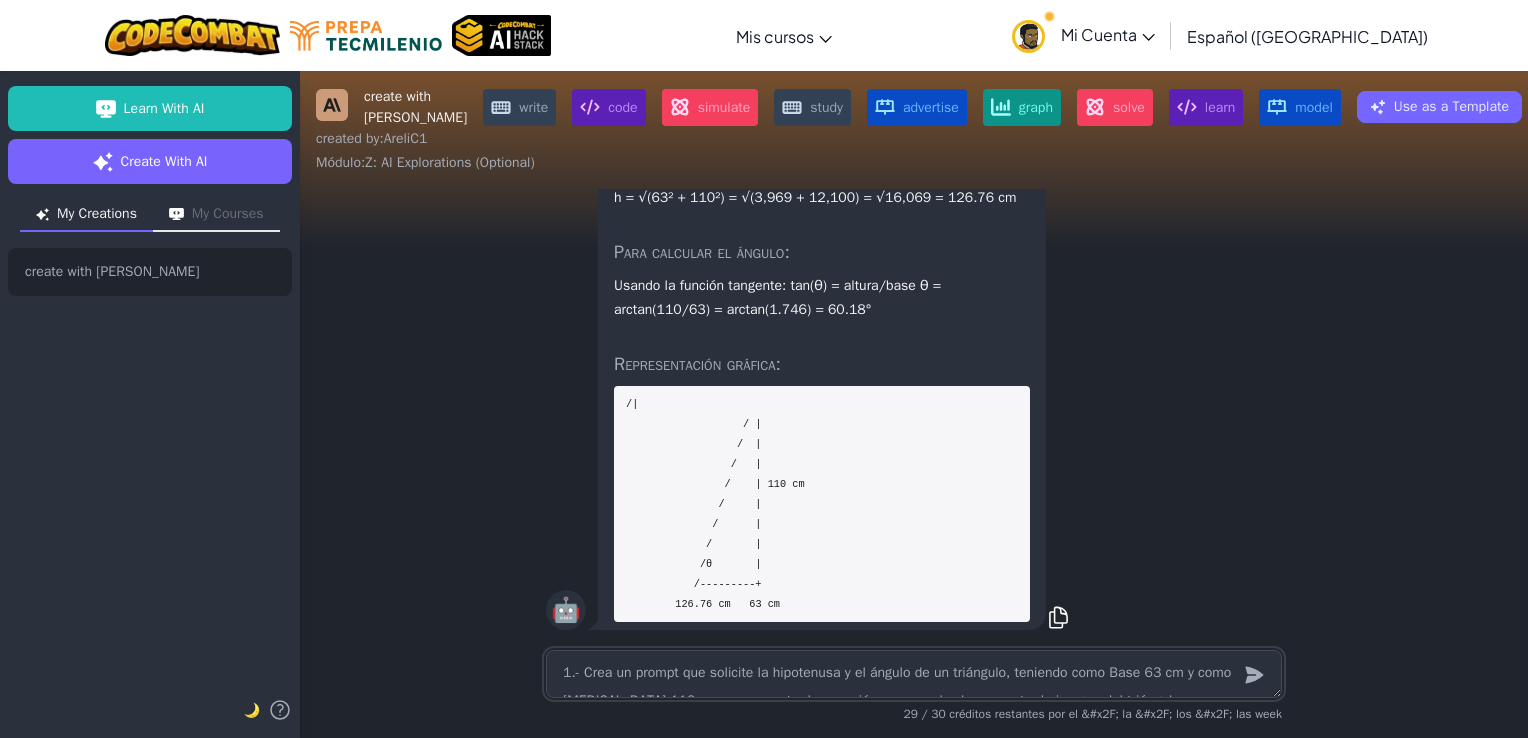click on "1.- Crea un prompt que solicite la hipotenusa y el ángulo de un triángulo, teniendo como Base 63 cm y como [MEDICAL_DATA] 110 cm. que muestre la ecuación para resolverlo y muestre la imagen del triángulo, señalando en el triángulo las partes solicitadas el ángulo, la hipotenusa, la base y [MEDICAL_DATA]" at bounding box center [914, 674] 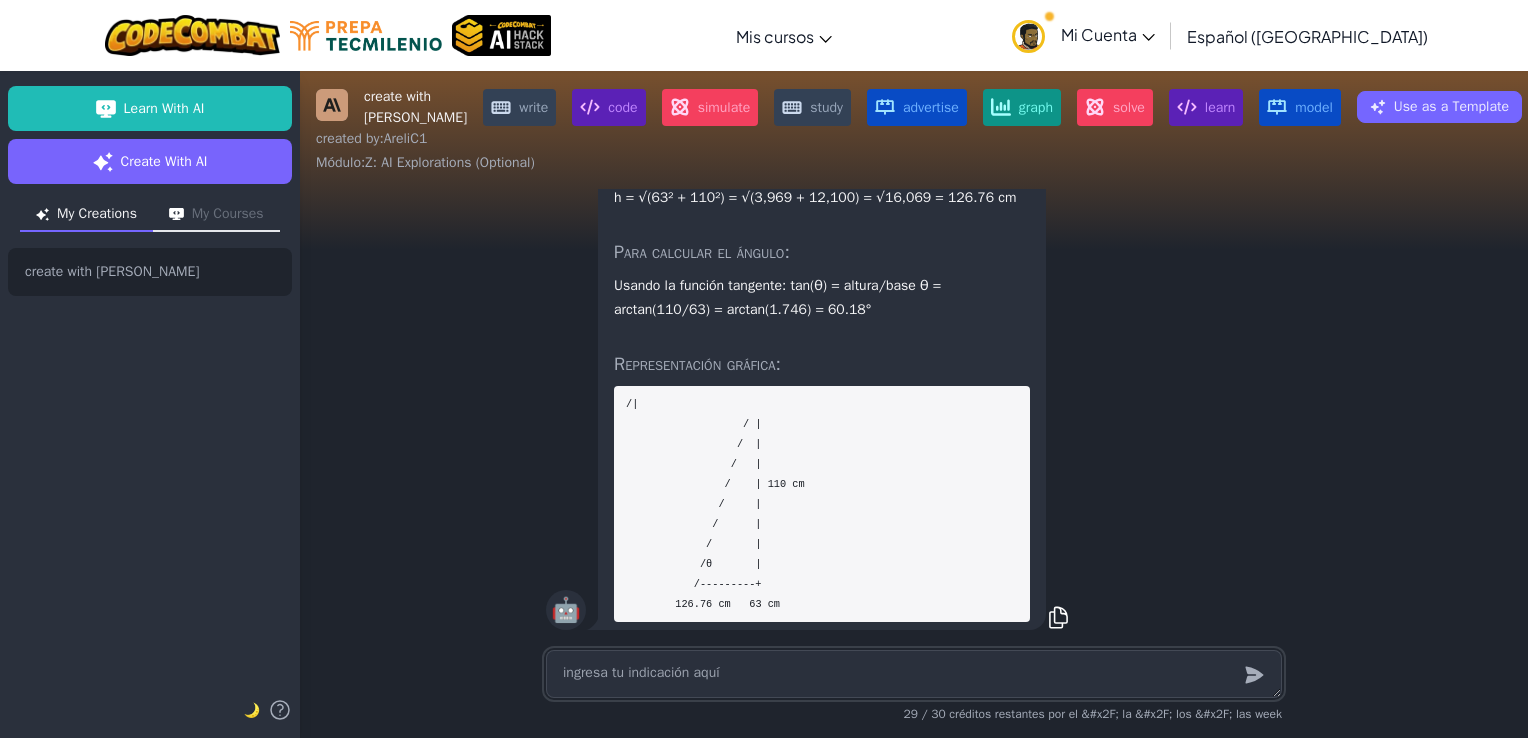paste on "1.-Traduce el siguiente código a pseudocódigo.
for i in range(4):
pathUpFree = hero.canMoveUp()
pathDownFree = hero.canMoveDown()
if not pathUpFree or not pathDownFree:
hero.castEarthWave()
hero.moveRight(2)
hero.moveDown(2)
2.- Crea un Promt , que solicite el área de un triángulo y lo visualice en al pantalla." 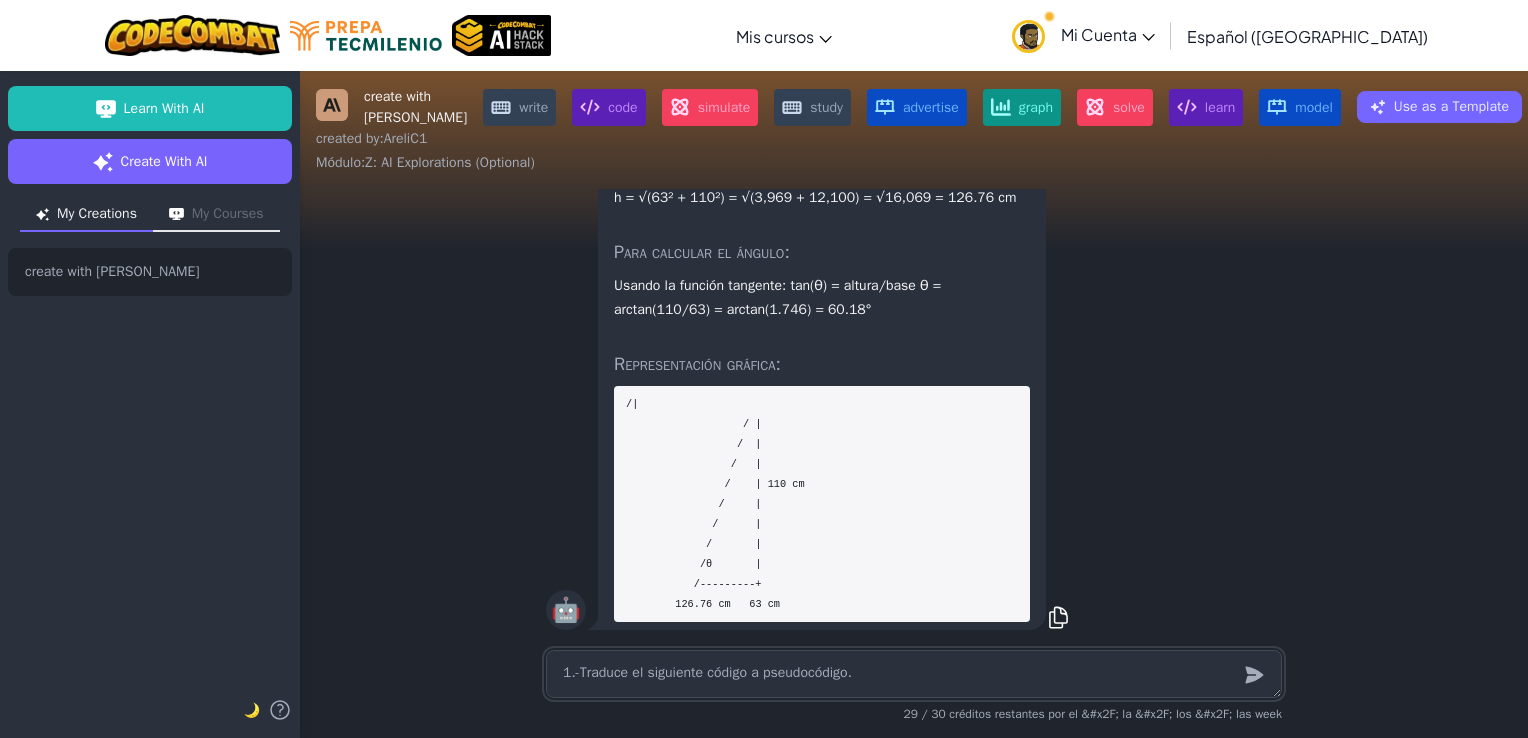 scroll, scrollTop: 183, scrollLeft: 0, axis: vertical 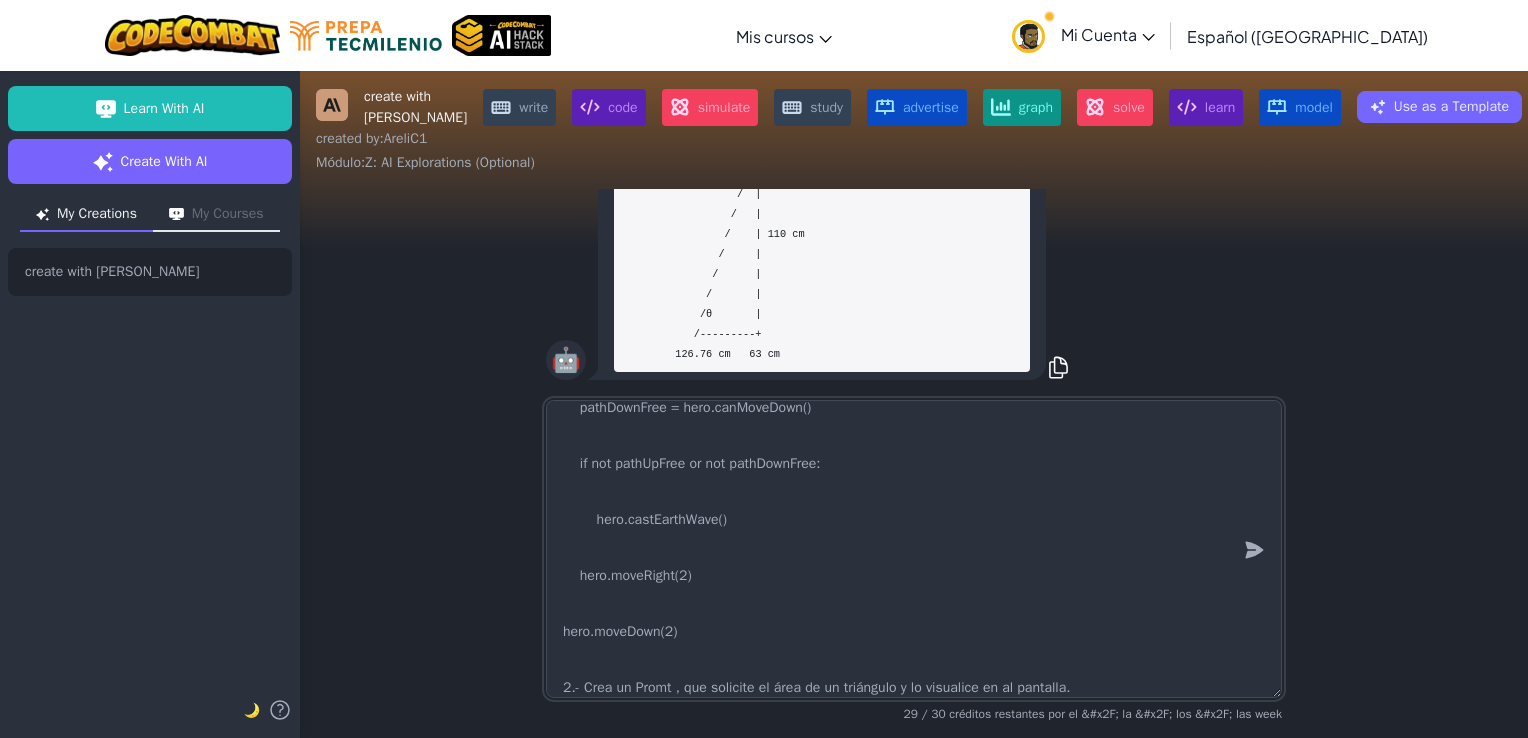 type on "1.-Traduce el siguiente código a pseudocódigo.
for i in range(4):
pathUpFree = hero.canMoveUp()
pathDownFree = hero.canMoveDown()
if not pathUpFree or not pathDownFree:
hero.castEarthWave()
hero.moveRight(2)
hero.moveDown(2)
2.- Crea un Promt , que solicite el área de un triángulo y lo visualice en al pantalla." 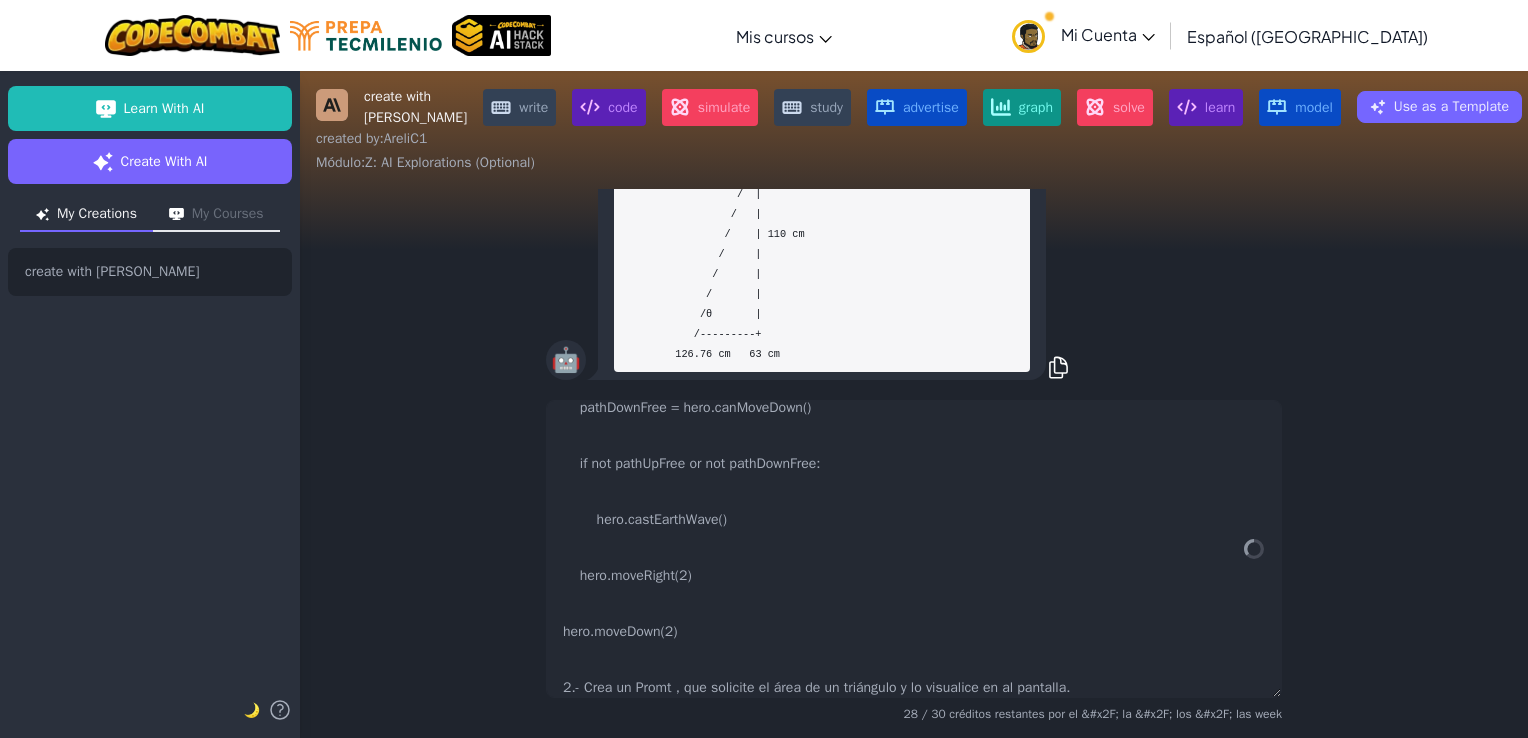 scroll, scrollTop: 0, scrollLeft: 0, axis: both 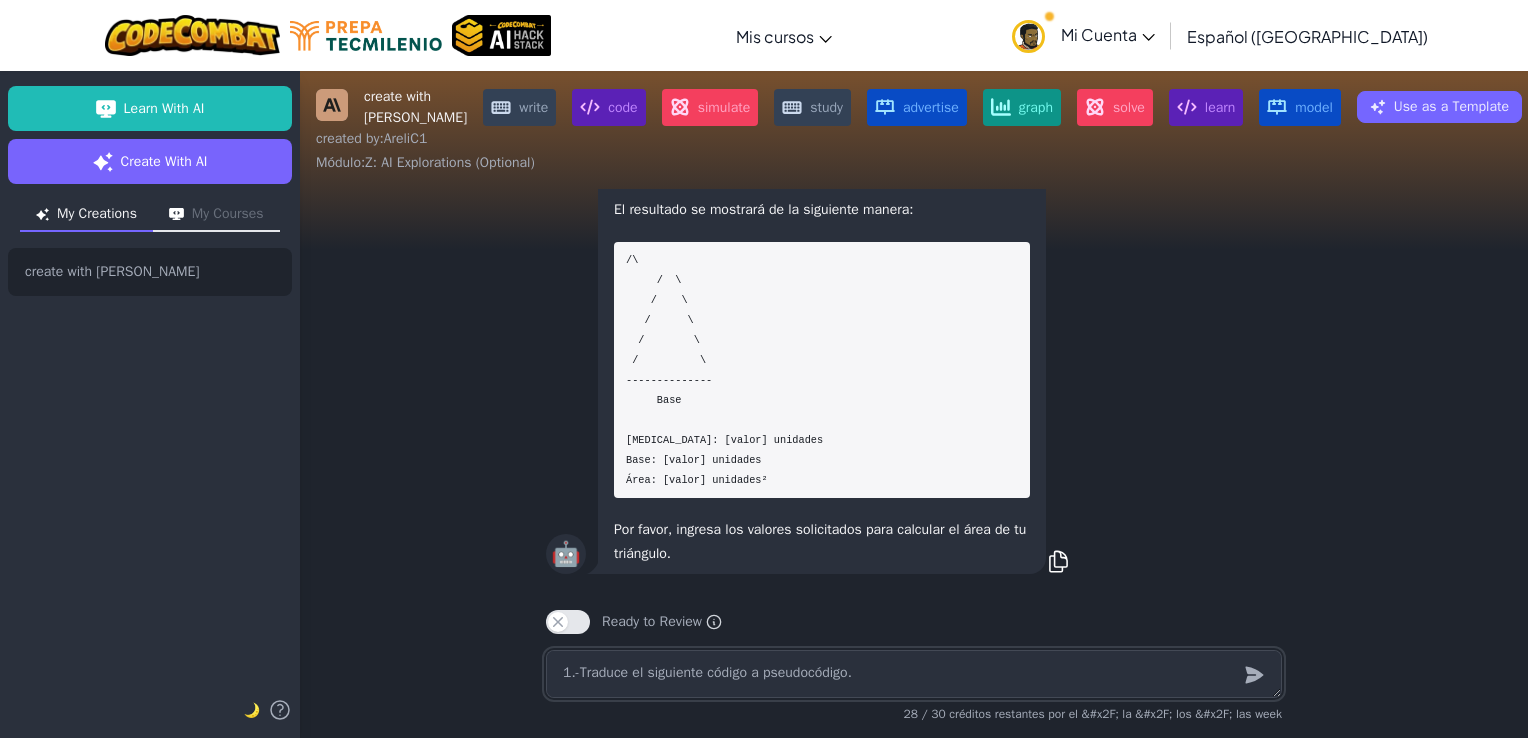 type on "x" 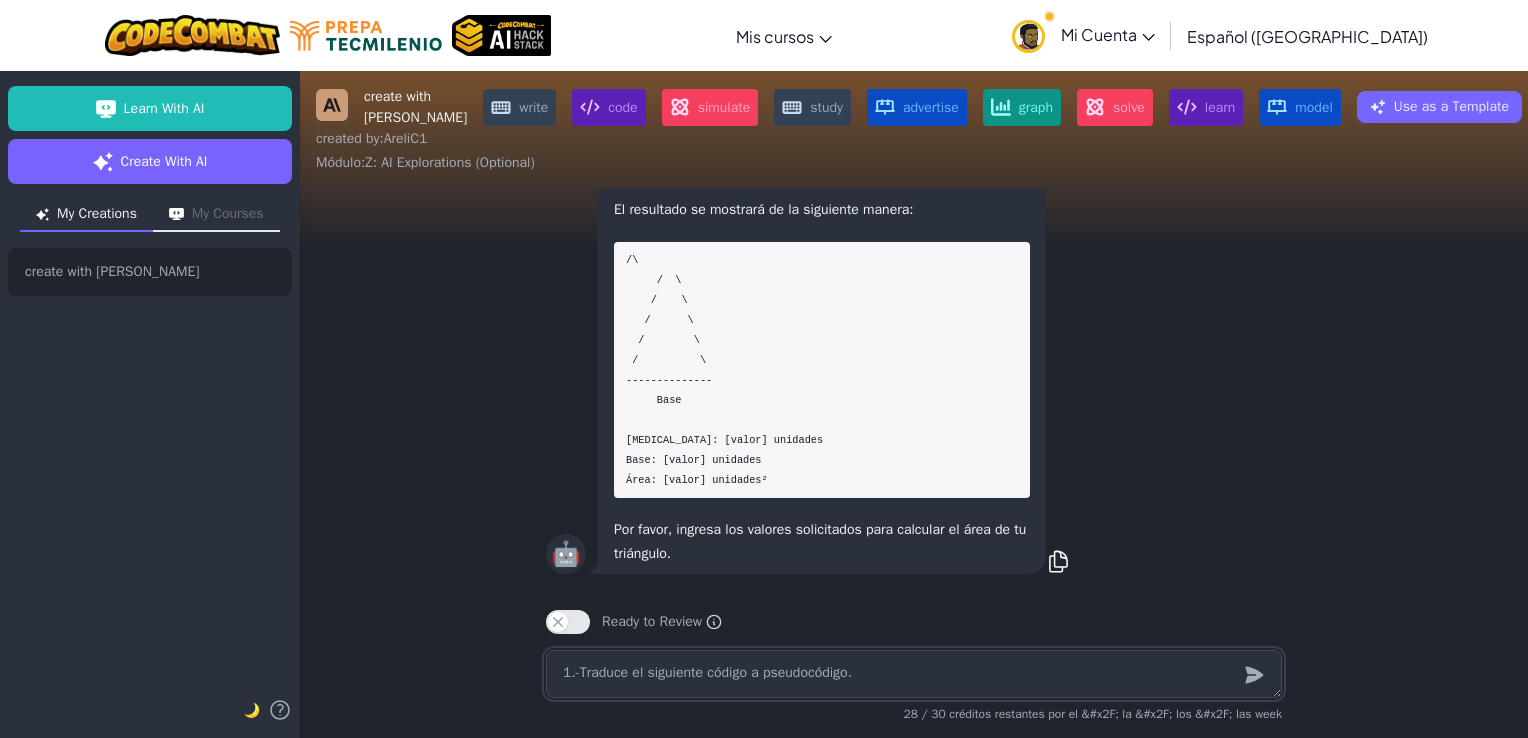 scroll, scrollTop: 0, scrollLeft: 0, axis: both 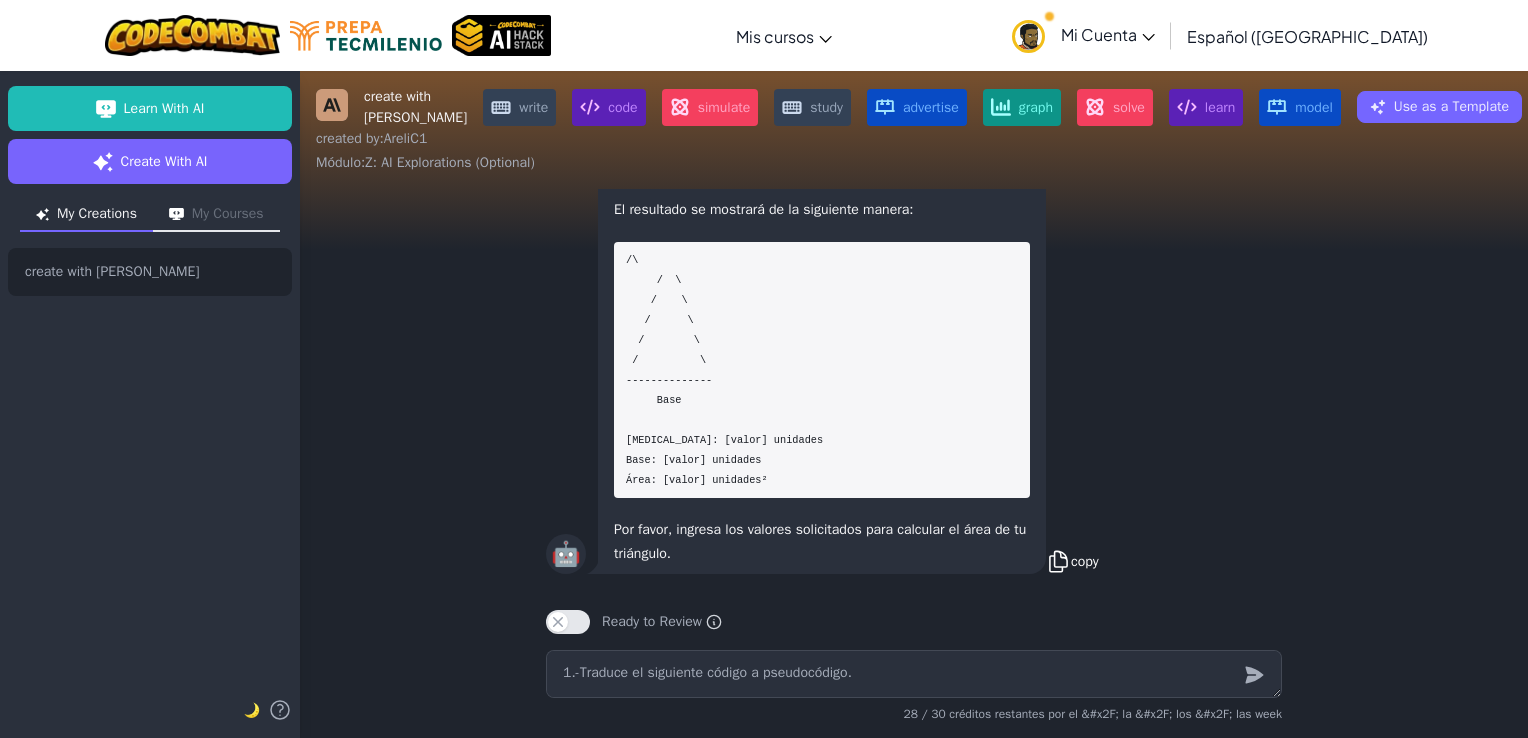 click 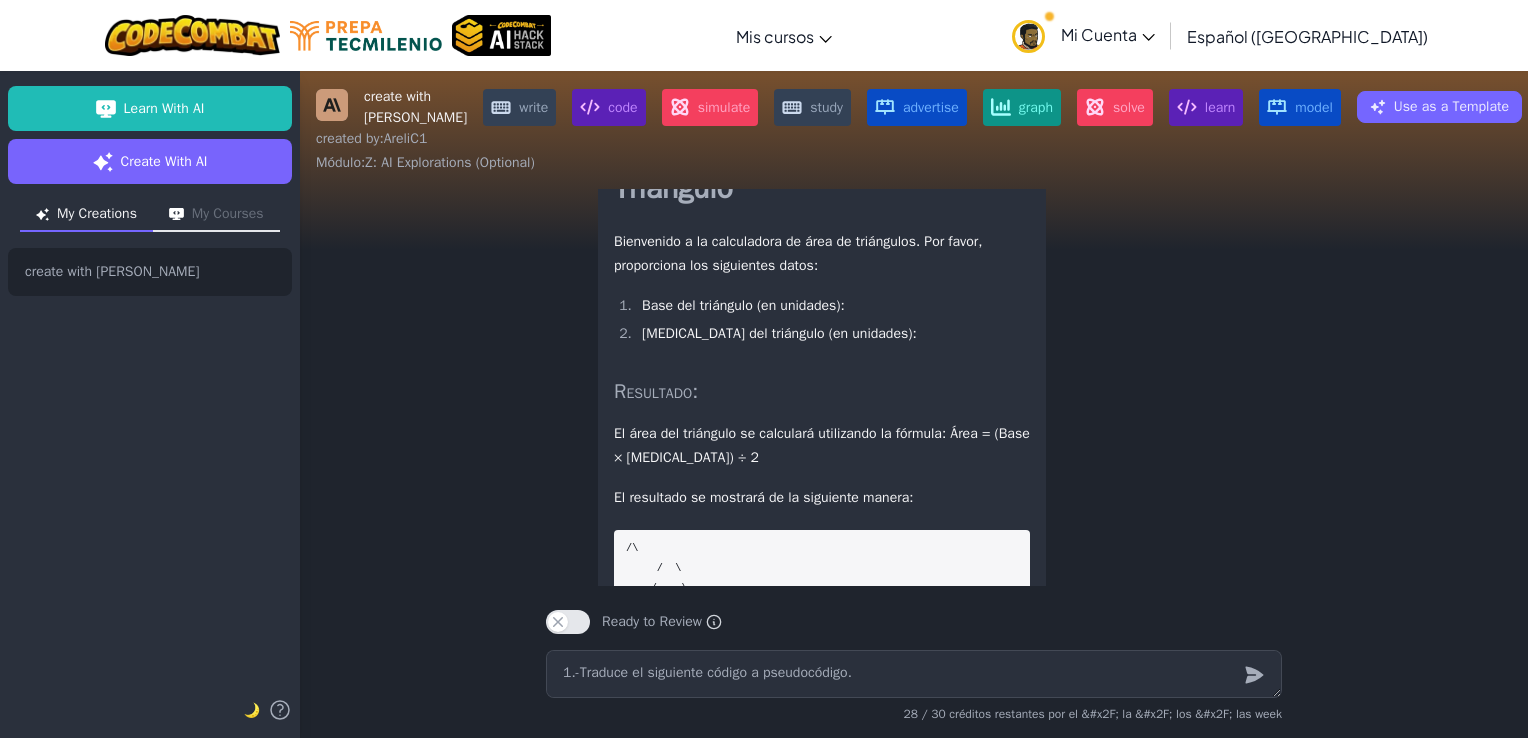 scroll, scrollTop: -288, scrollLeft: 0, axis: vertical 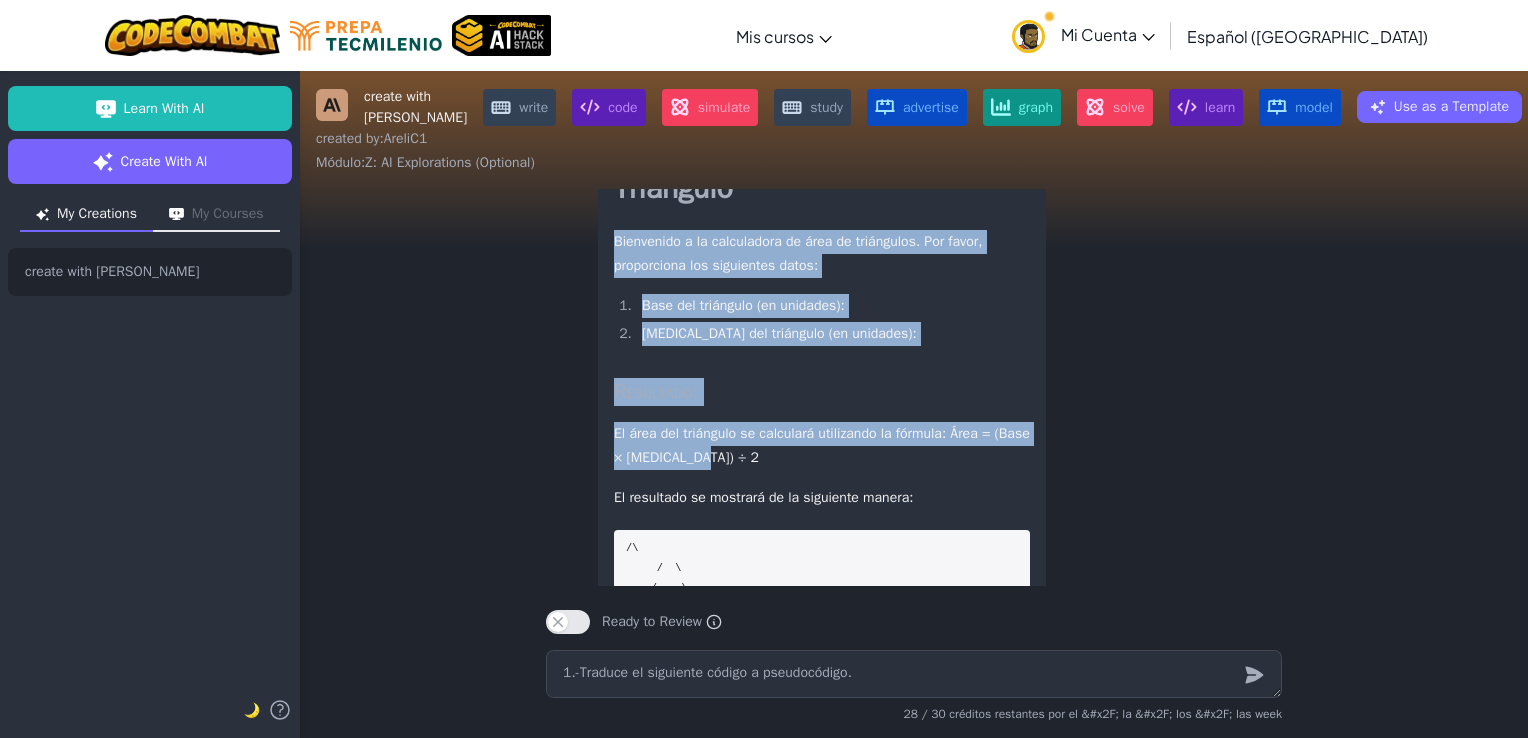 drag, startPoint x: 604, startPoint y: 234, endPoint x: 884, endPoint y: 465, distance: 362.98898 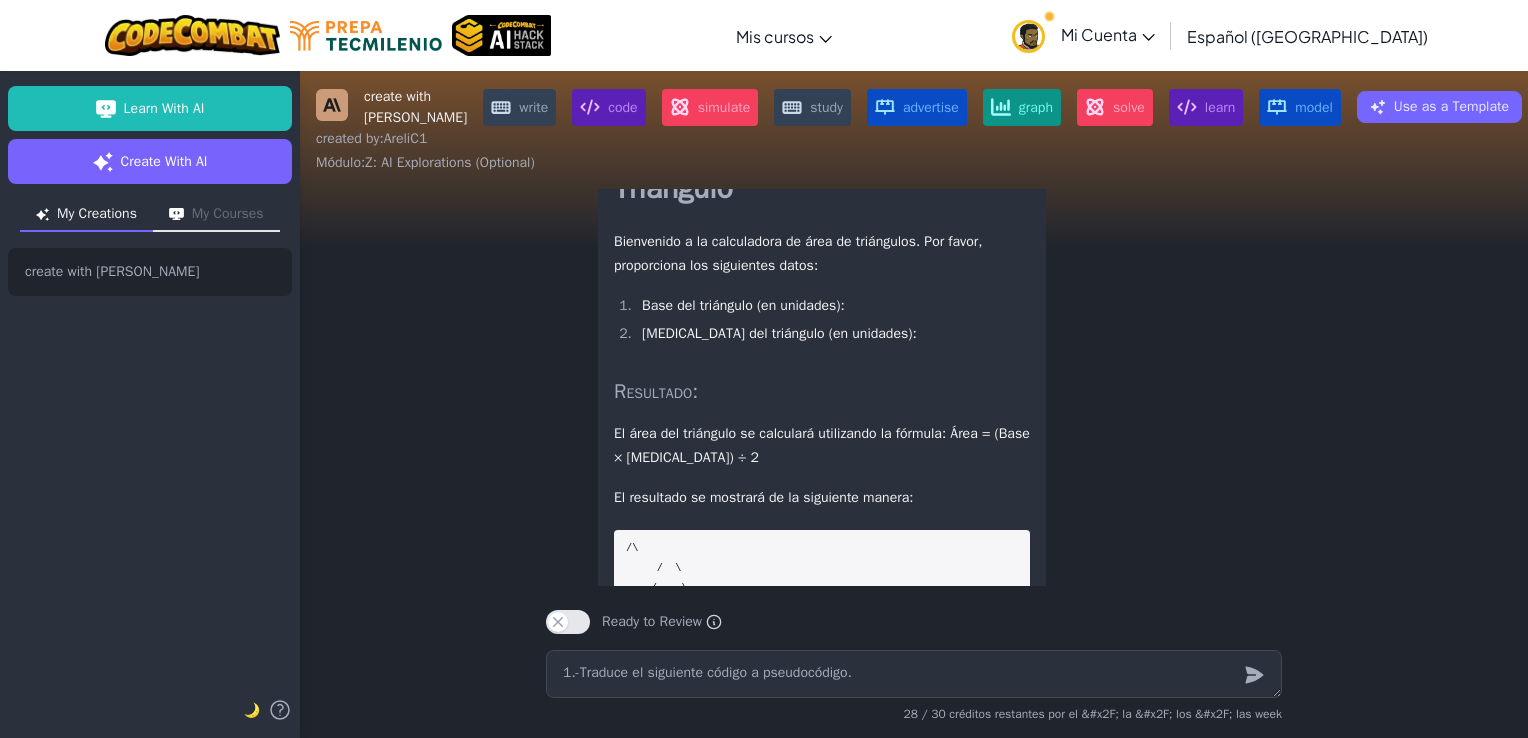 click on "🤖 Respuesta 1: Traducción a Pseudocódigo
PARA i DESDE 0 HASTA 3 HACER
pathUpFree = hero.canMoveUp()
pathDownFree = hero.canMoveDown()
SI (NO pathUpFree) O (NO pathDownFree) ENTONCES
hero.castEarthWave()
FIN SI
hero.moveRight(2)
FIN PARA
hero.moveDown(2)
Respuesta 2: Prompt para Calcular el Área de un Triángulo
Calculadora de Área de un Triángulo
Bienvenido a la calculadora de área de triángulos. Por favor, proporciona los siguientes datos:
Base del triángulo (en unidades):
[MEDICAL_DATA] del triángulo (en unidades):
Resultado:
El área del triángulo se calculará utilizando la fórmula:
Área = (Base × [MEDICAL_DATA]) ÷ 2
El resultado se mostrará de la siguiente manera:
/\
/  \
/    \
/      \
/        \
/          \
--------------
Base
[MEDICAL_DATA]: [valor] unidades
Base: [valor] unidades
Área: [valor] unidades²
Por favor, ingresa los valores solicitados para calcular el área de tu triángulo. copy" at bounding box center (914, 292) 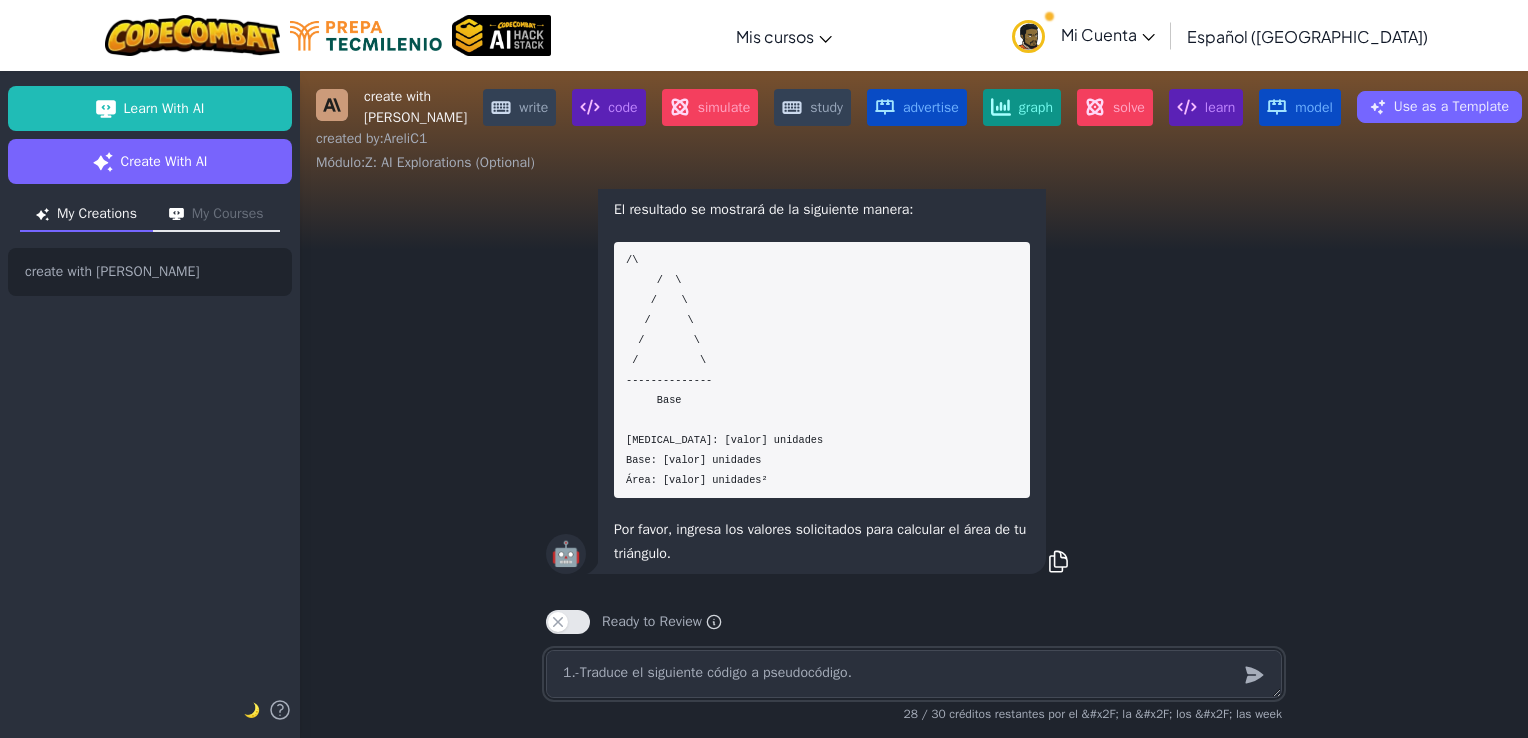 click on "1.-Traduce el siguiente código a pseudocódigo.
for i in range(4):
pathUpFree = hero.canMoveUp()
pathDownFree = hero.canMoveDown()
if not pathUpFree or not pathDownFree:
hero.castEarthWave()
hero.moveRight(2)
hero.moveDown(2)
2.- Crea un Promt , que solicite el área de un triángulo y lo visualice en al pantalla." at bounding box center (914, 674) 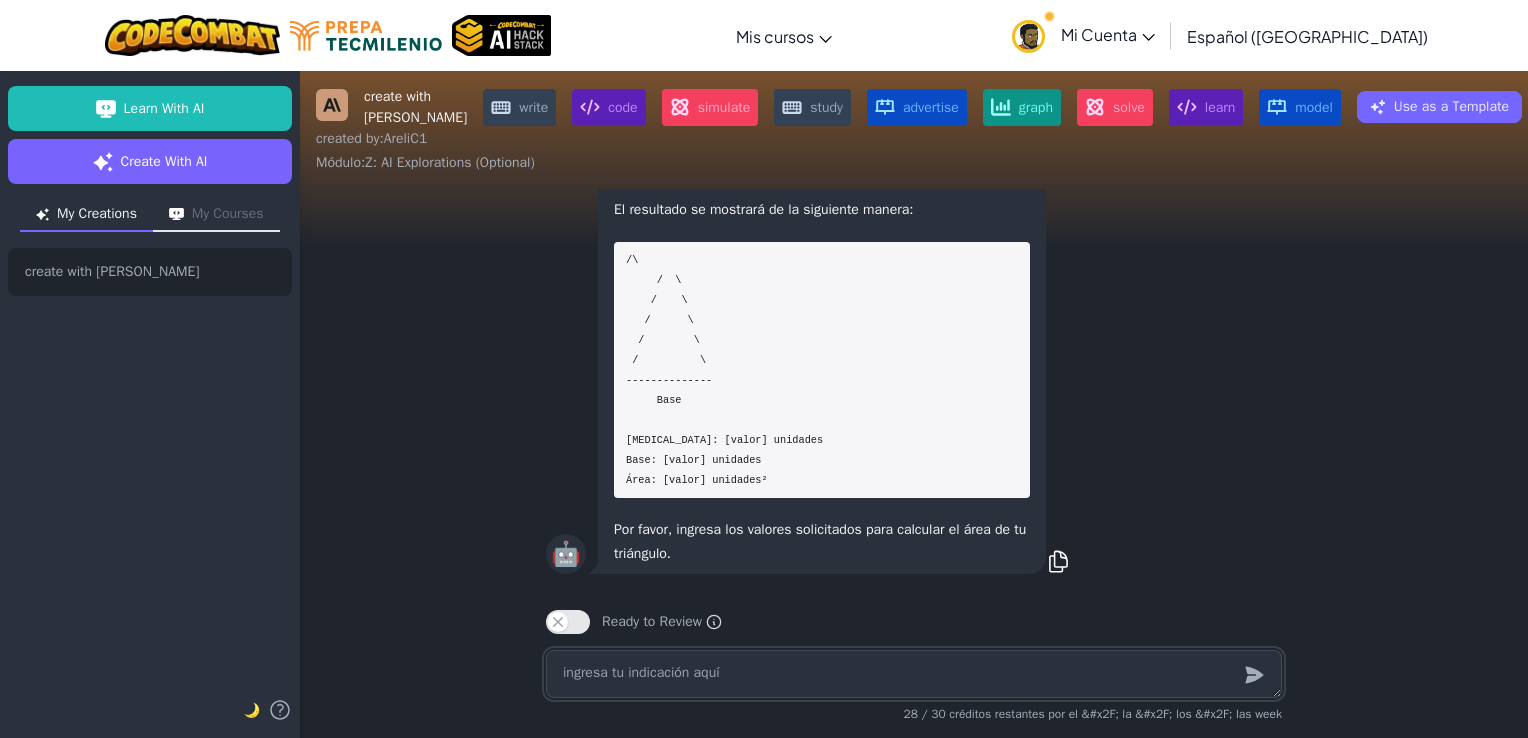 type on "x" 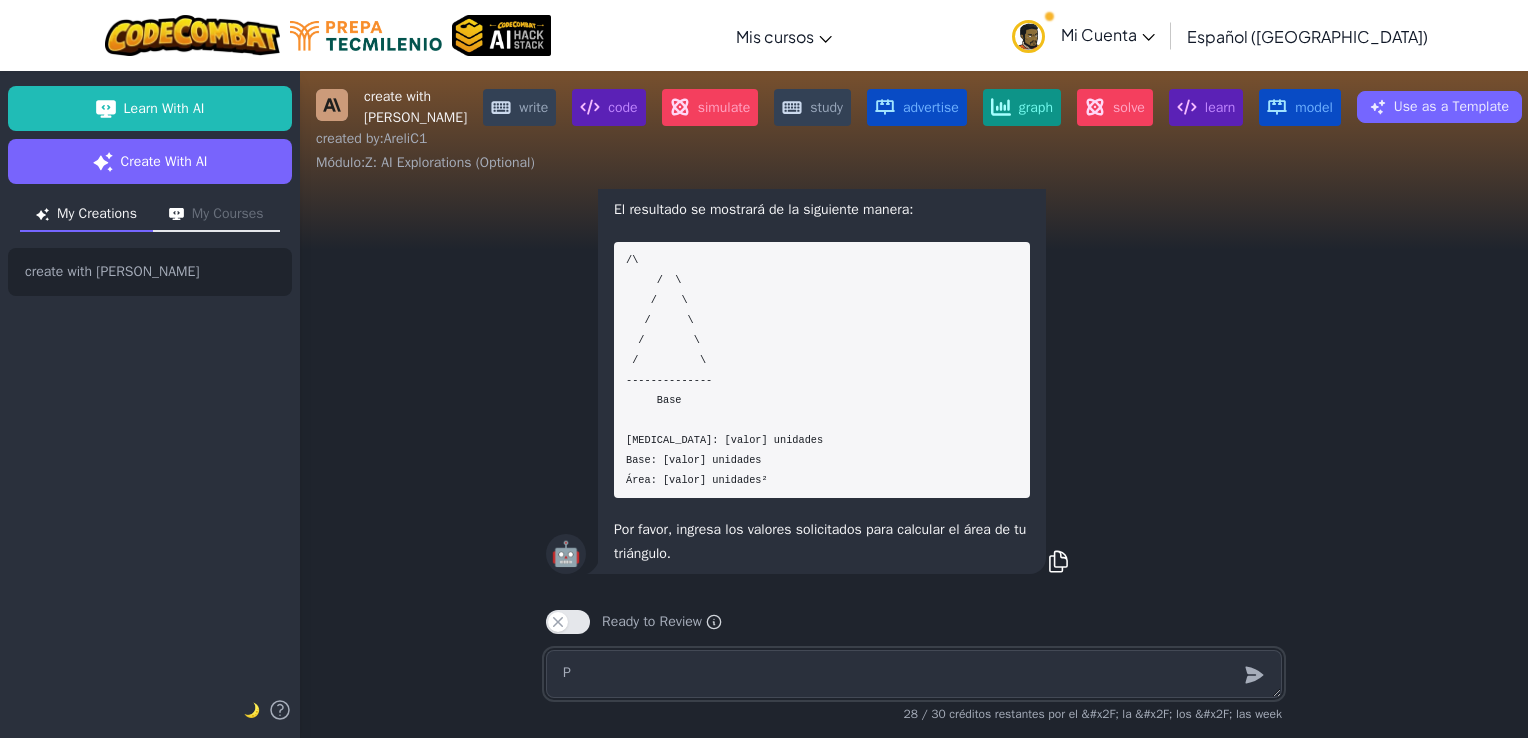 type on "x" 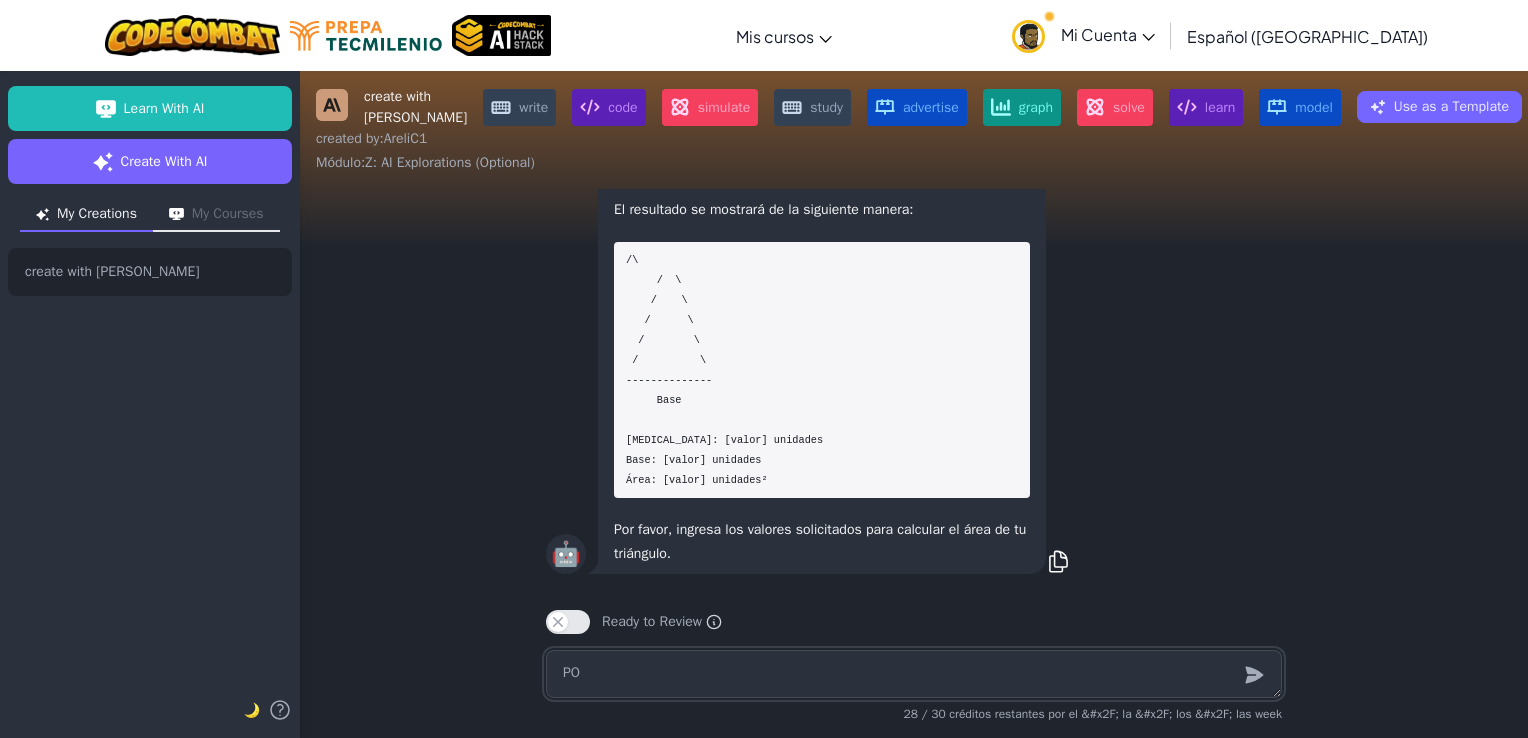 type on "x" 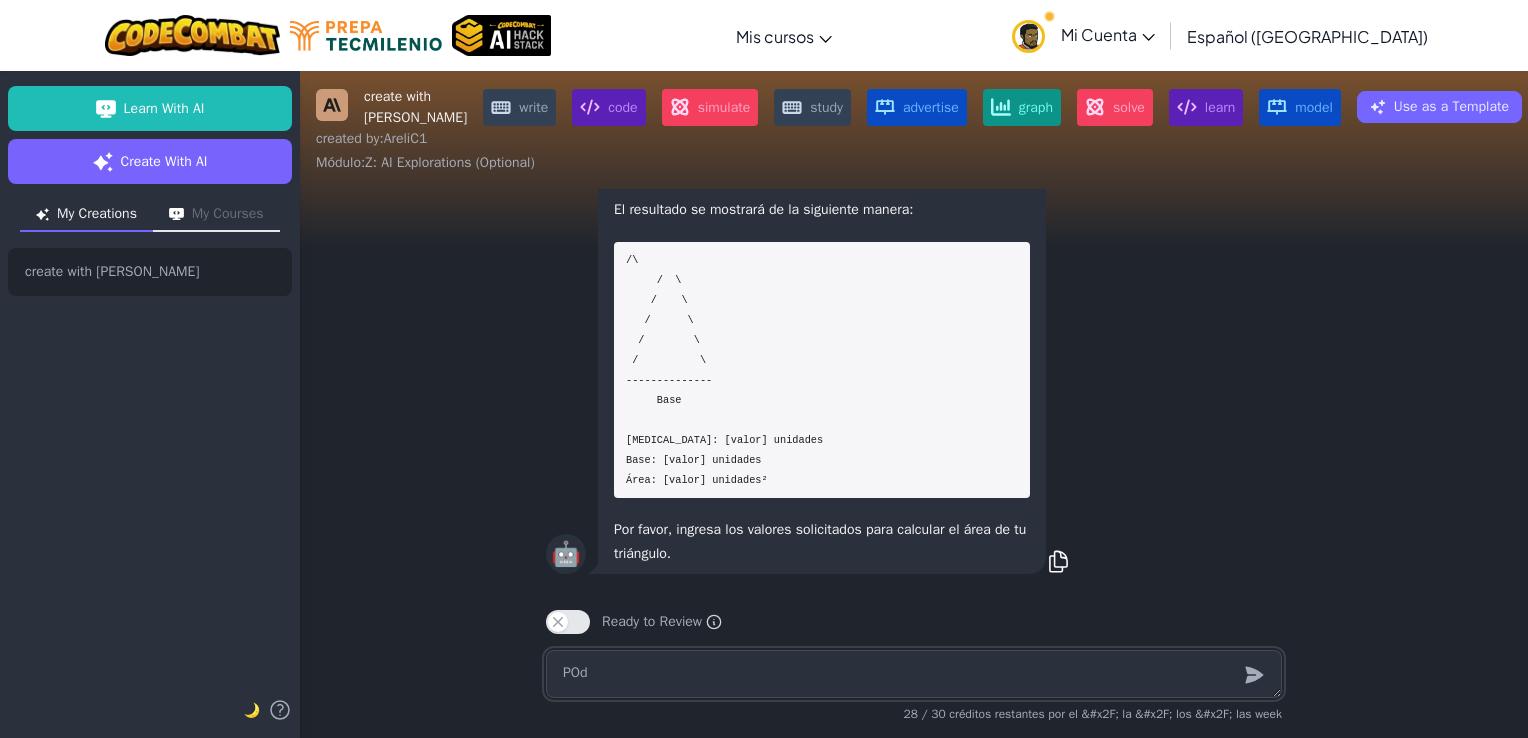 type on "x" 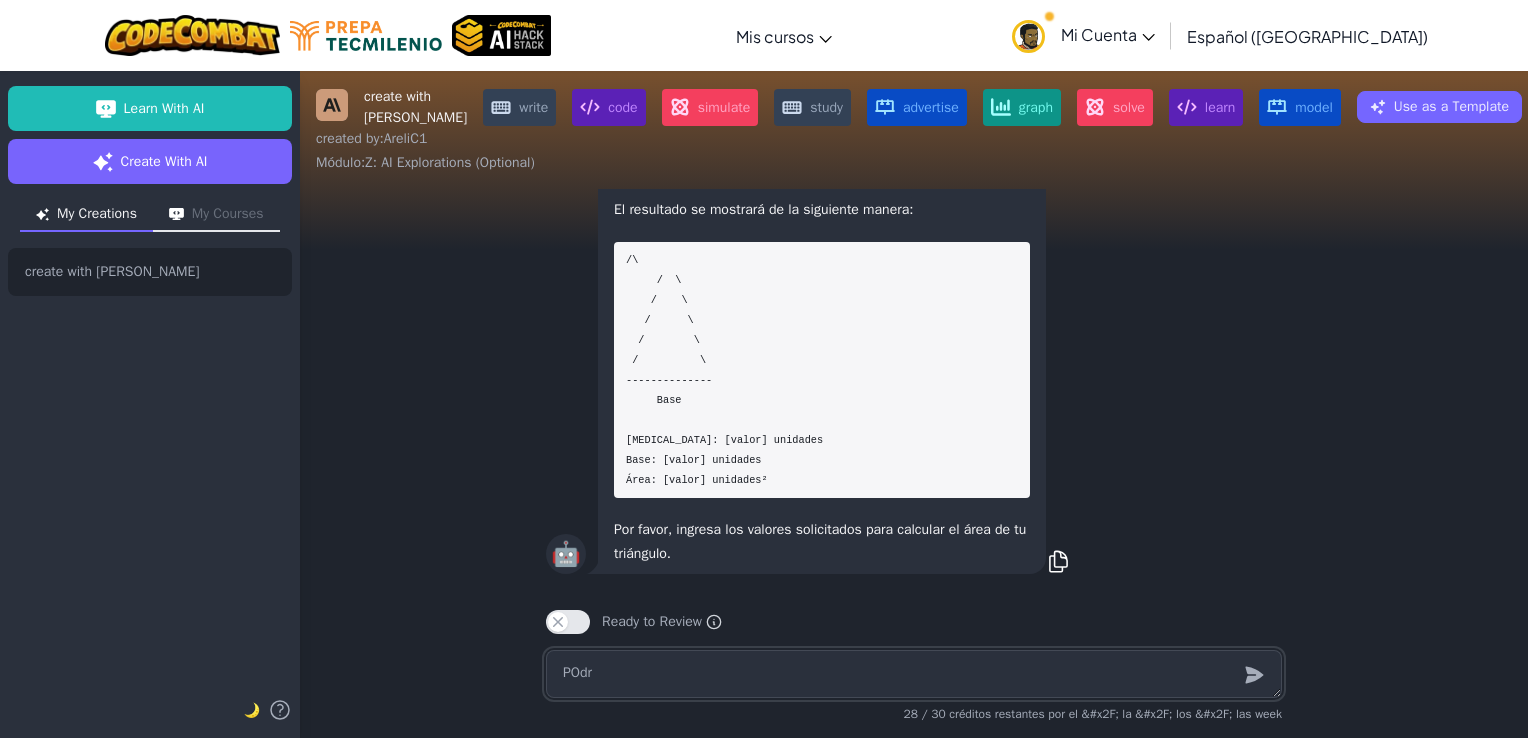 type on "x" 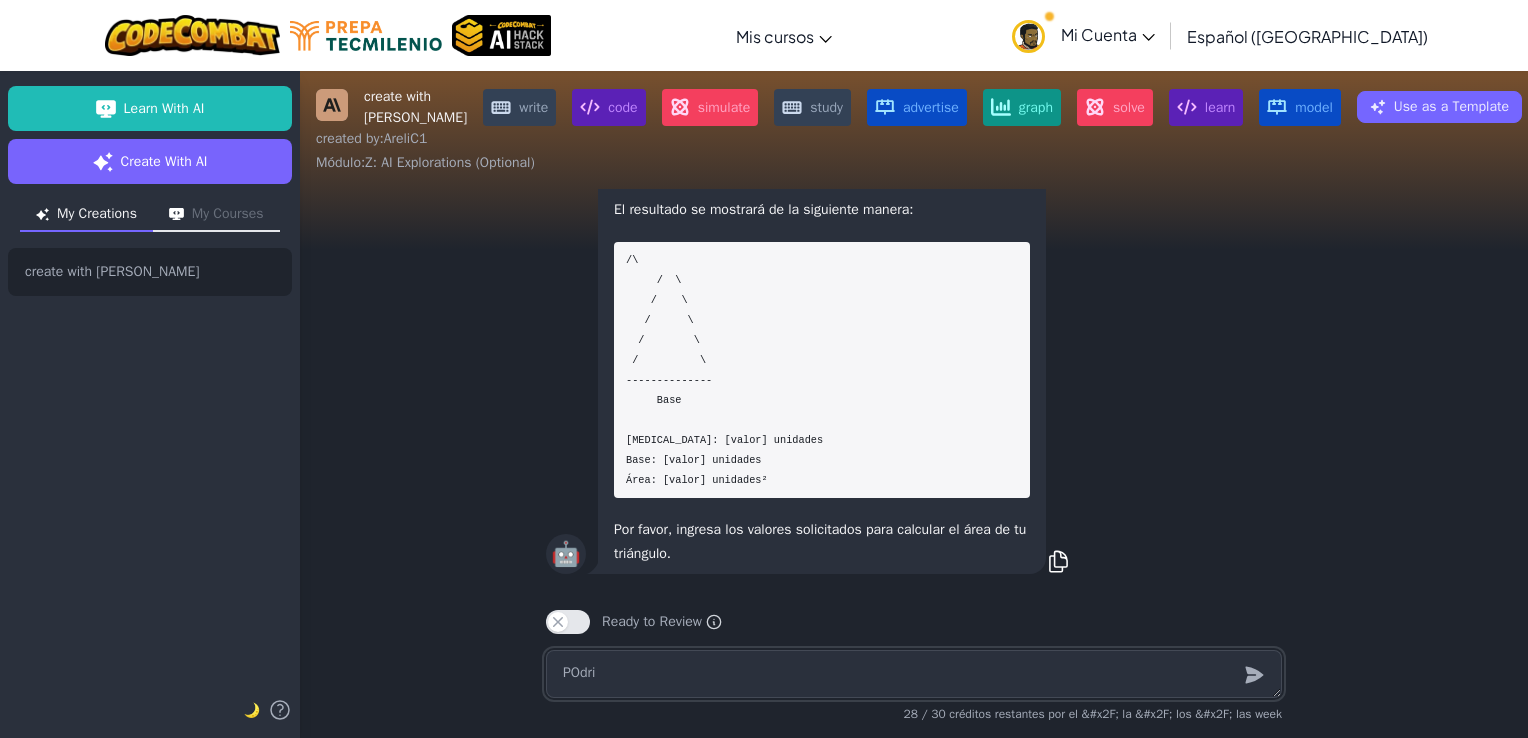 type on "x" 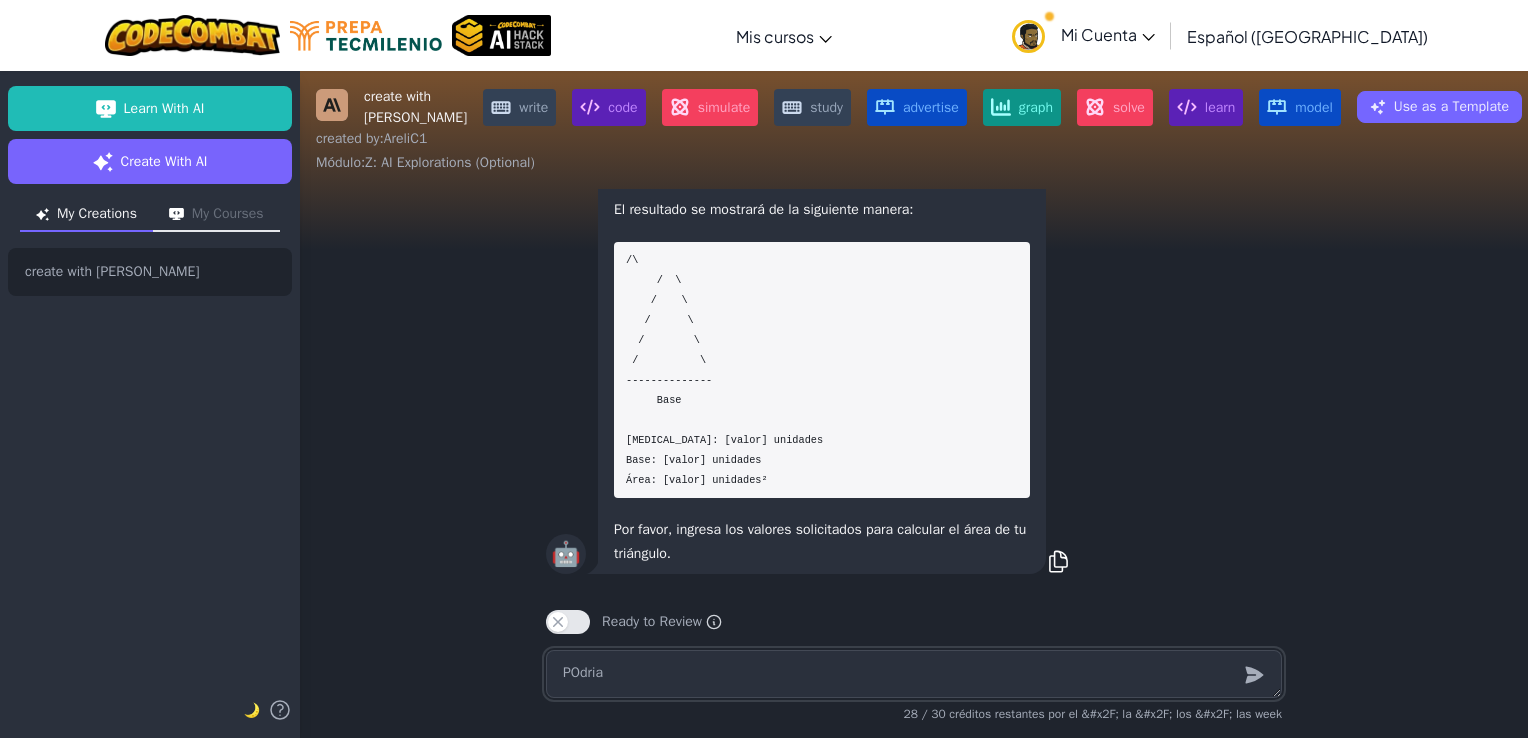 type on "x" 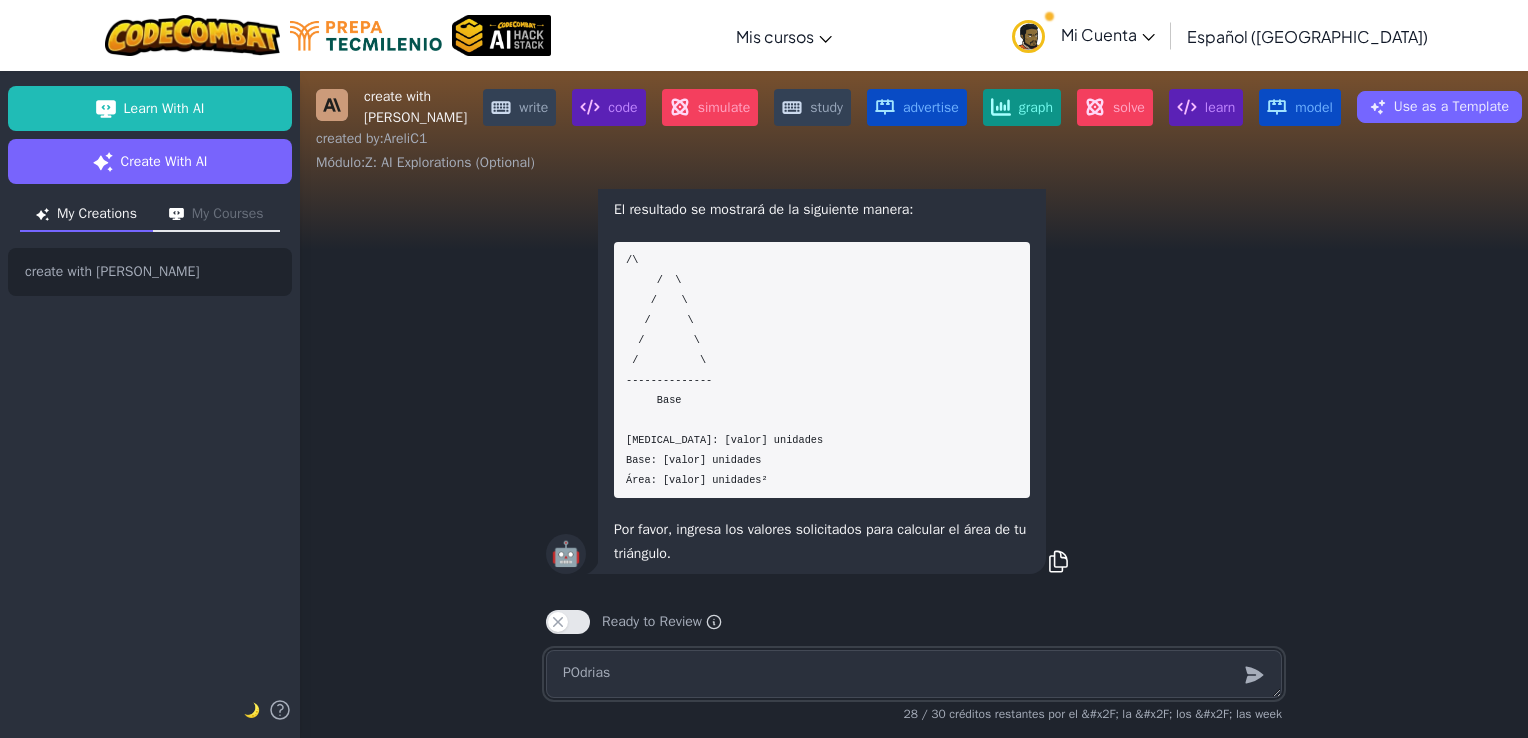 type on "x" 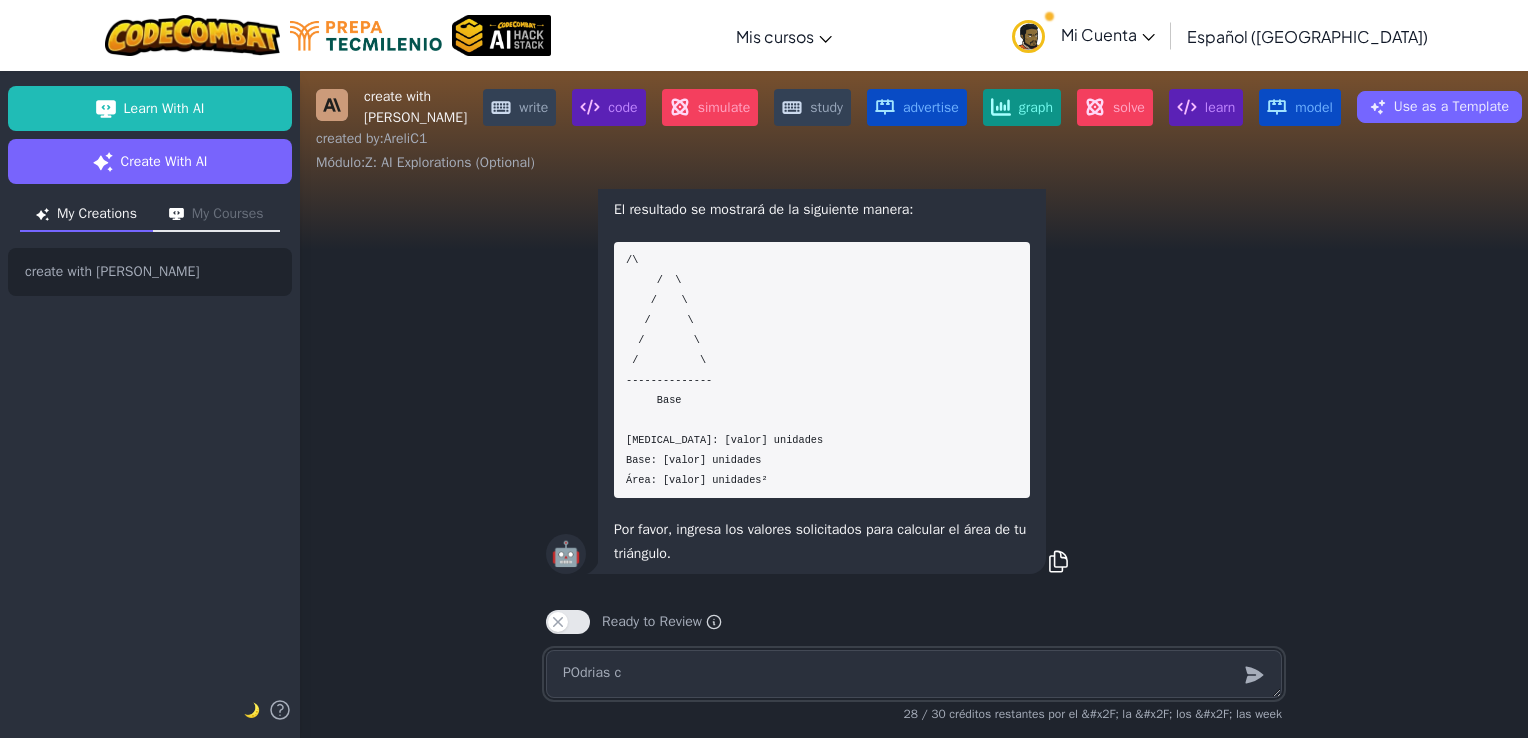 type on "x" 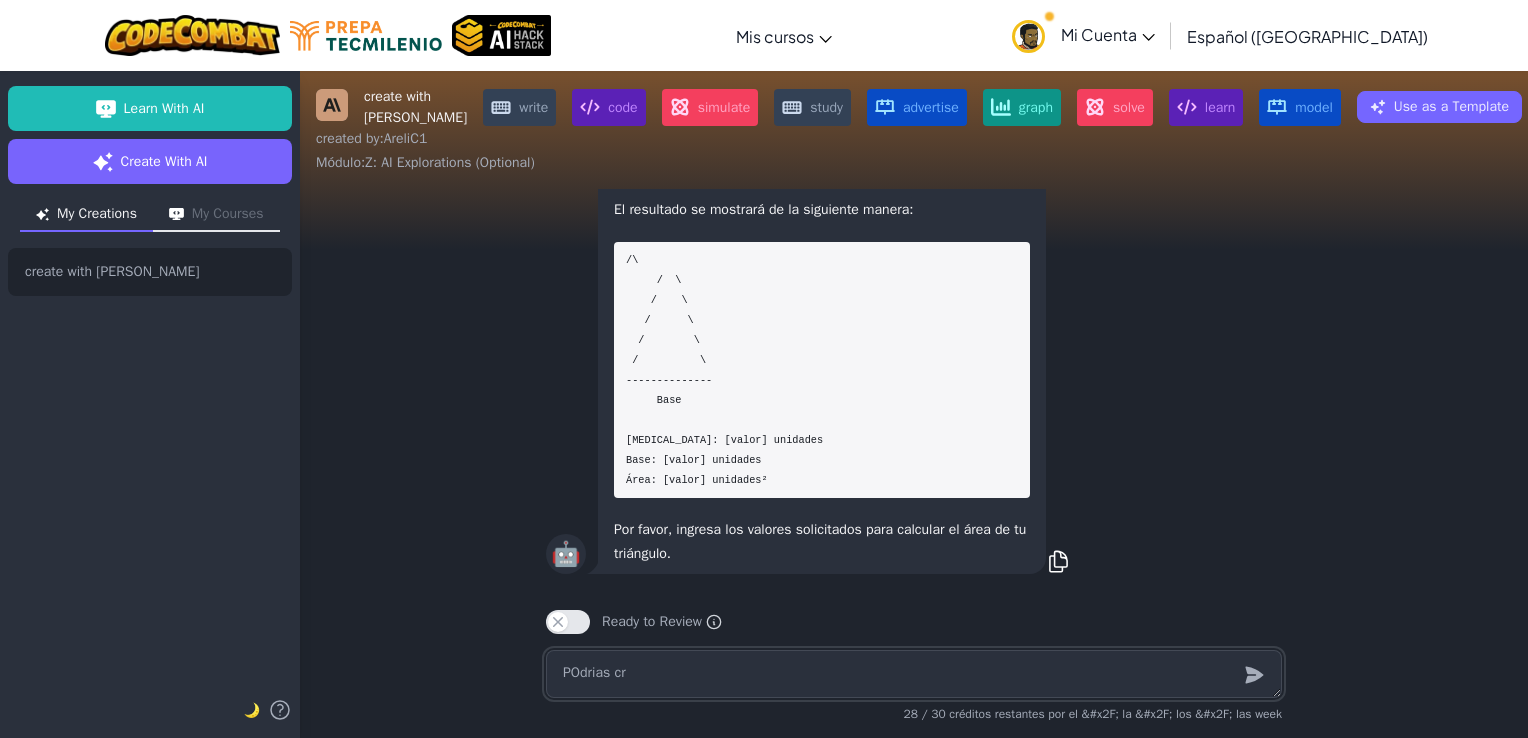 type on "x" 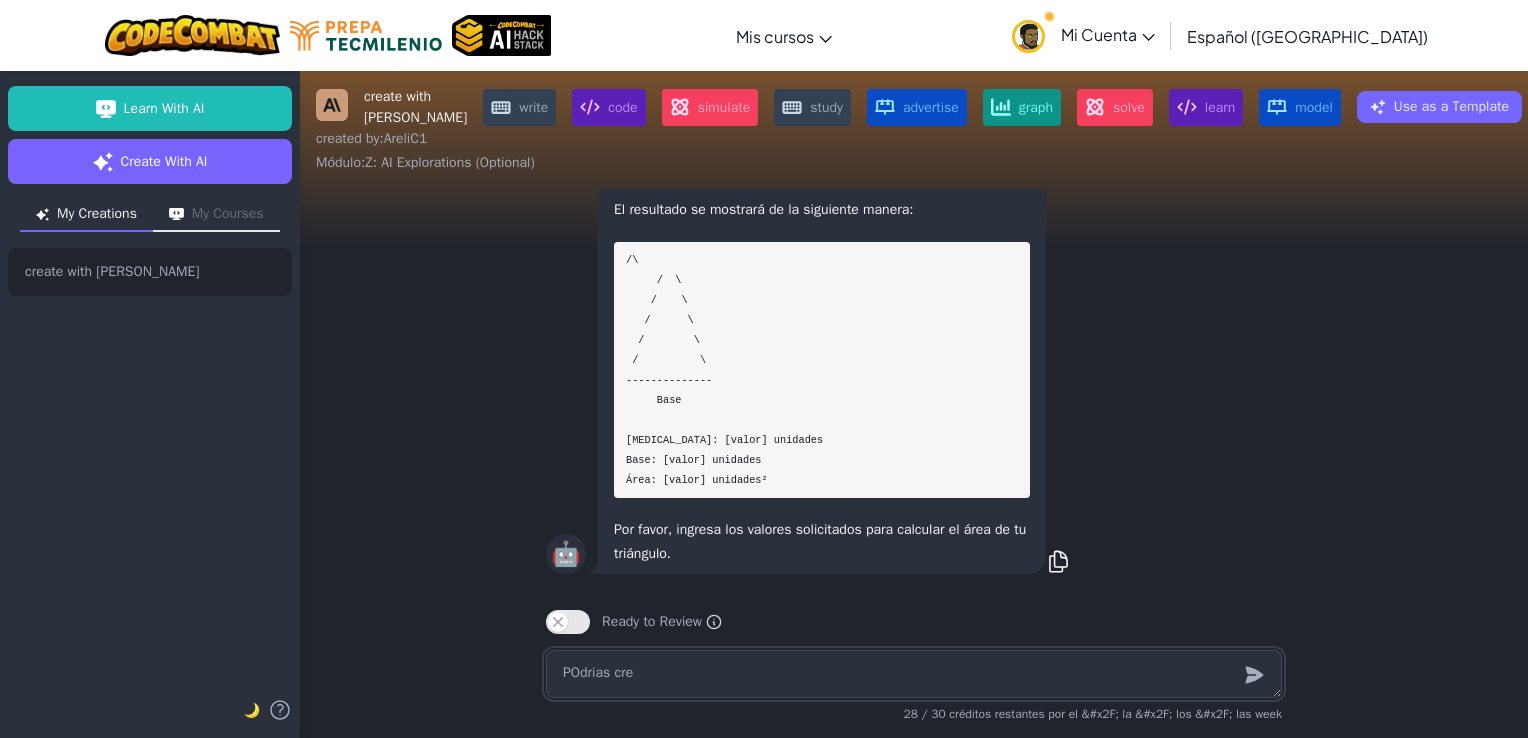 type on "x" 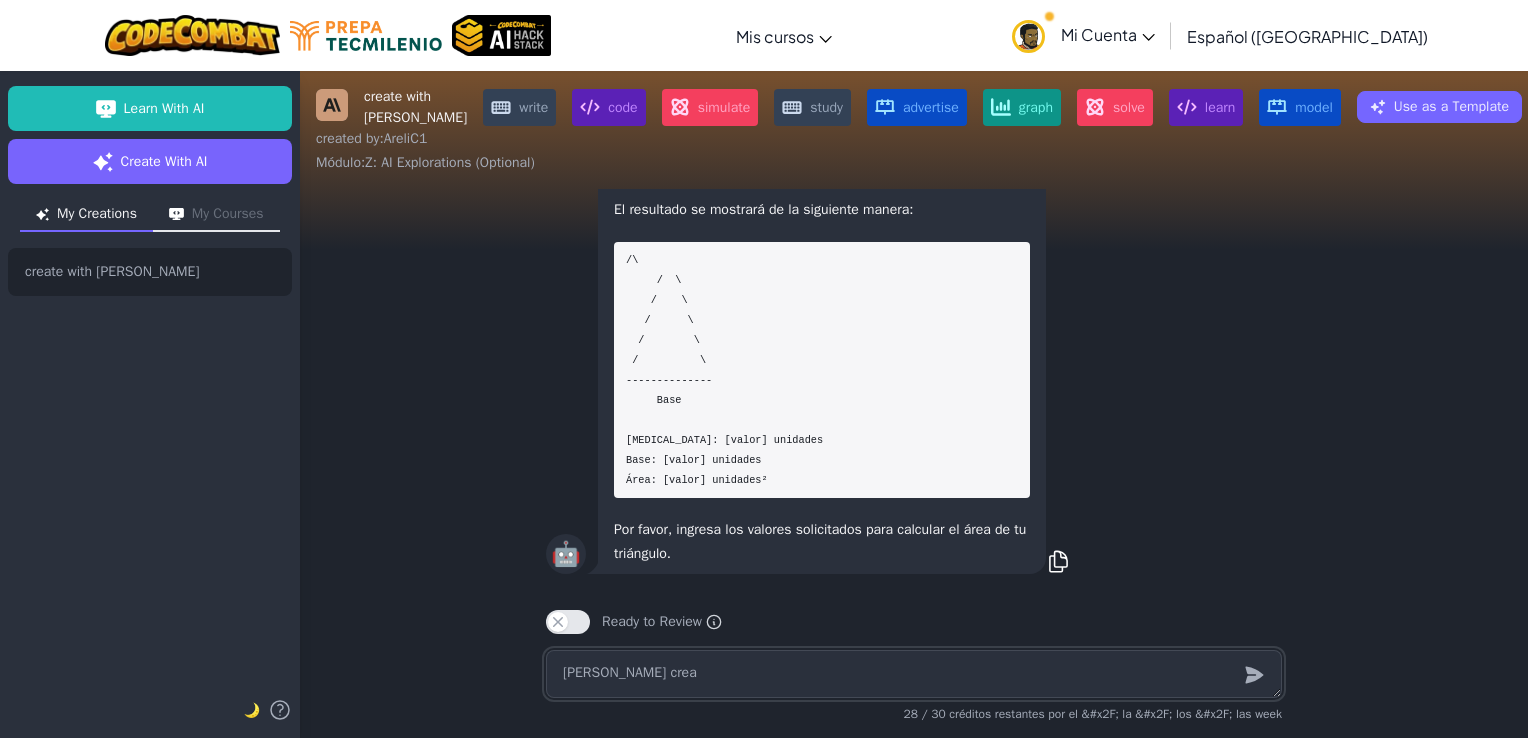 type on "x" 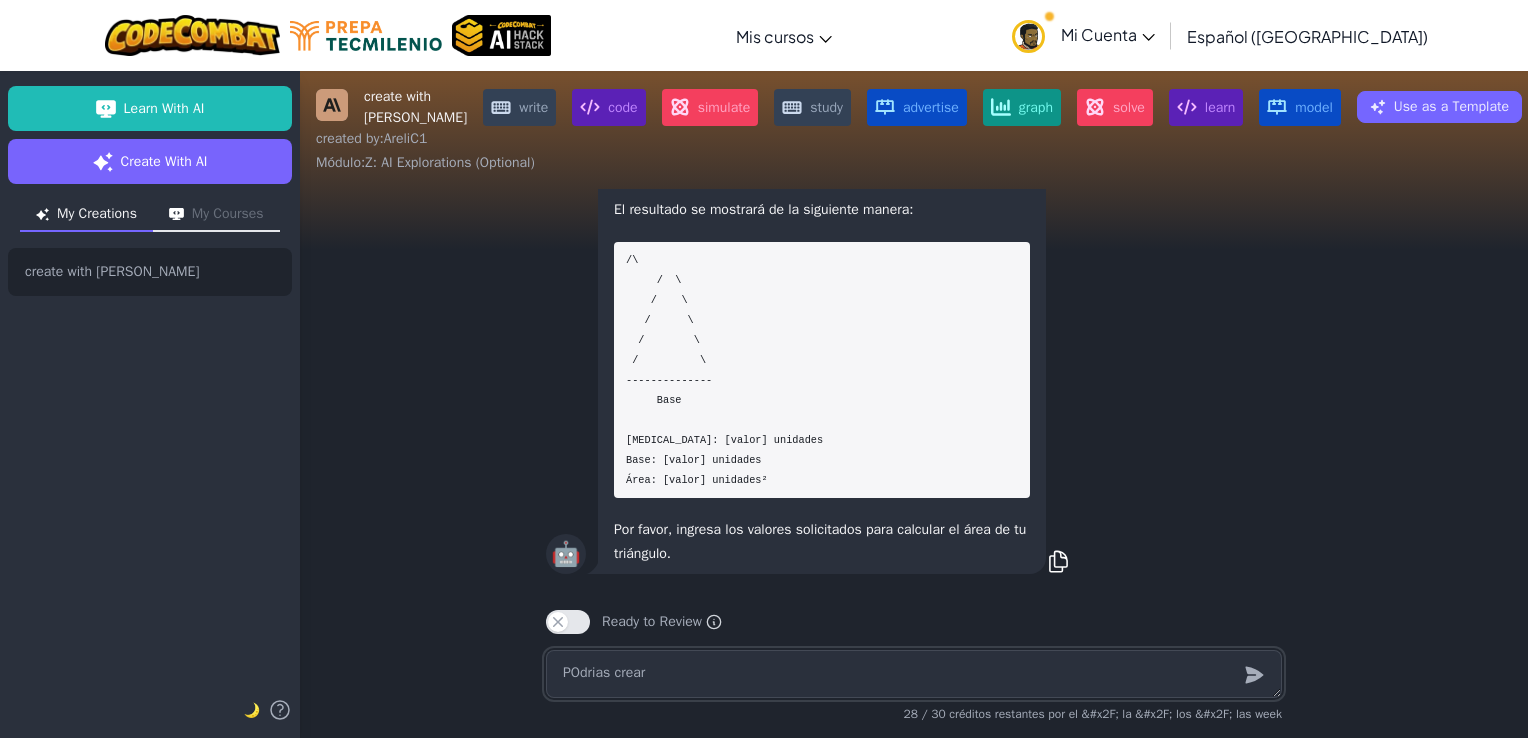 type on "x" 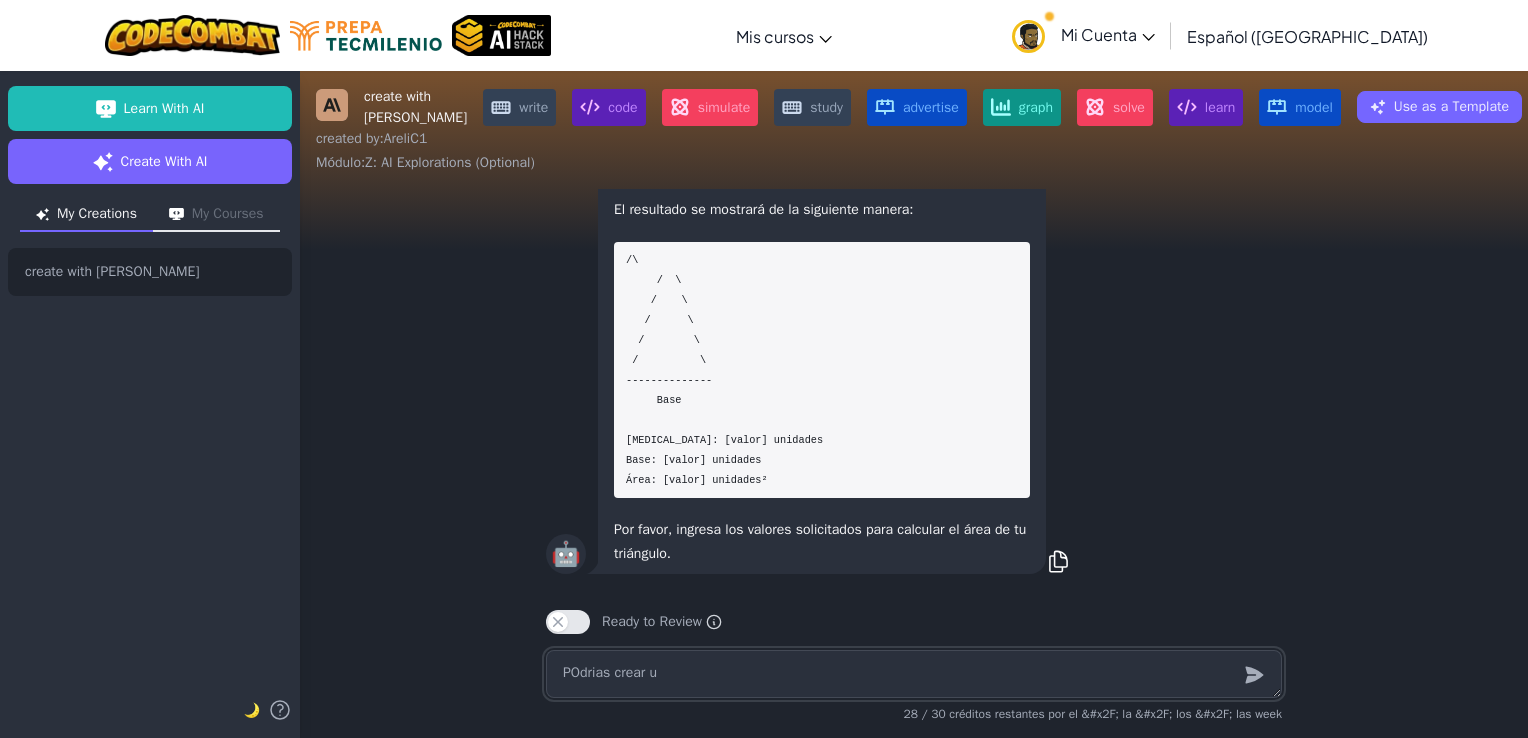 type on "x" 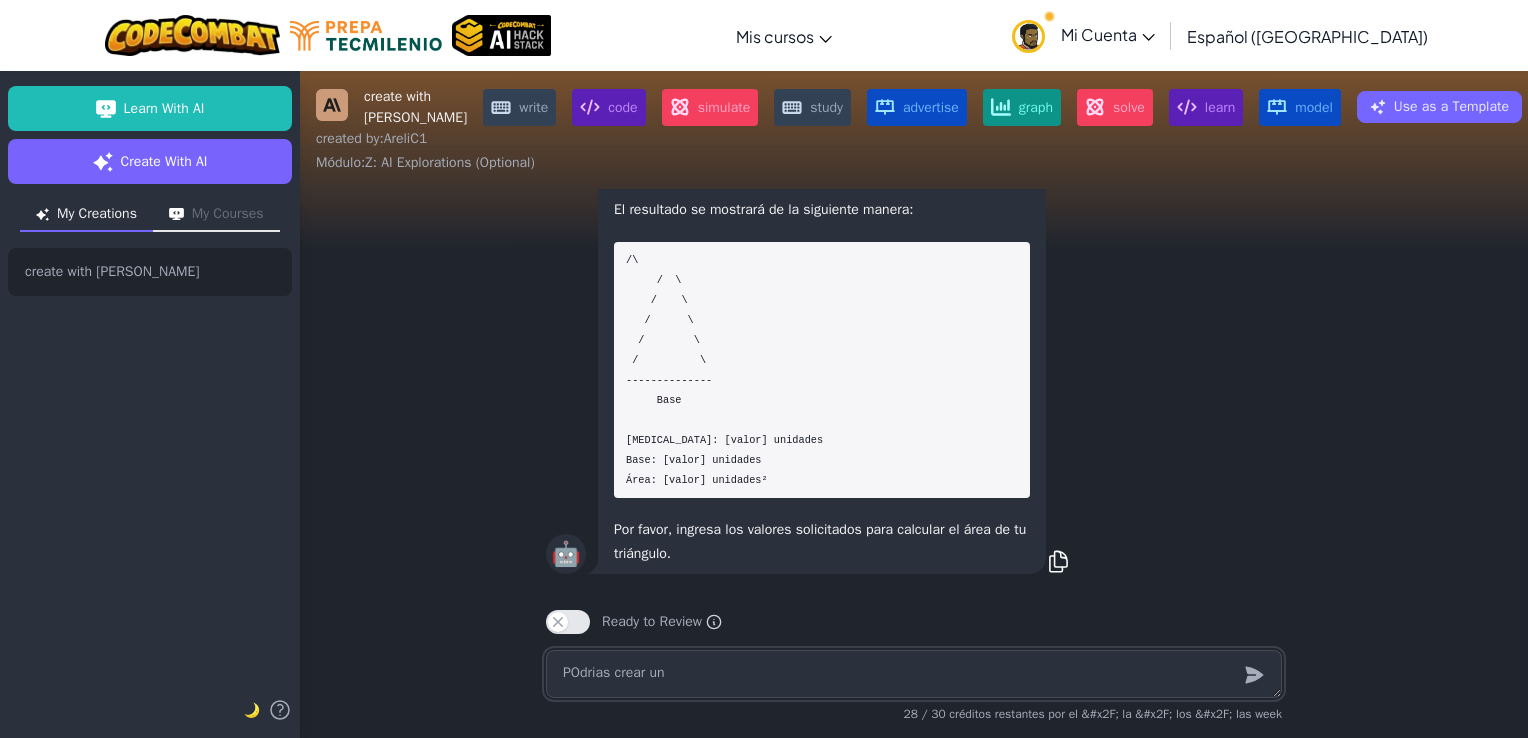 type on "x" 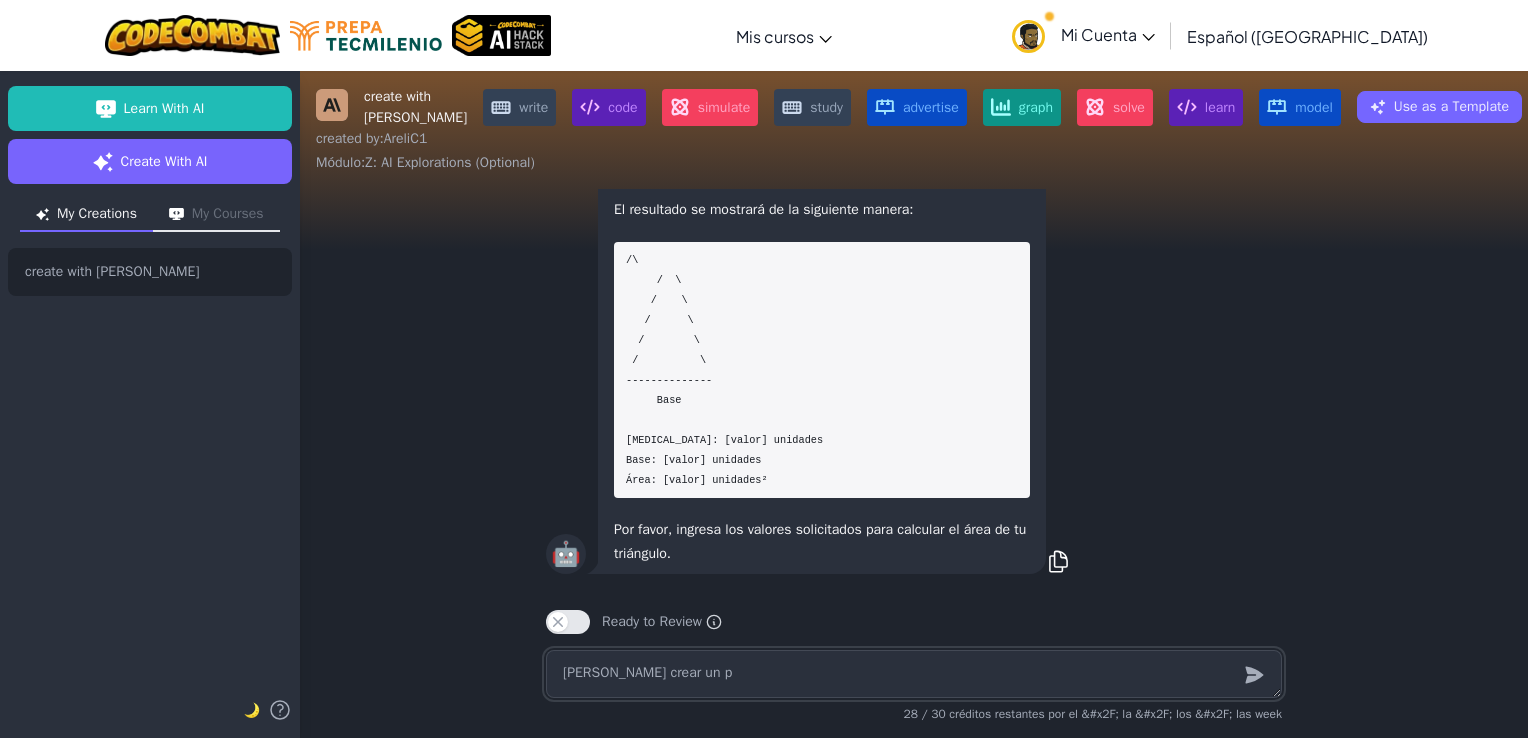 type on "[PERSON_NAME] crear un pr" 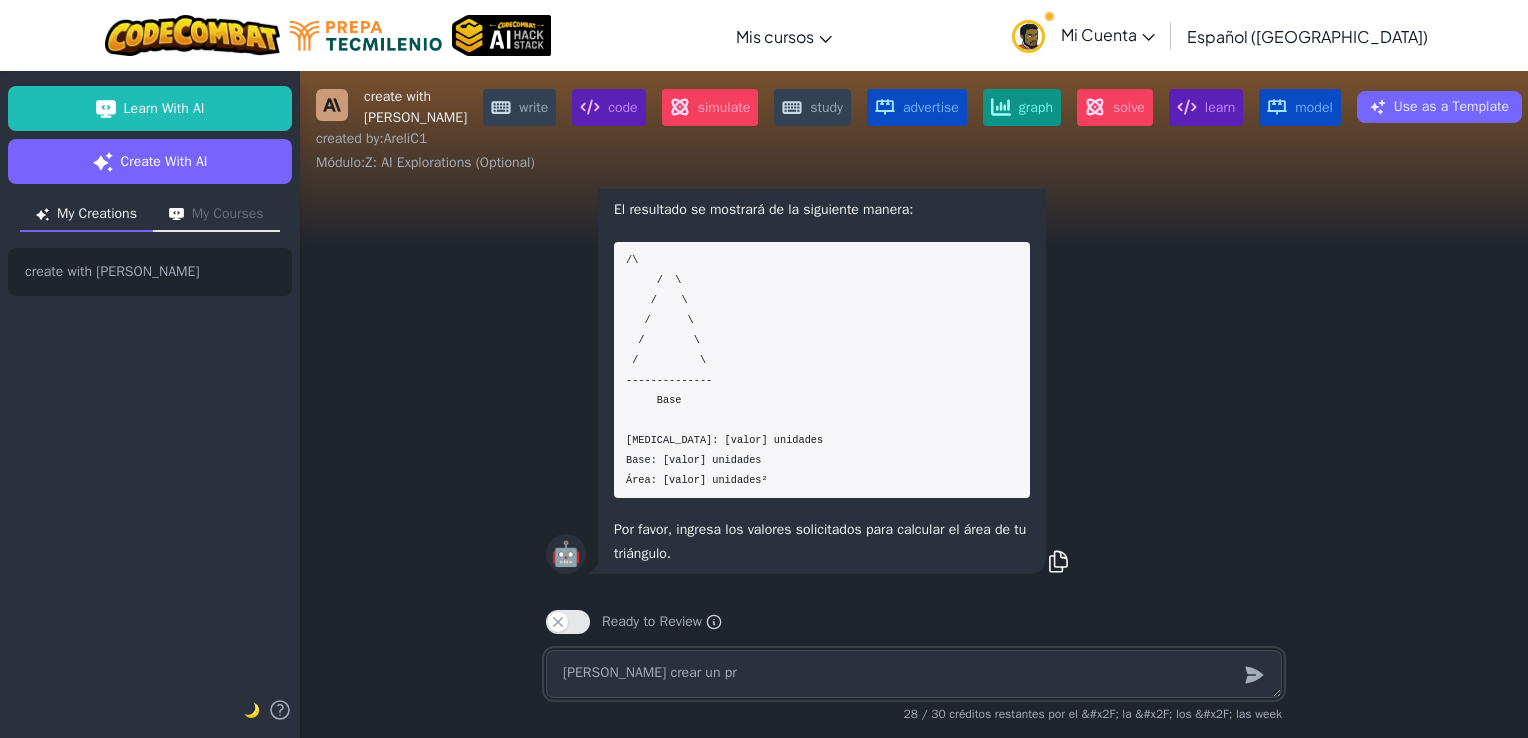 type on "x" 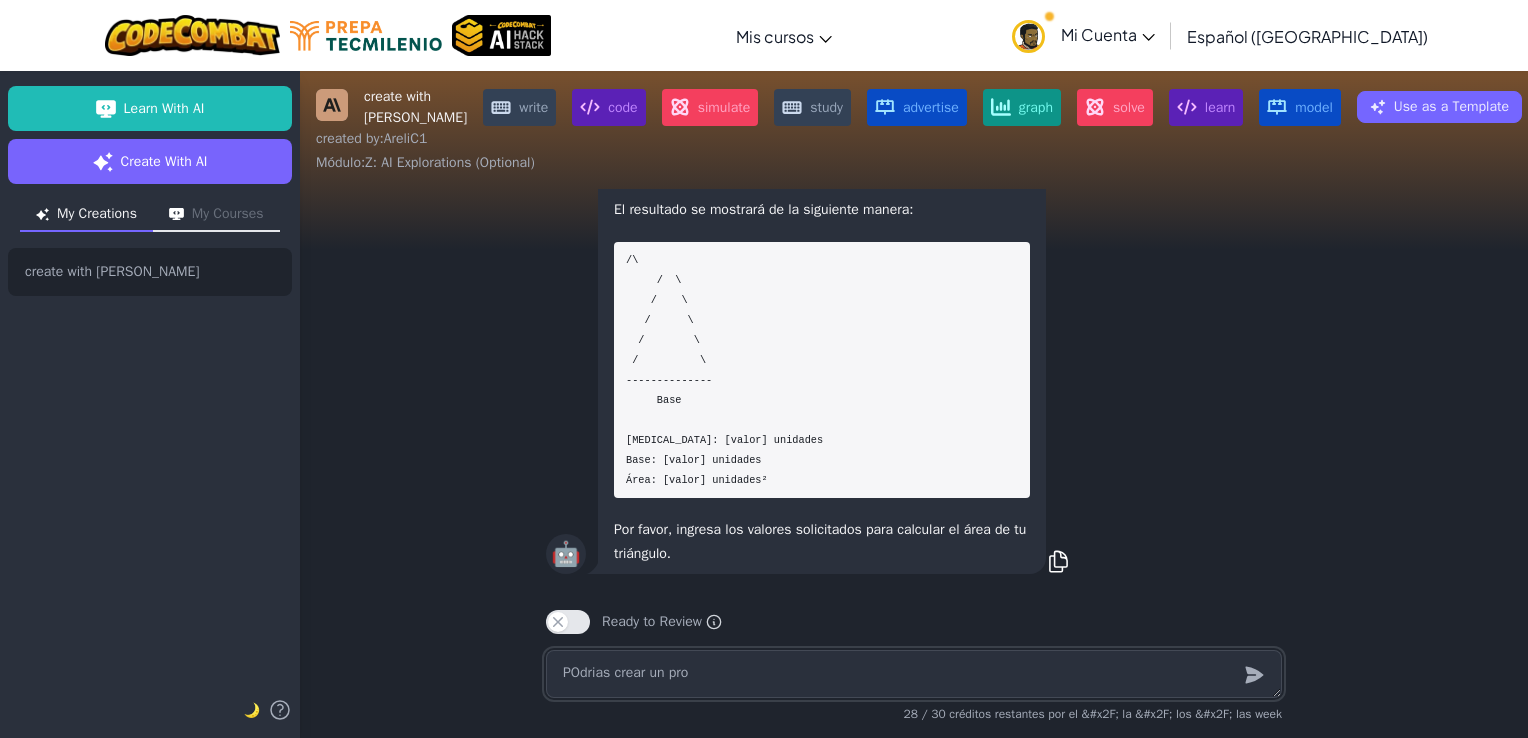 type on "x" 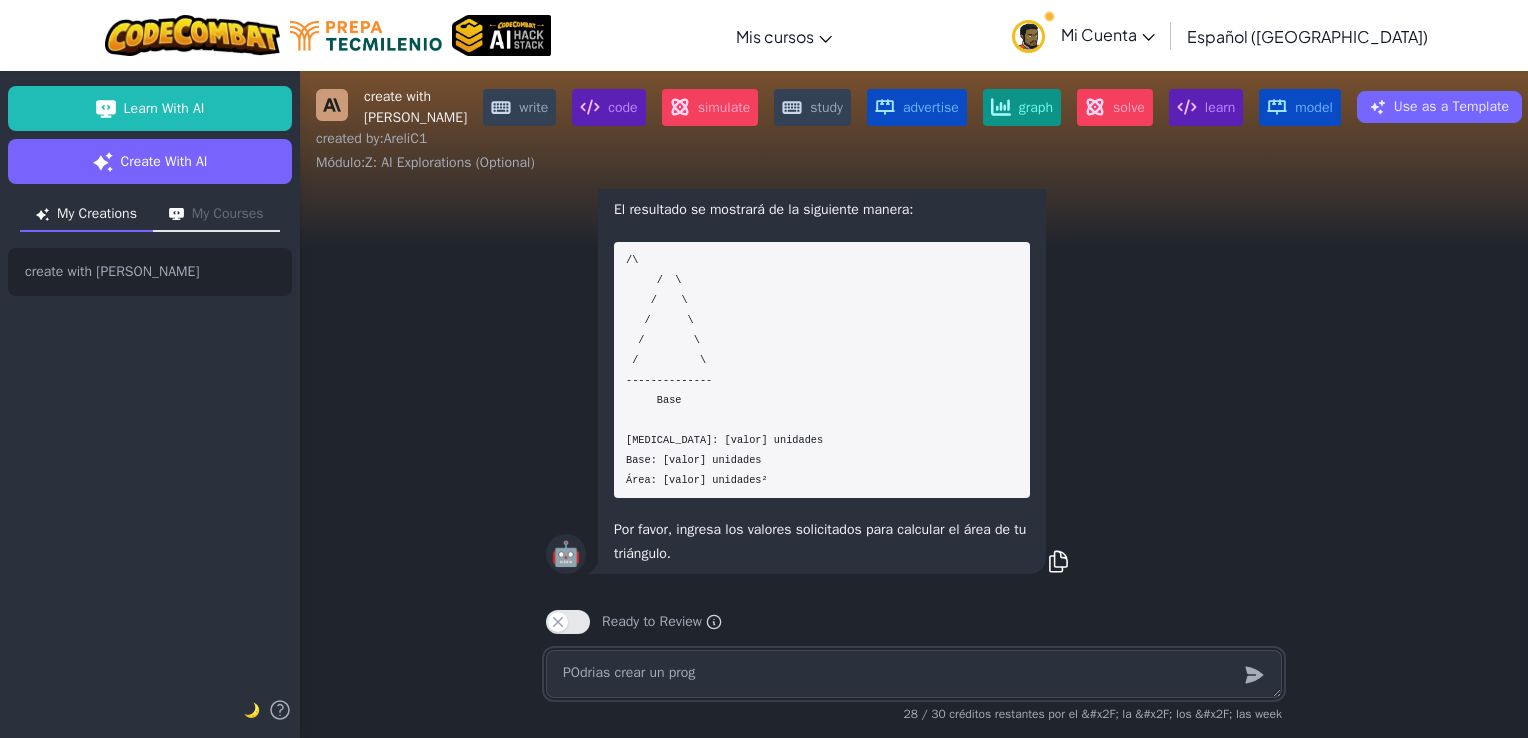 type on "x" 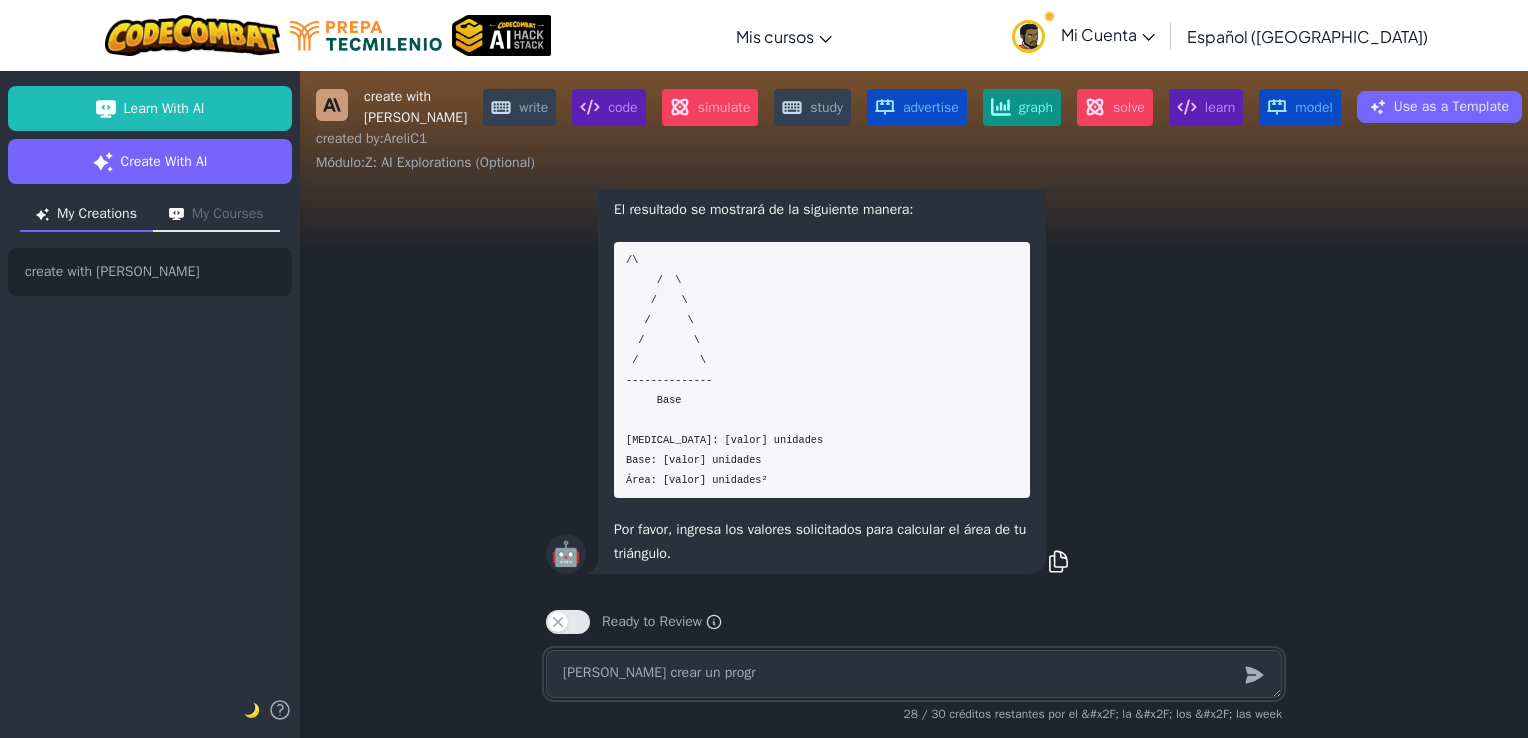 type on "x" 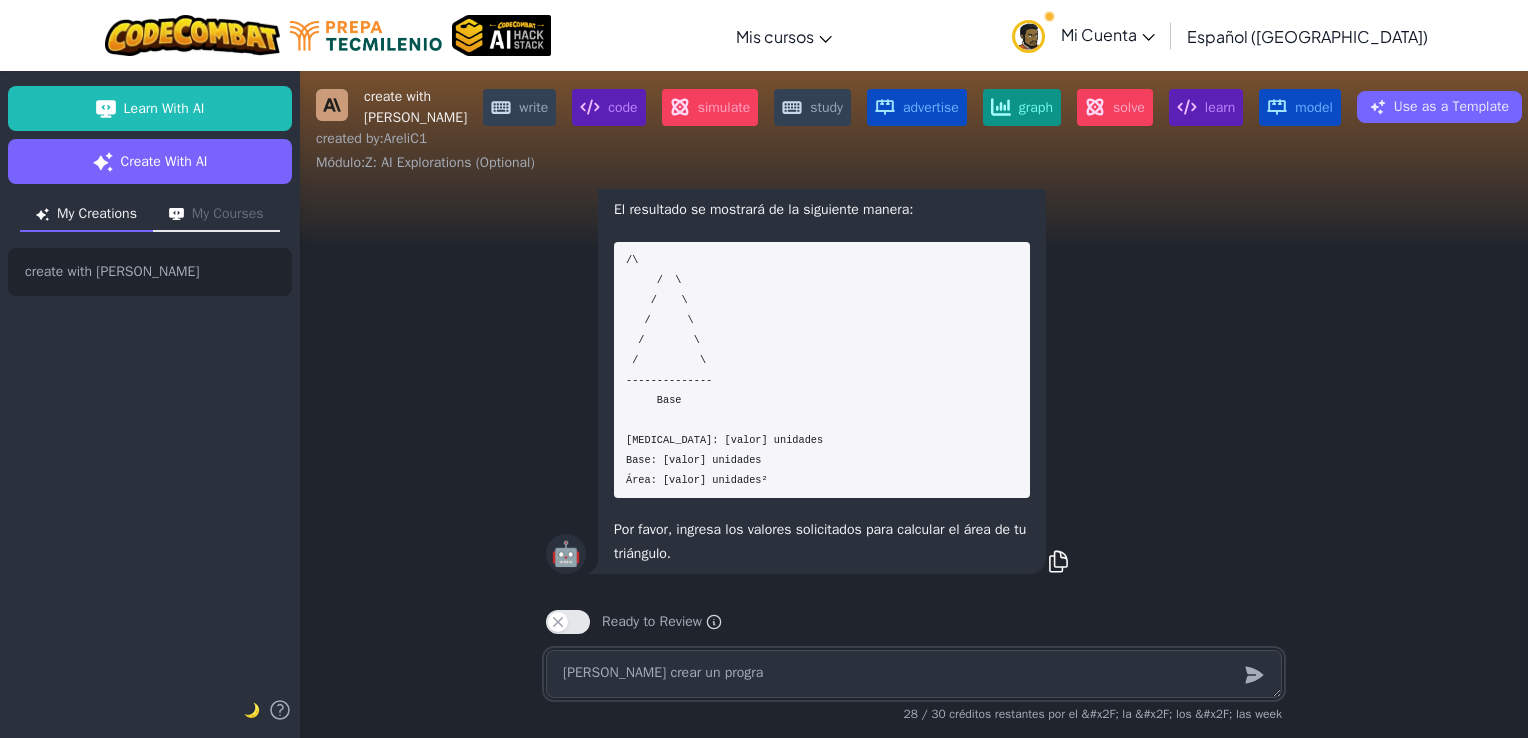 type on "x" 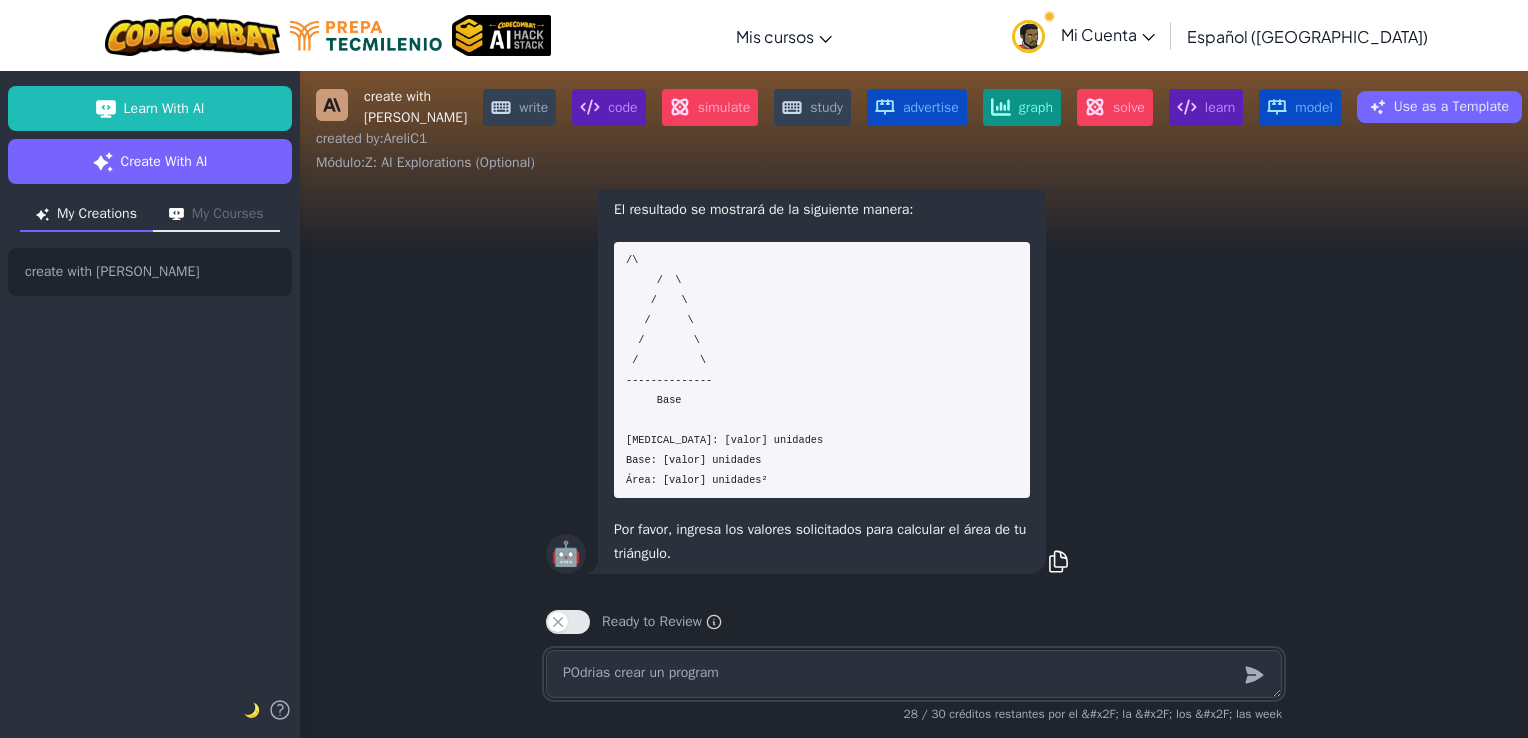 type on "POdrias crear un programa" 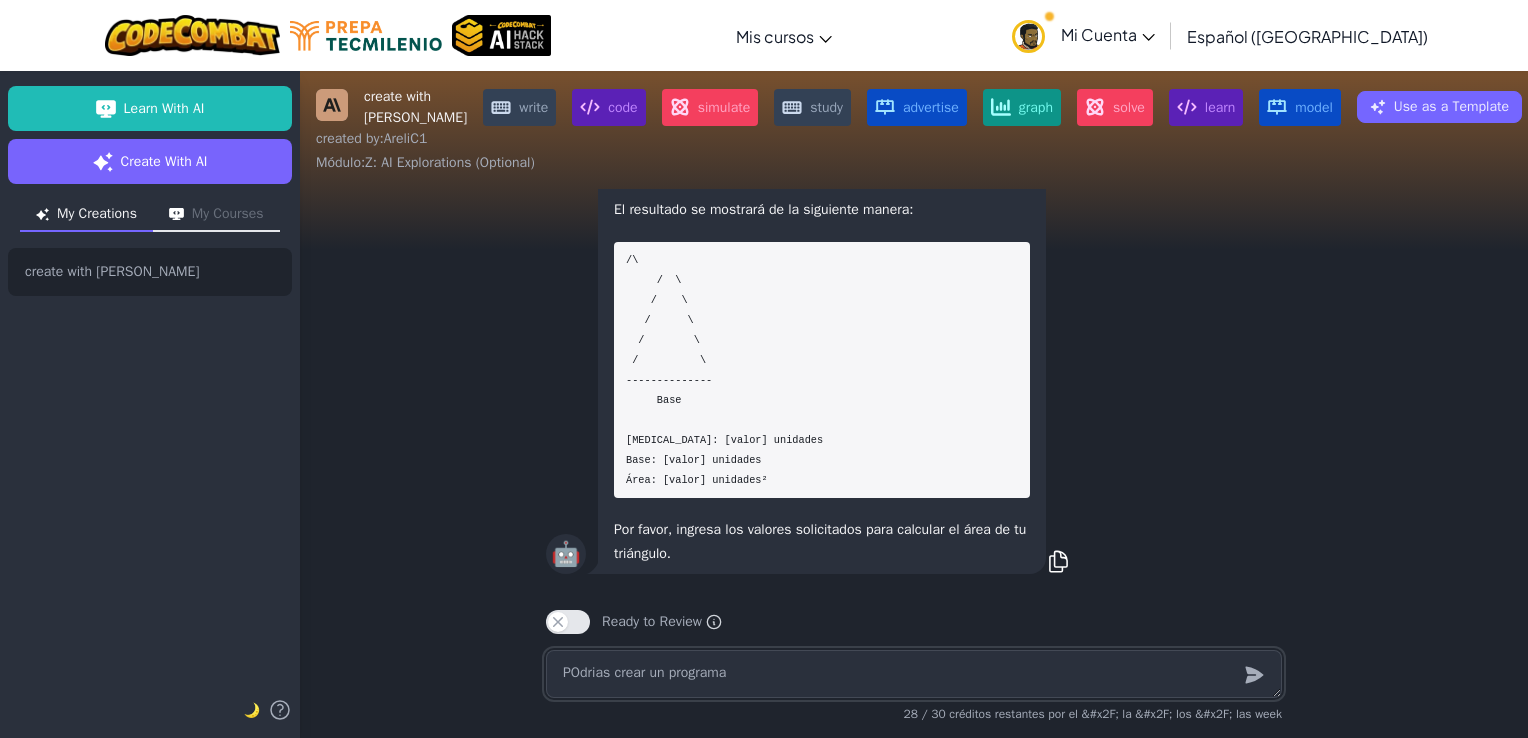 type on "x" 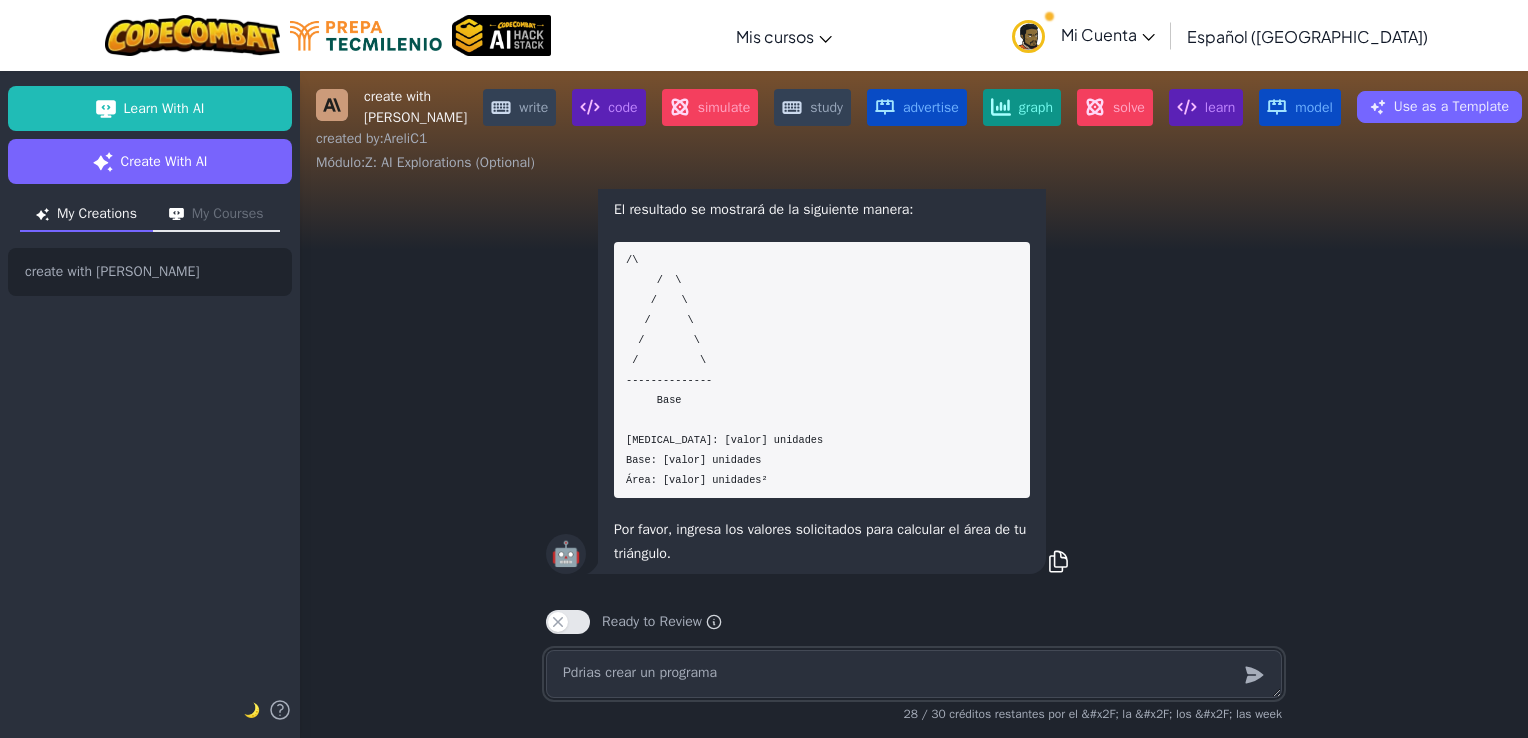type on "x" 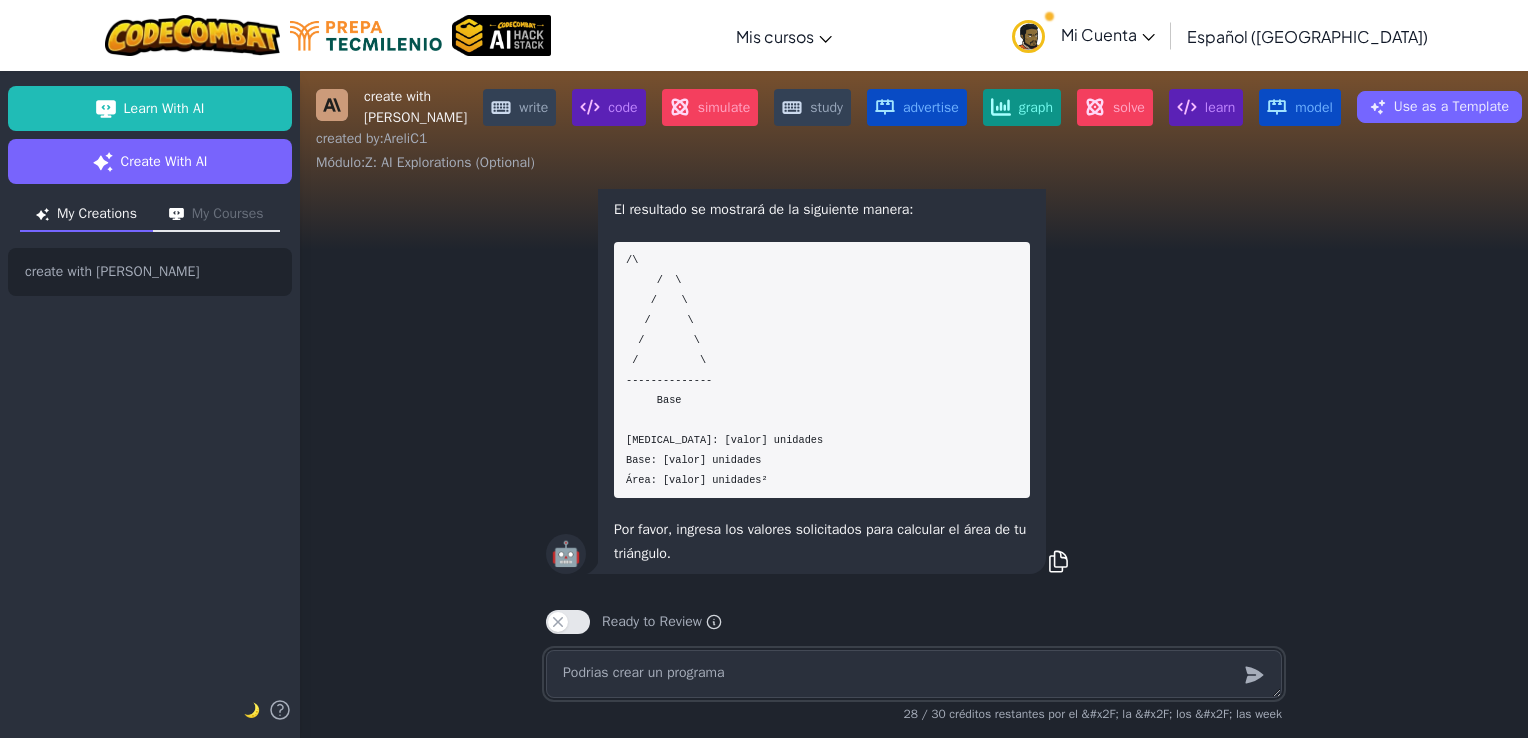 type on "x" 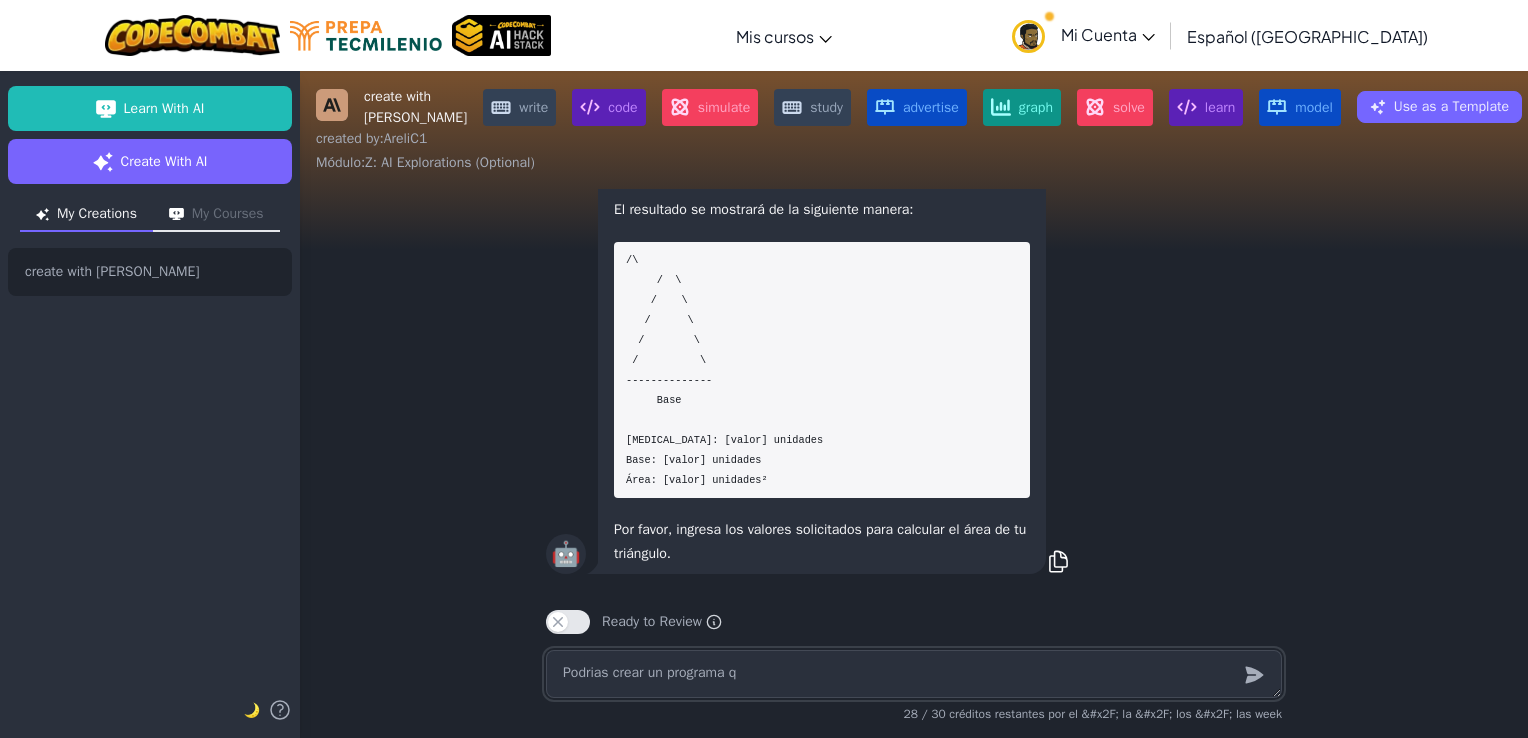 type on "x" 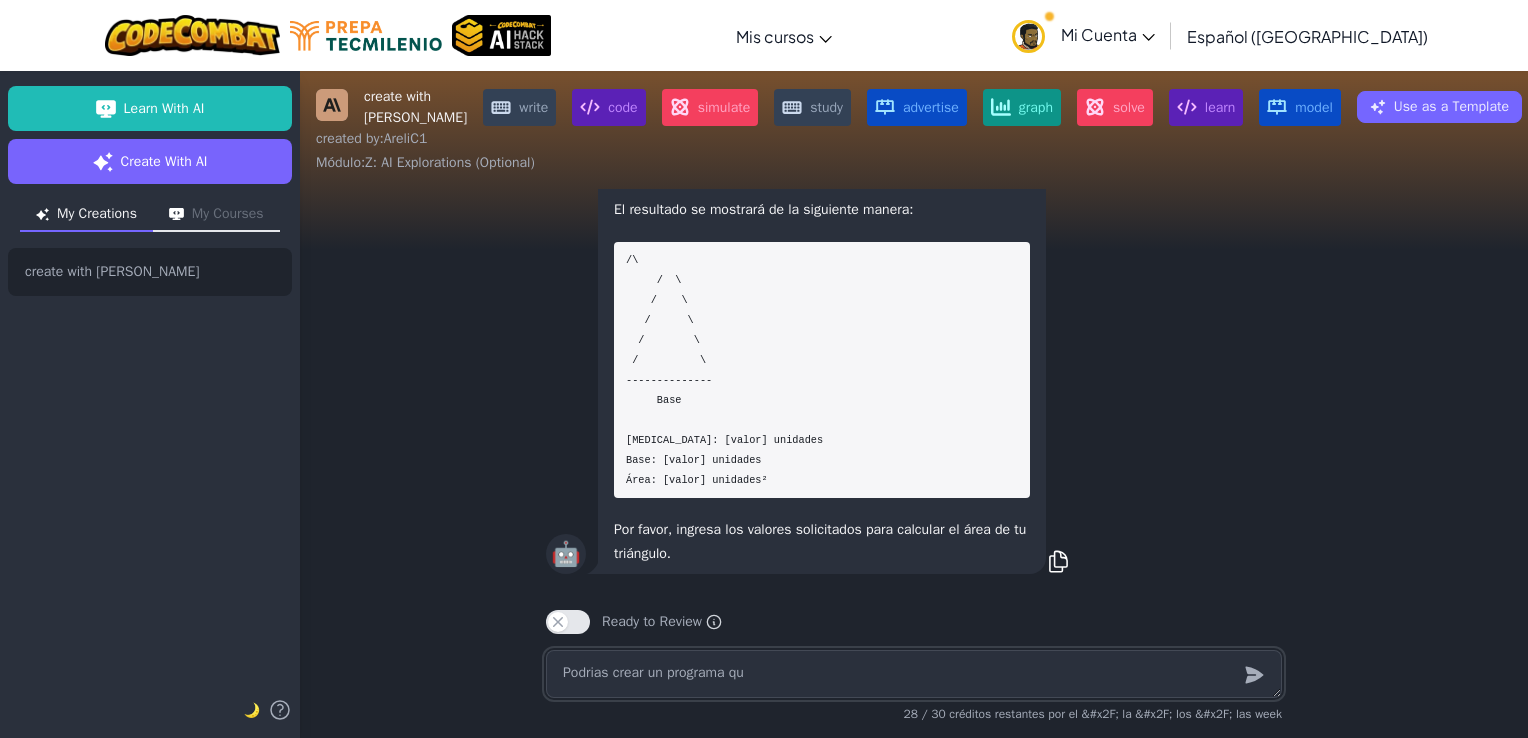 type on "x" 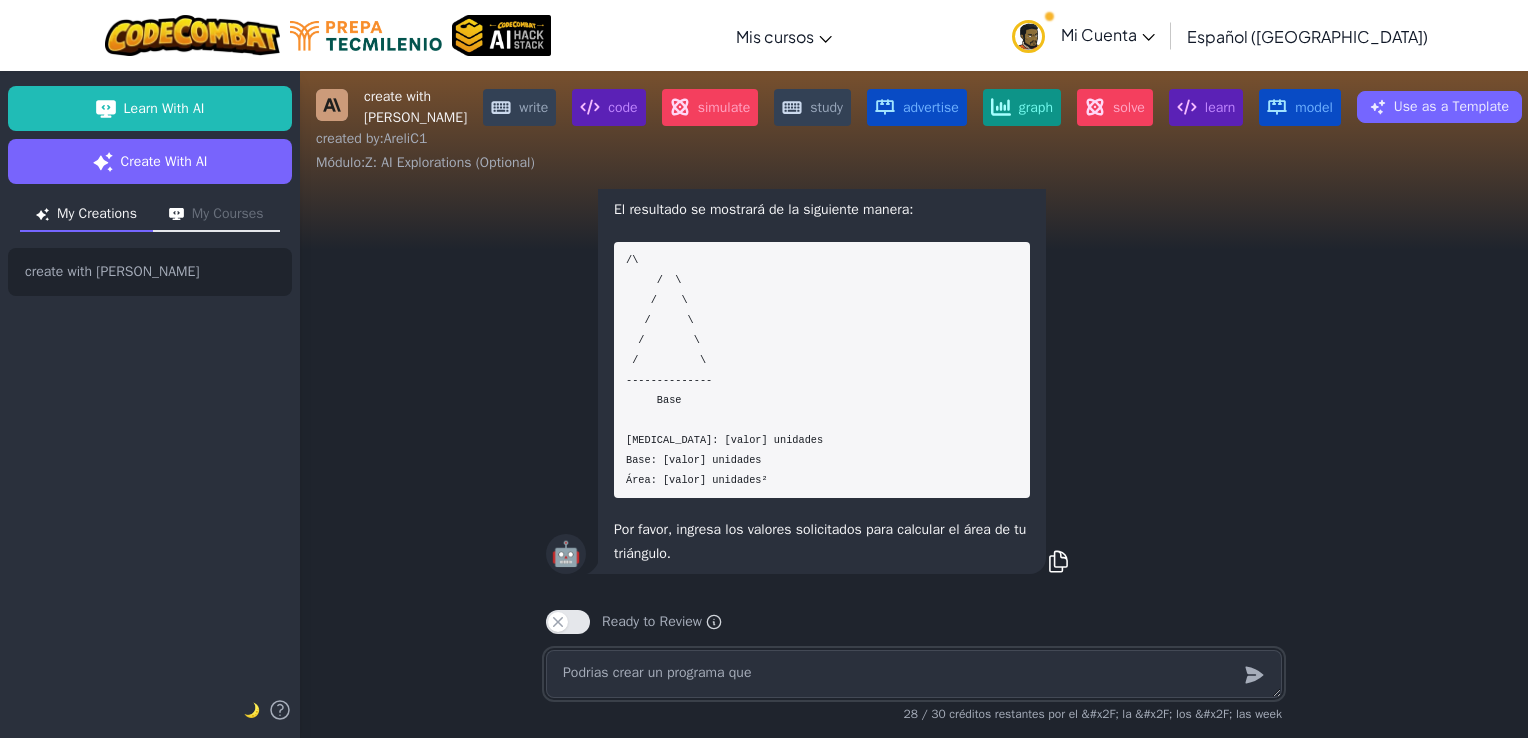 type on "x" 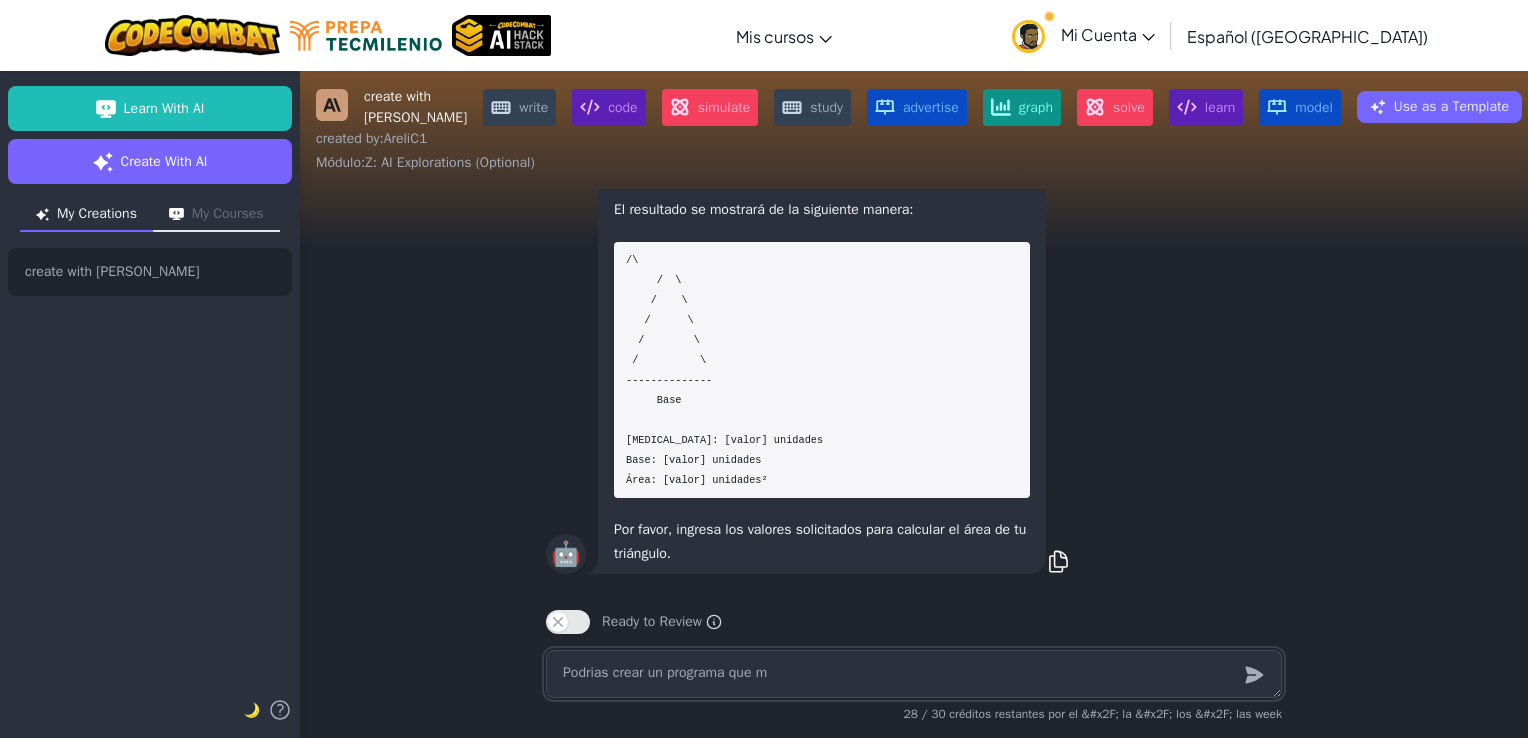 type on "x" 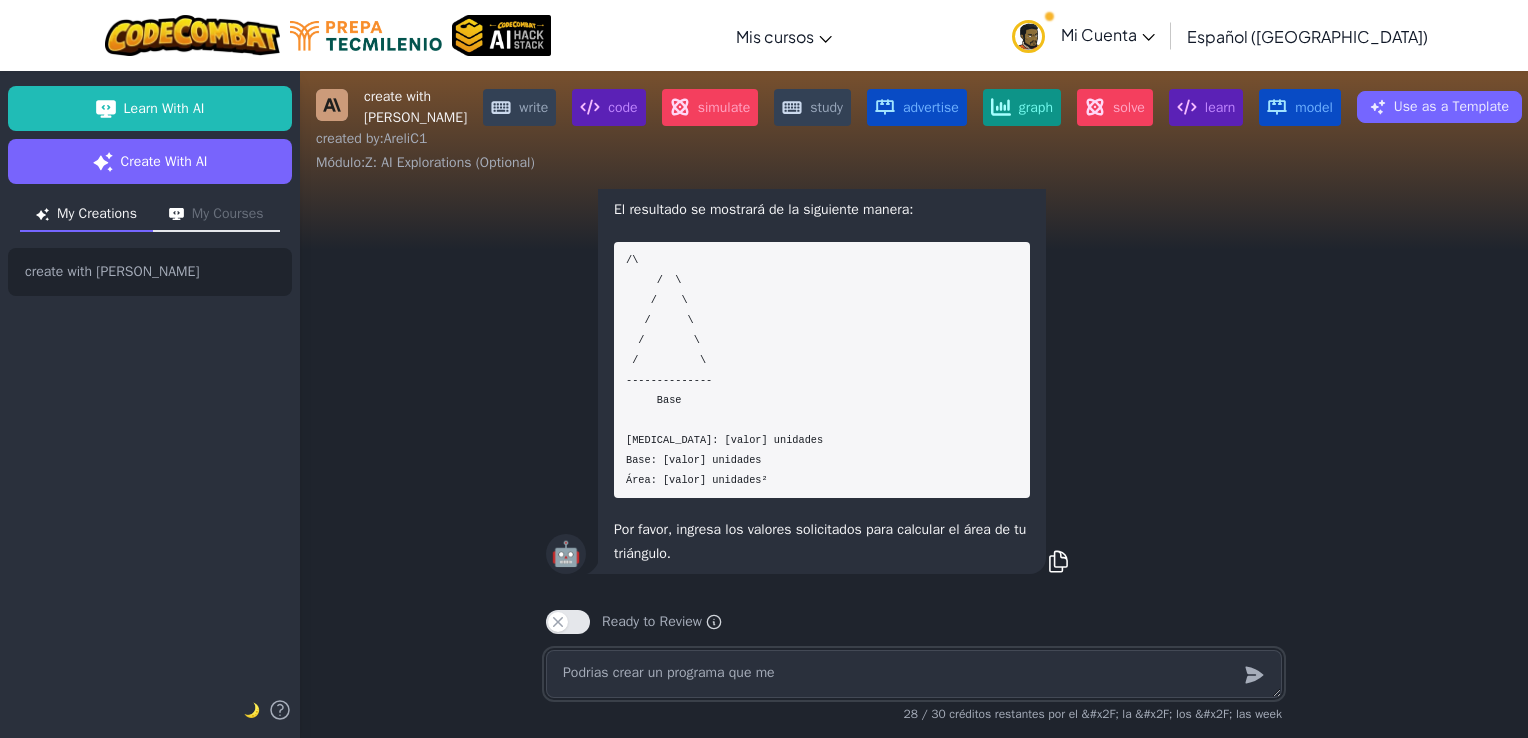 type on "x" 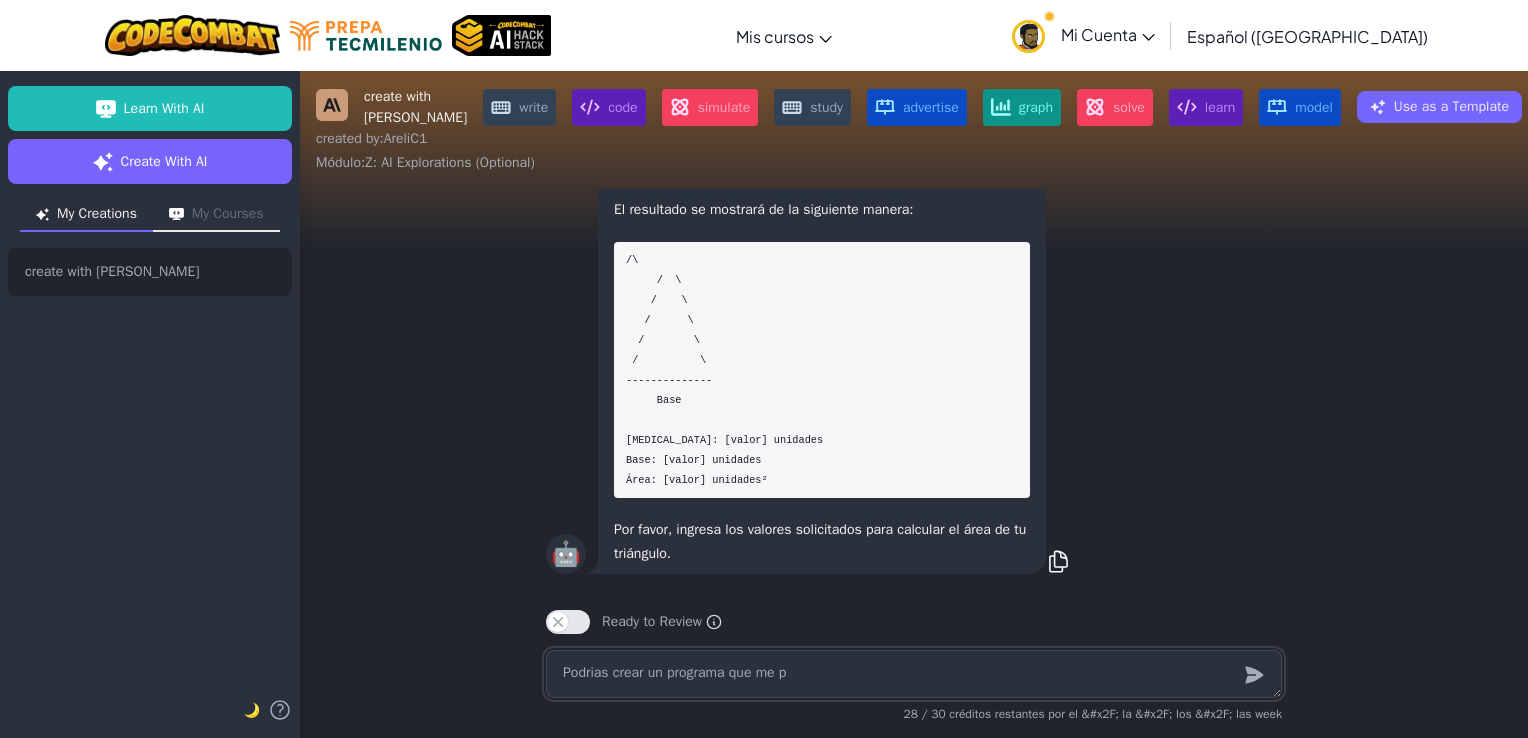 type on "x" 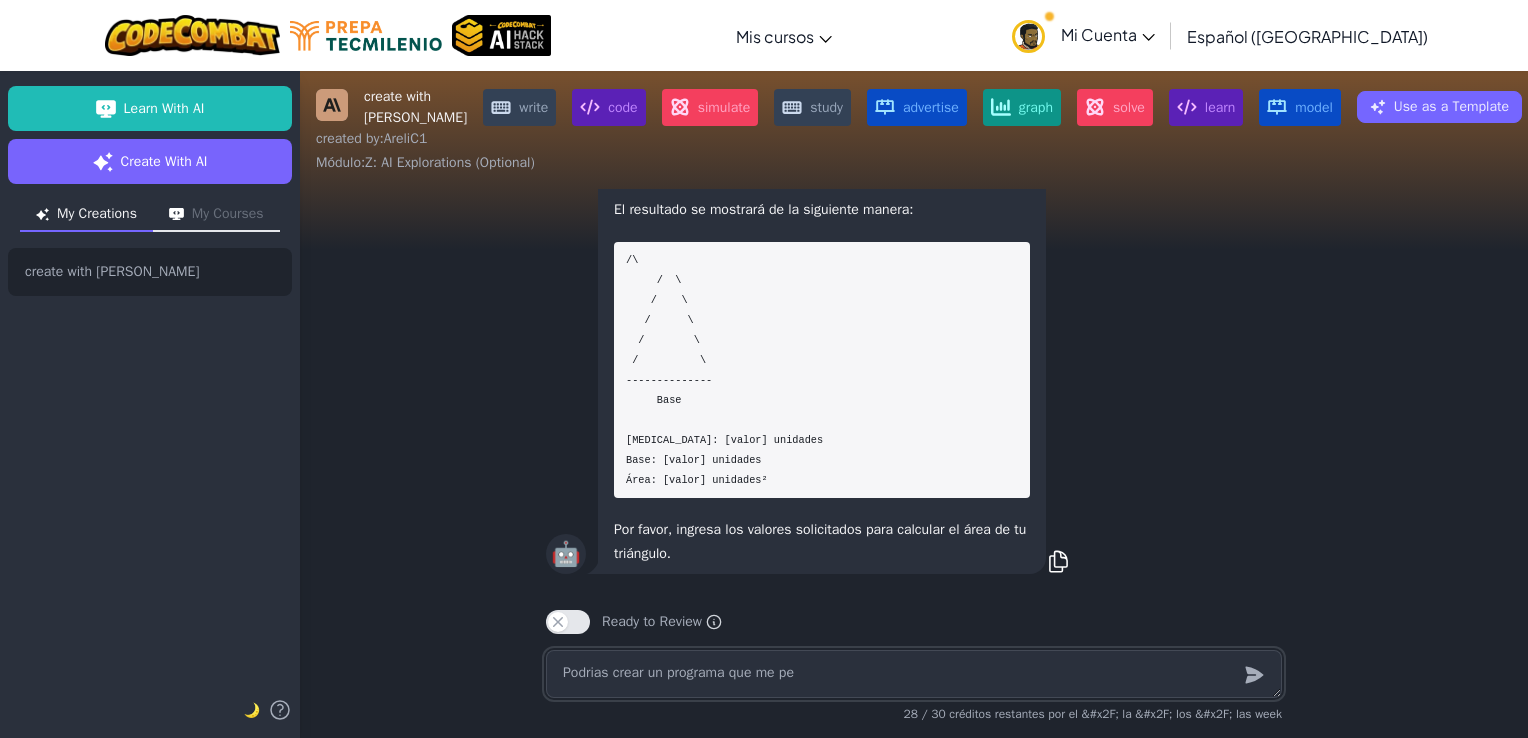 type on "x" 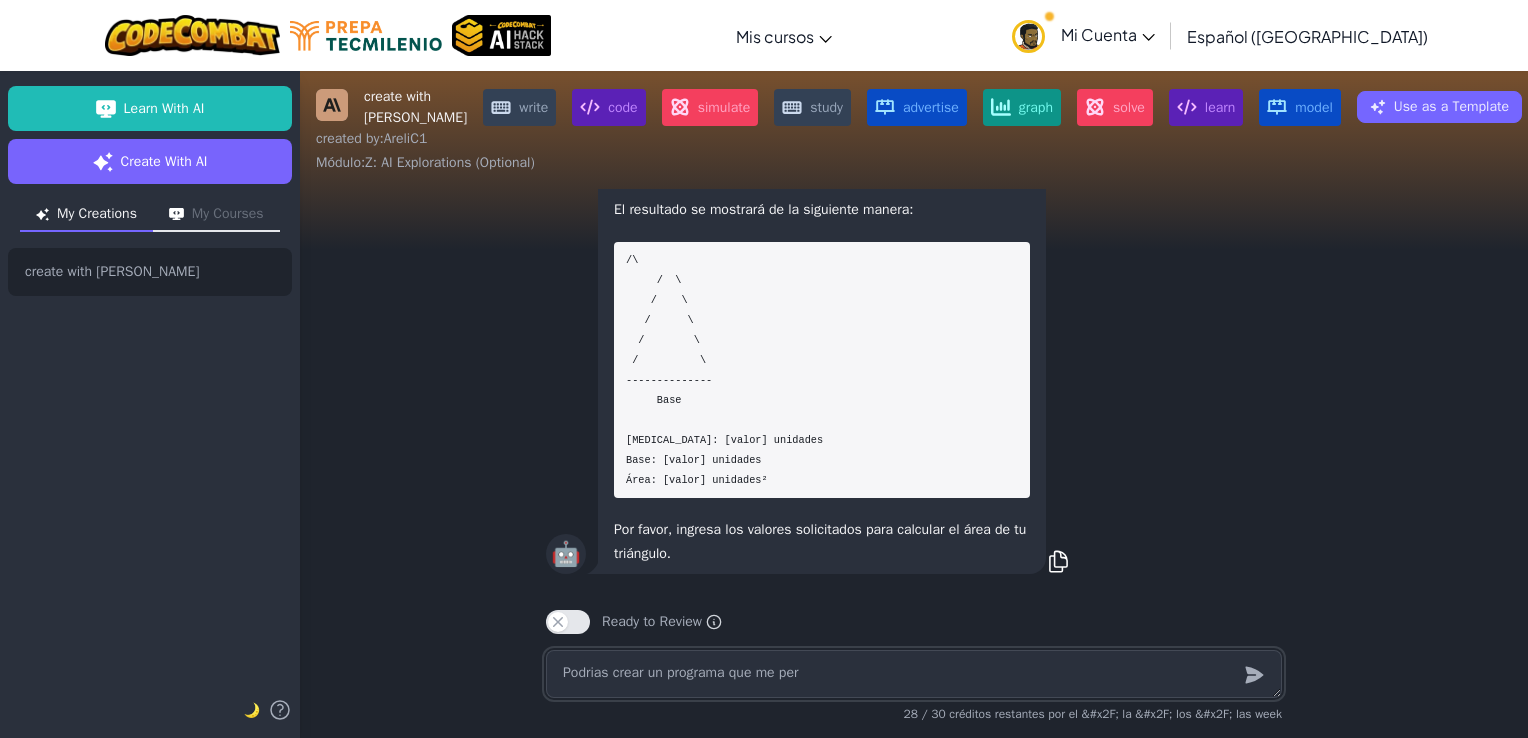 type on "x" 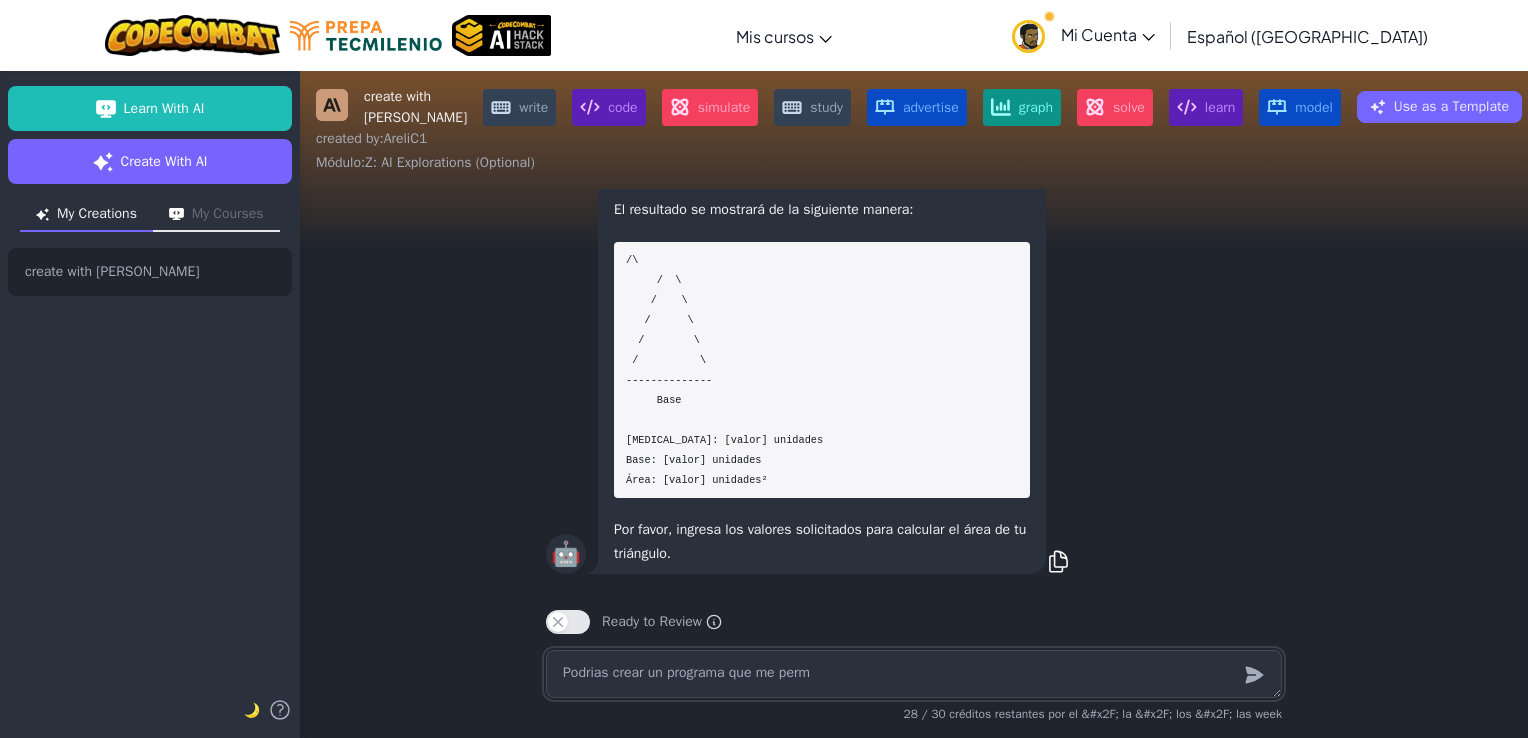 type on "x" 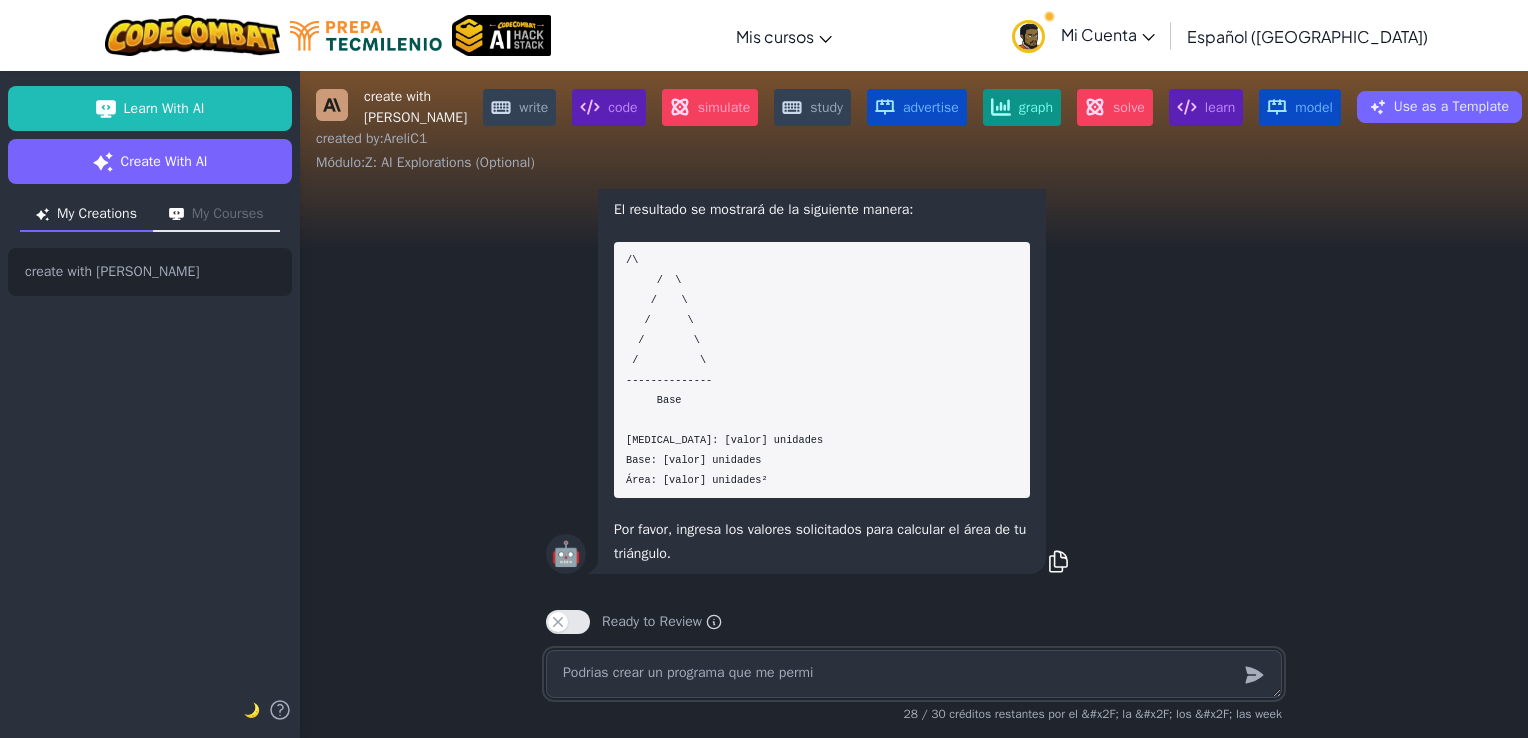 type on "x" 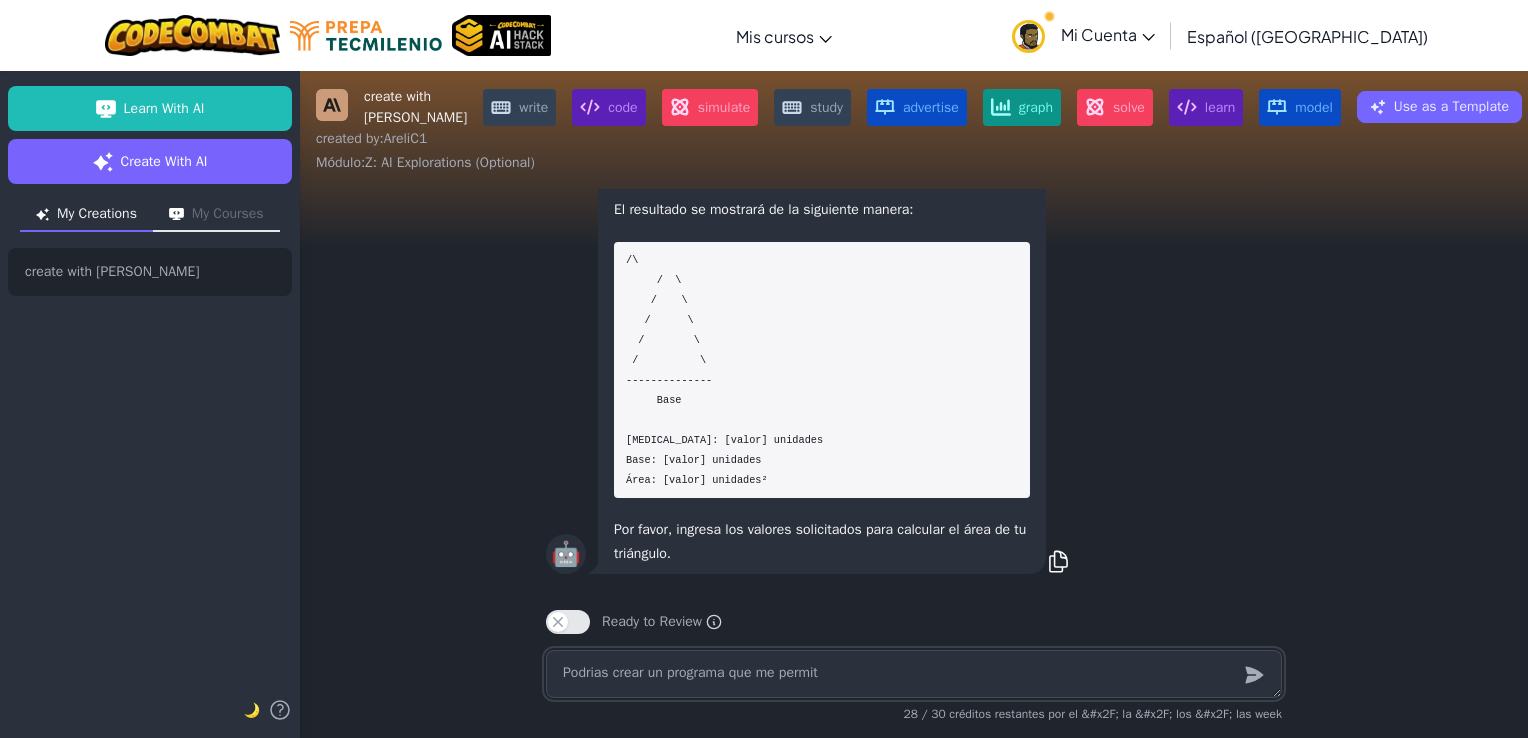 type on "x" 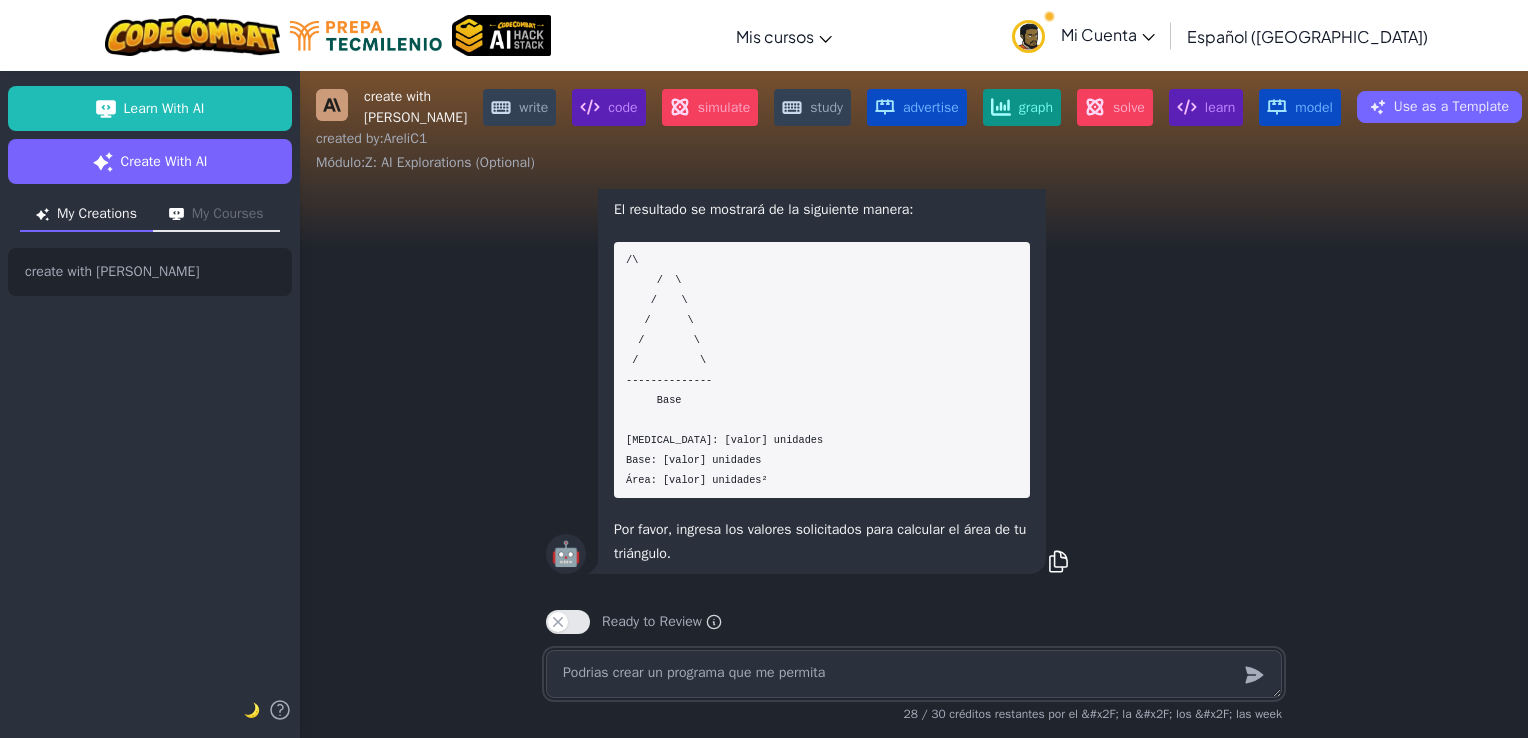 type on "x" 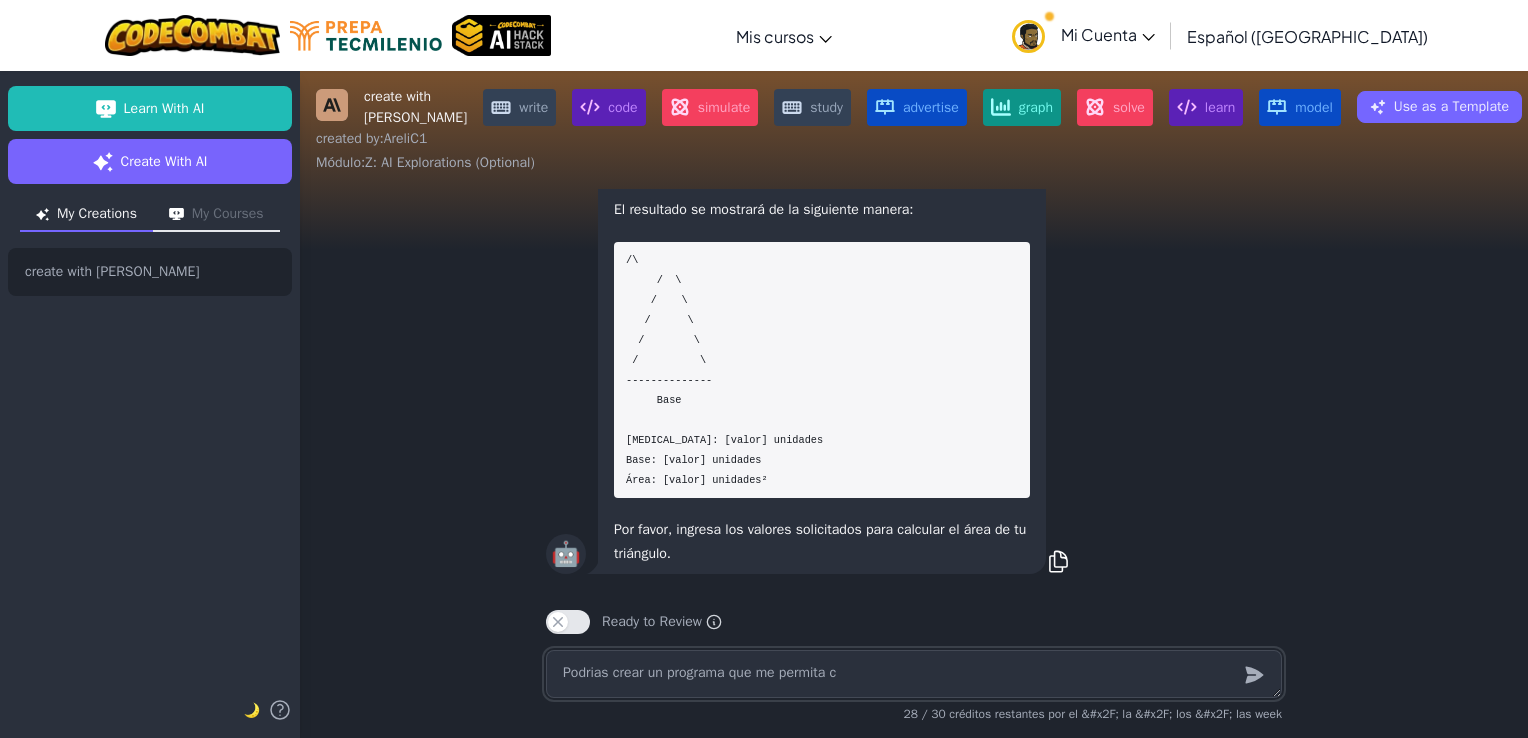 type on "x" 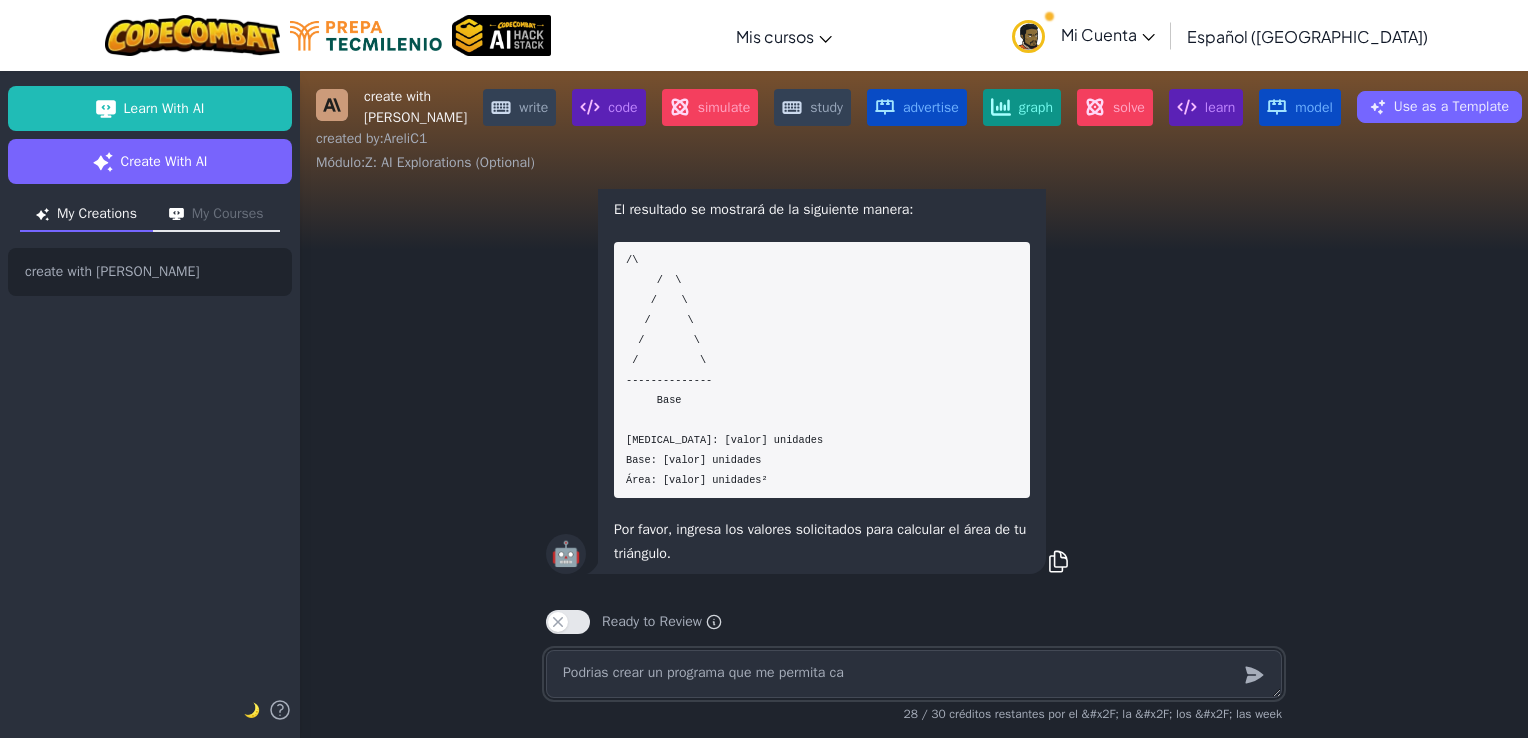 type on "x" 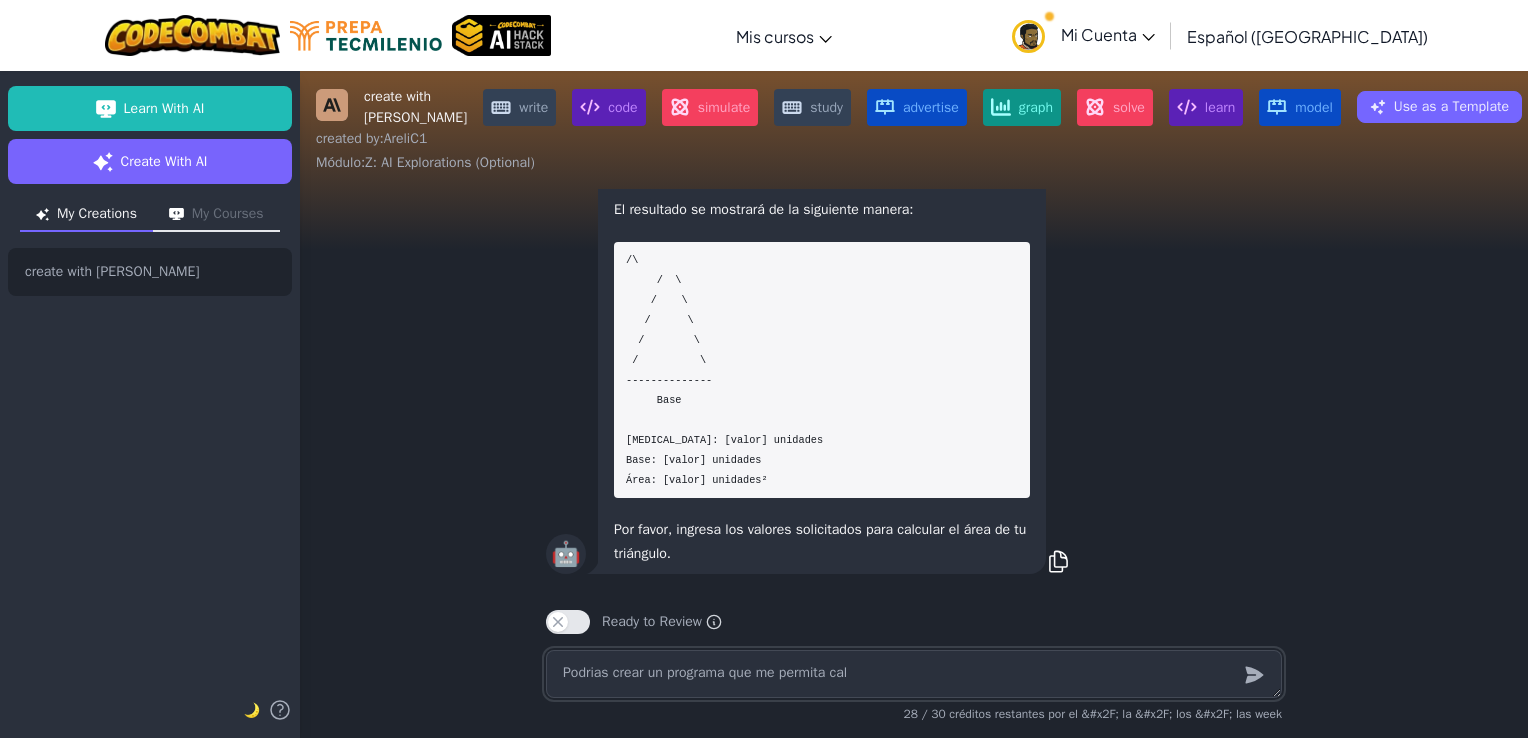 type on "x" 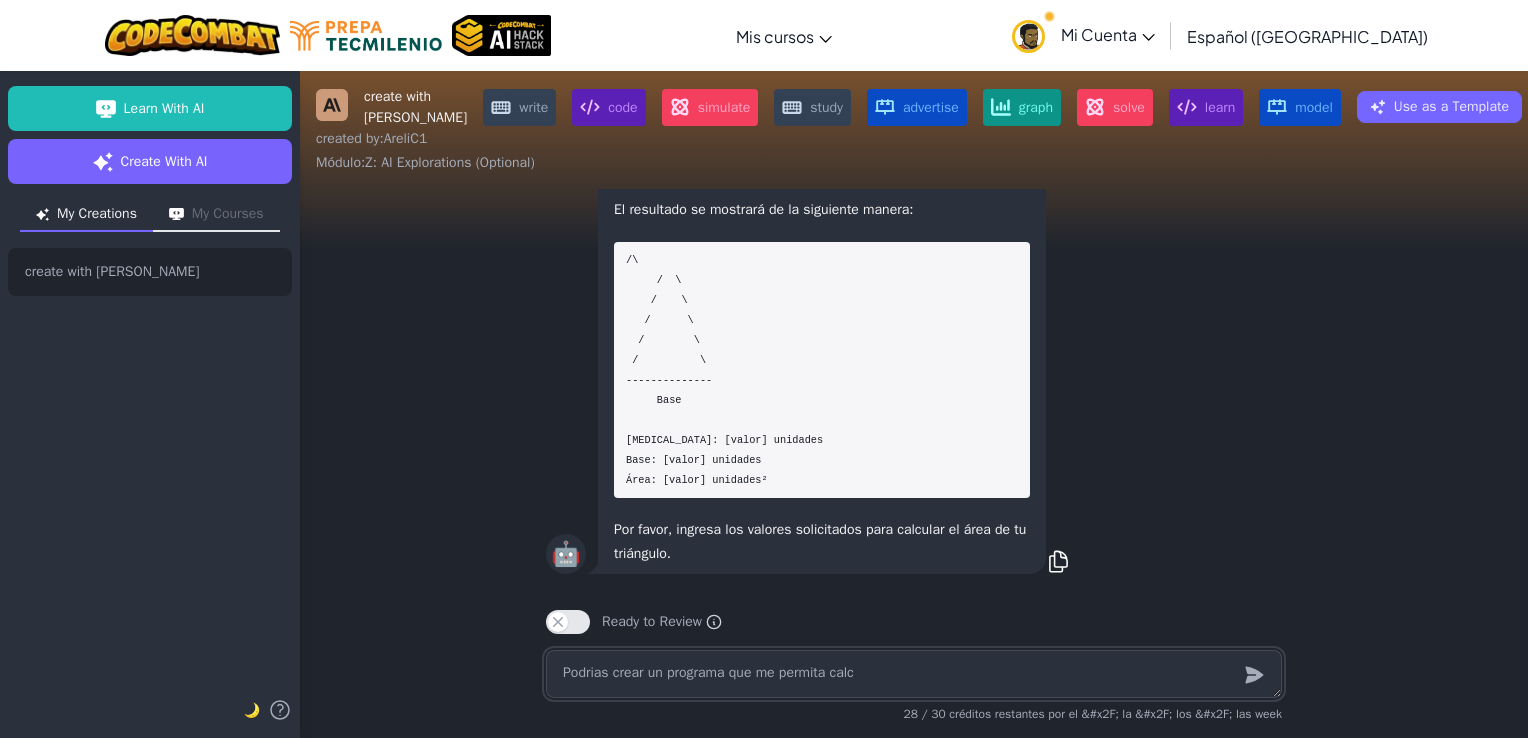 type on "x" 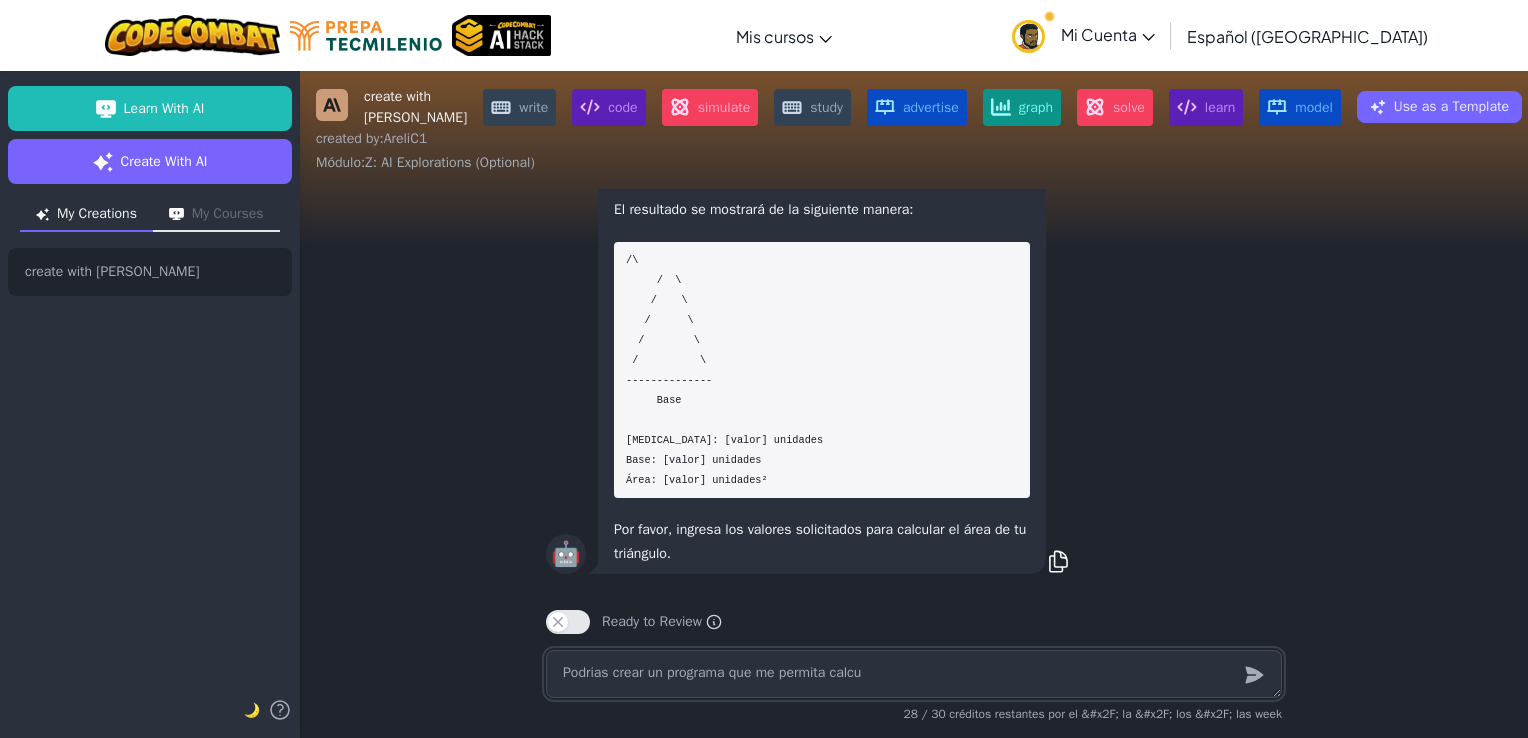 type on "x" 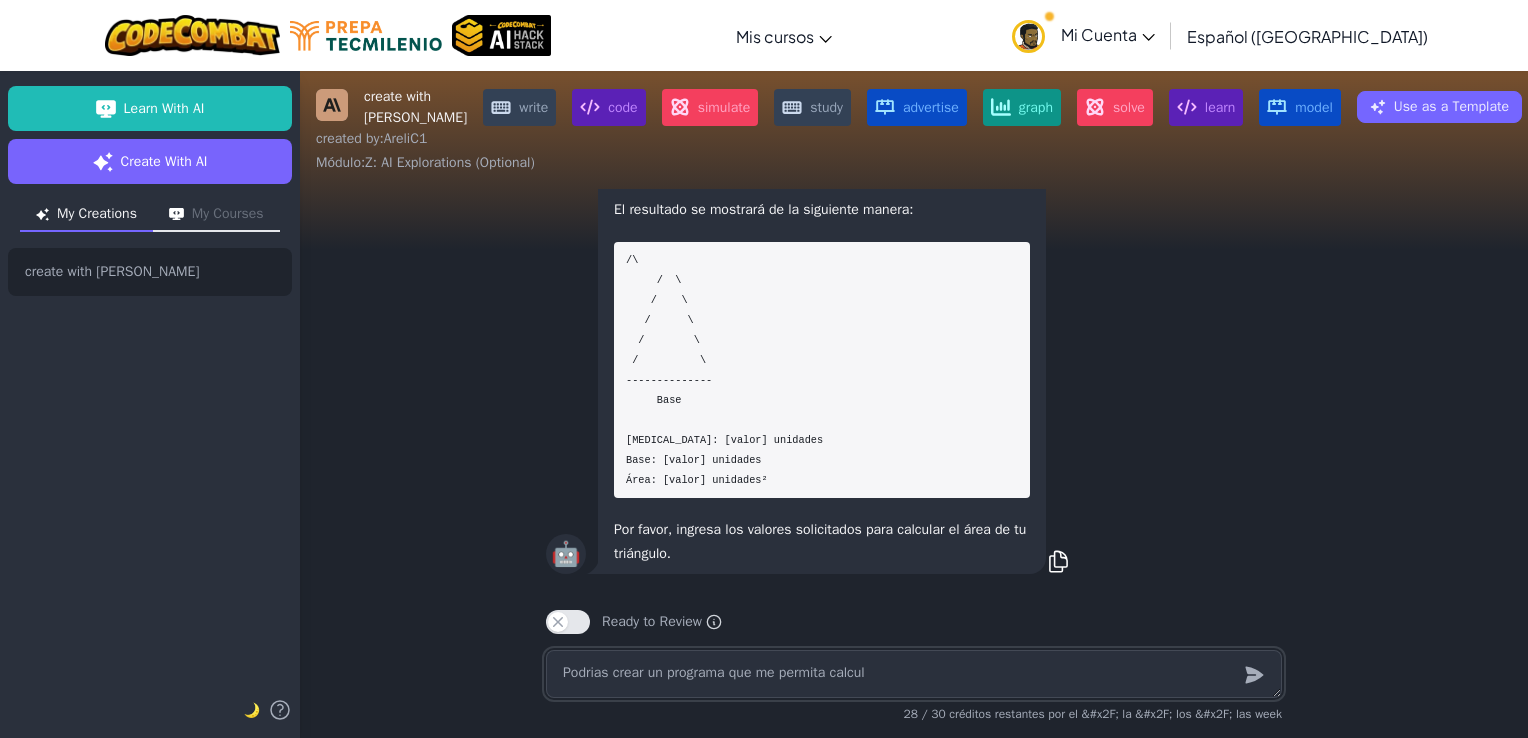 type on "x" 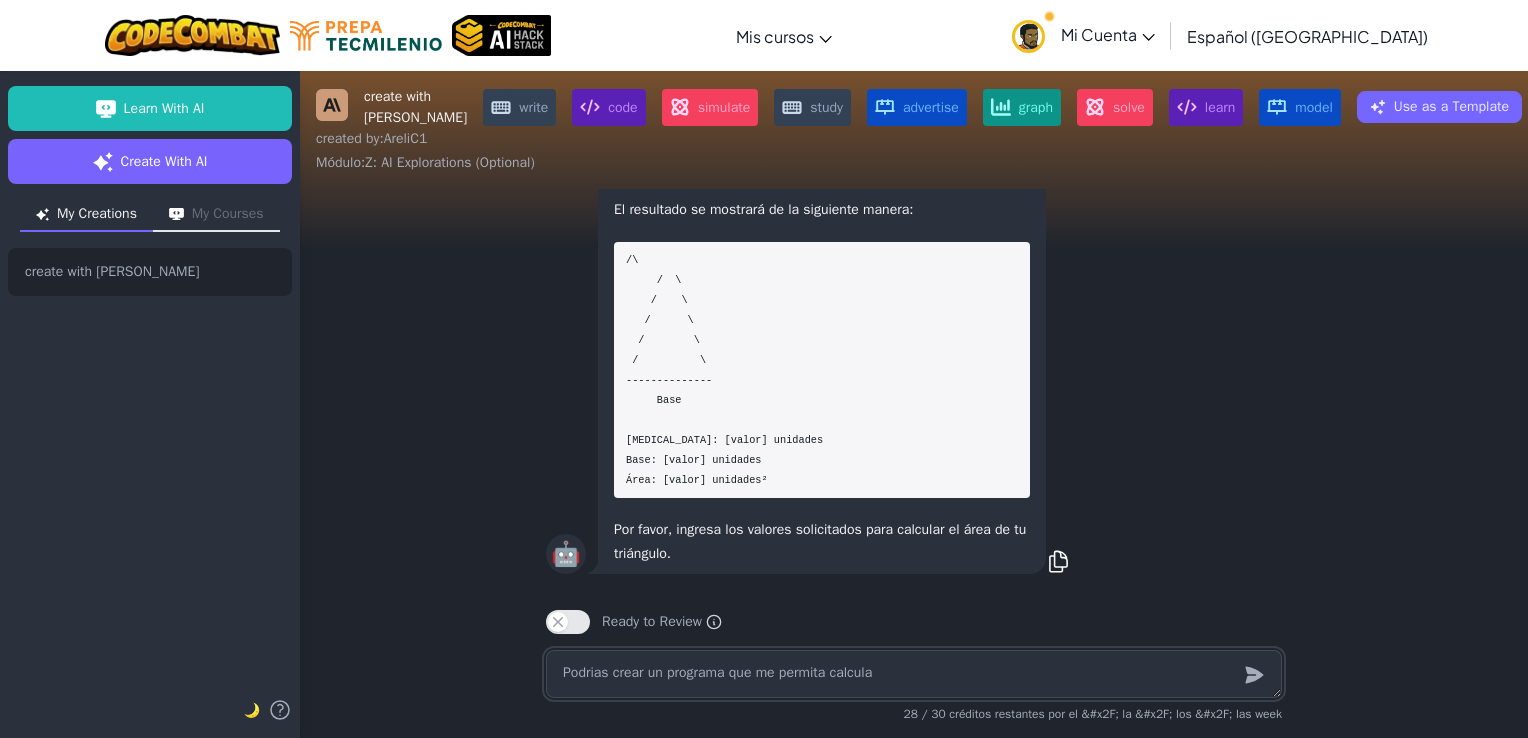 type on "x" 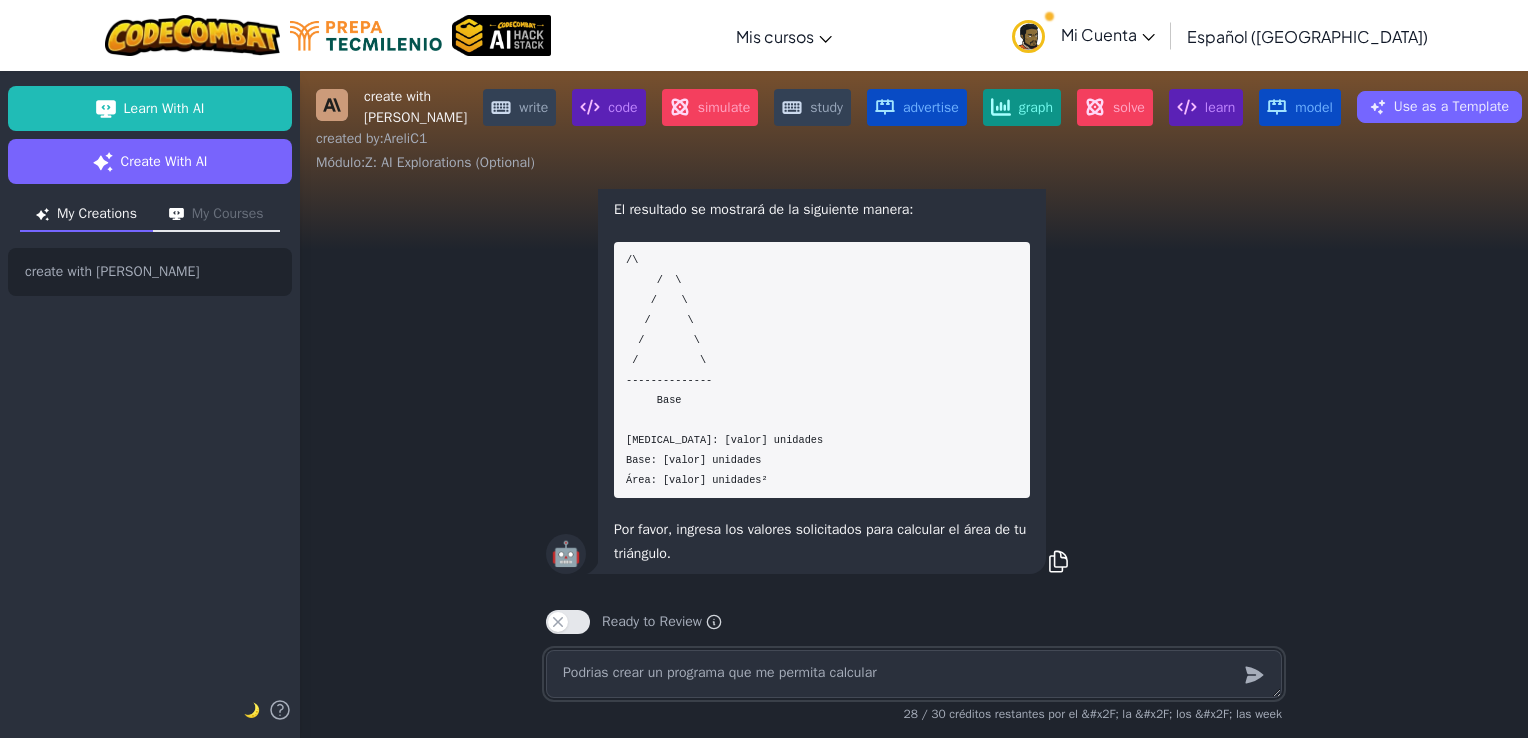 type on "x" 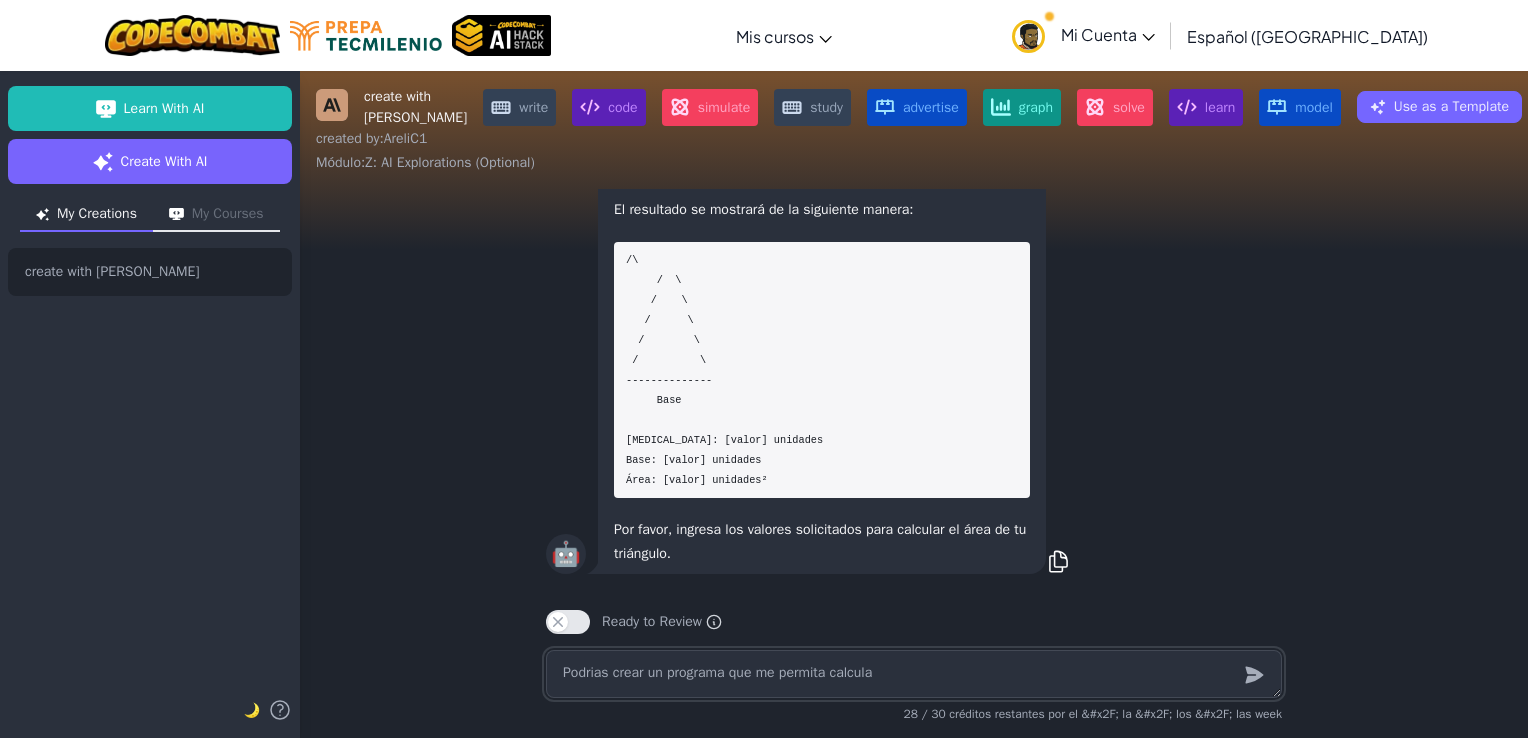 type on "x" 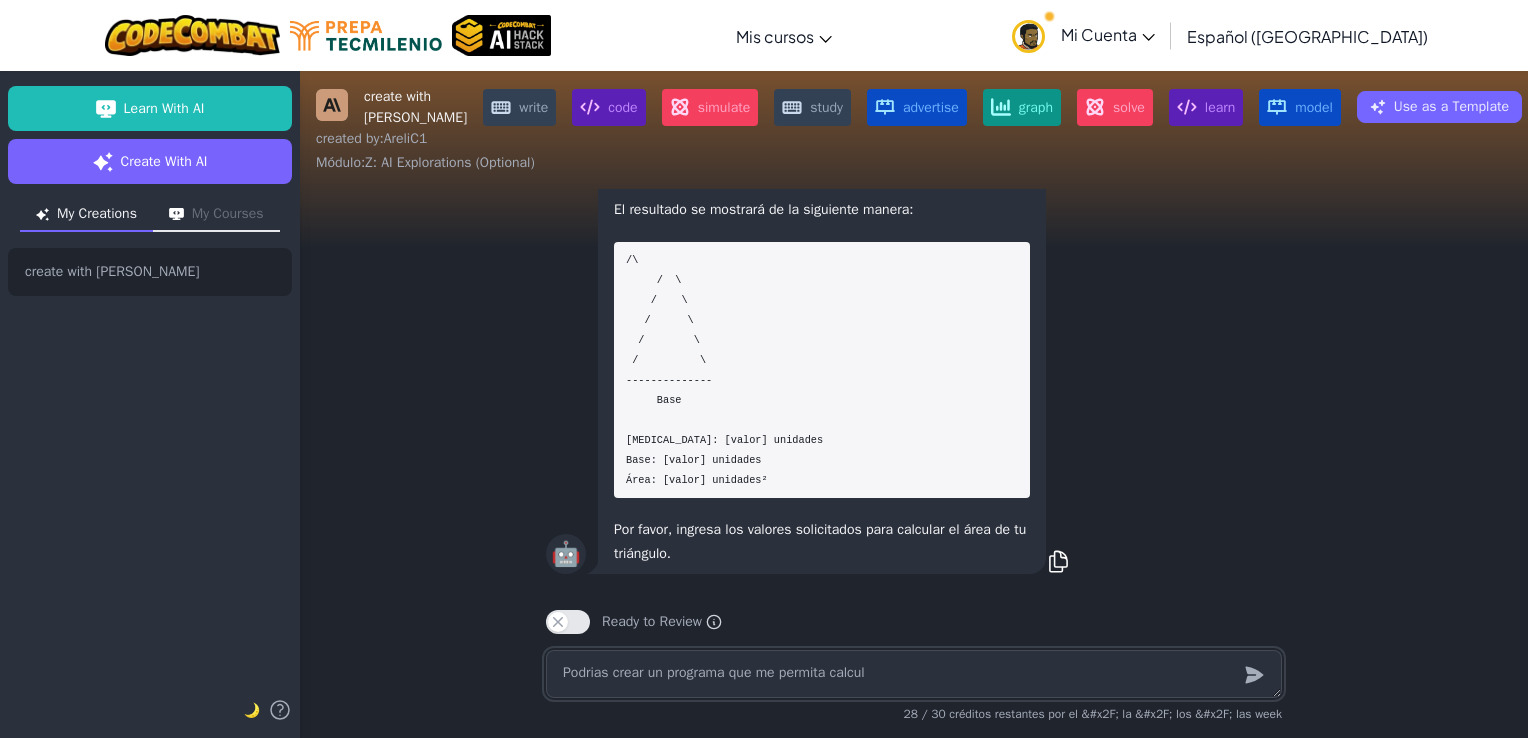 type on "x" 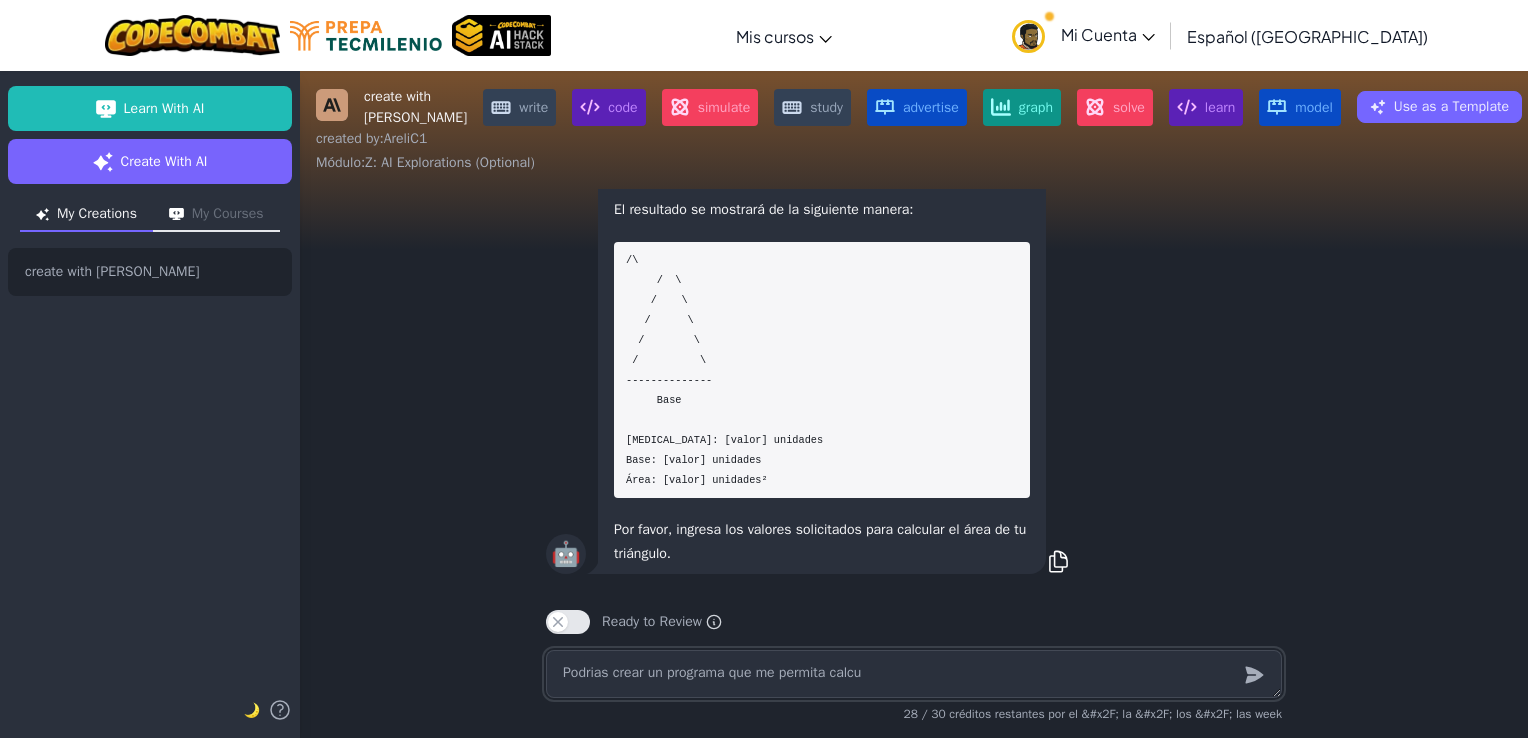 type on "x" 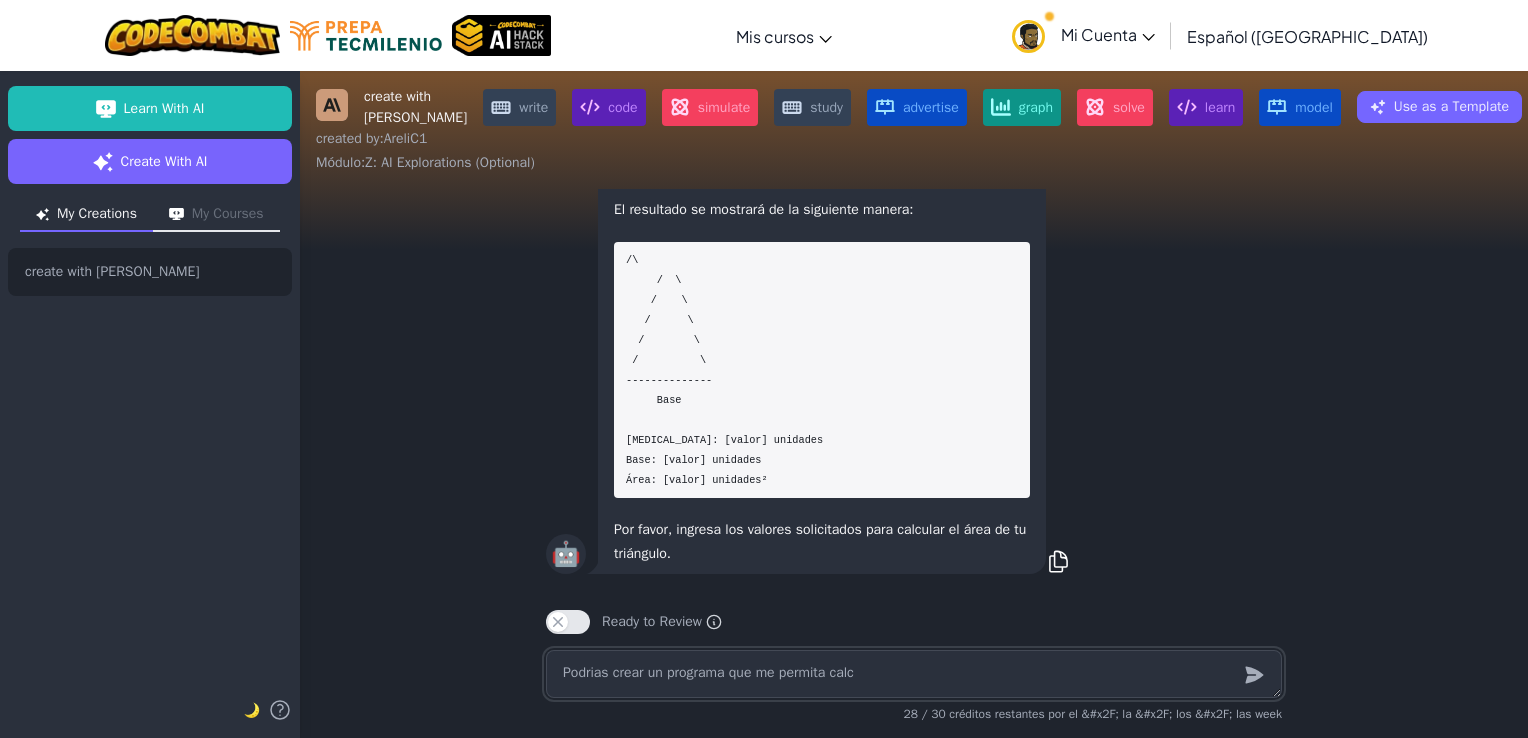 type on "x" 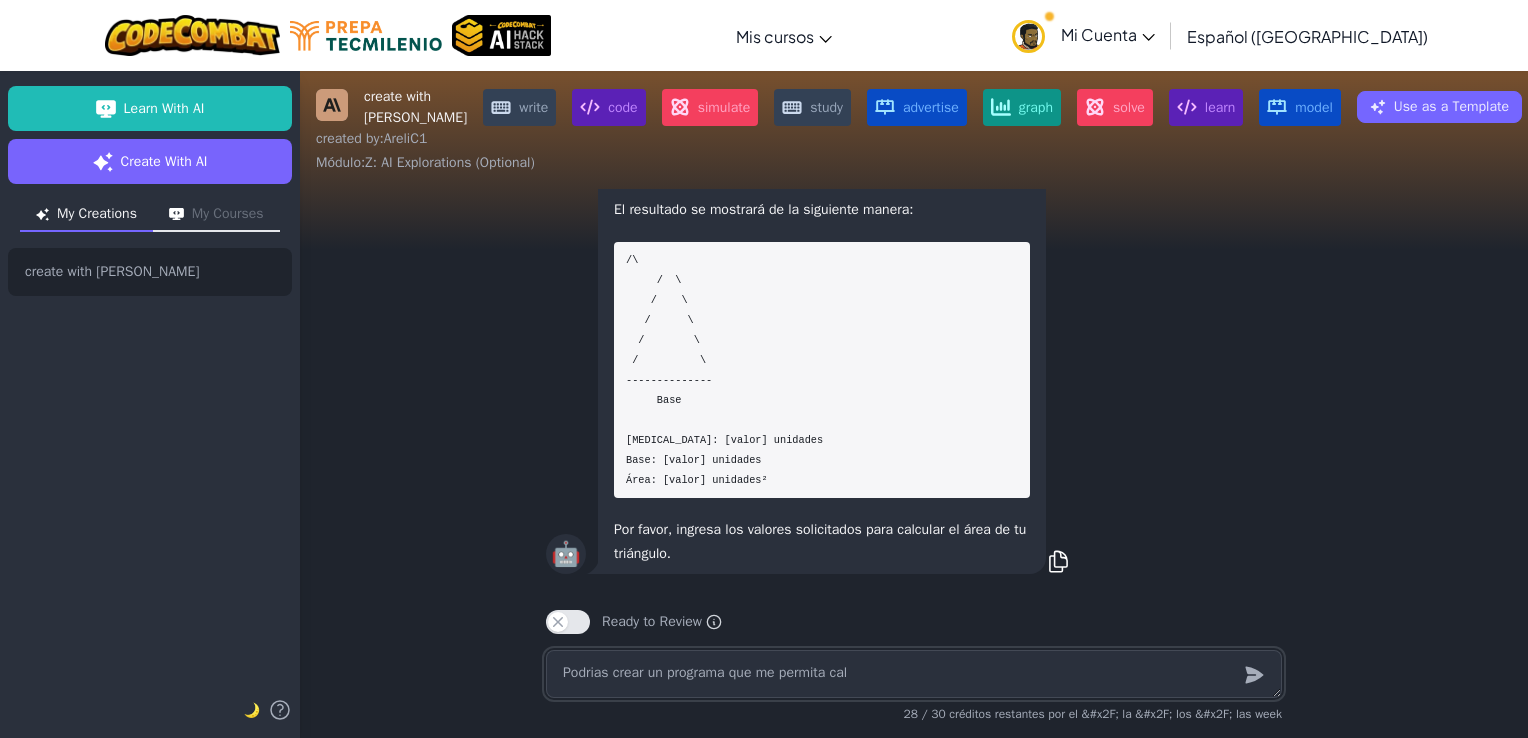type on "x" 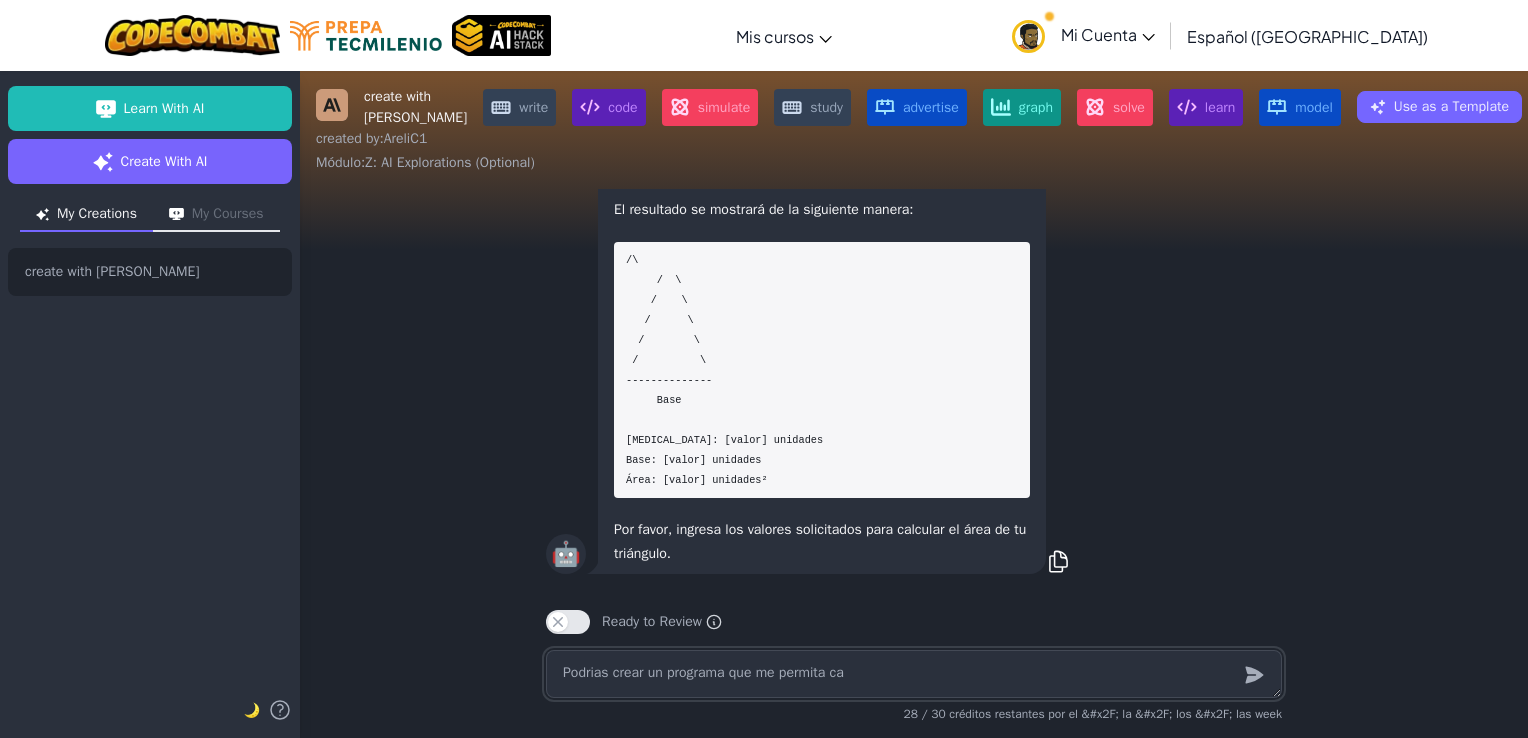 type on "x" 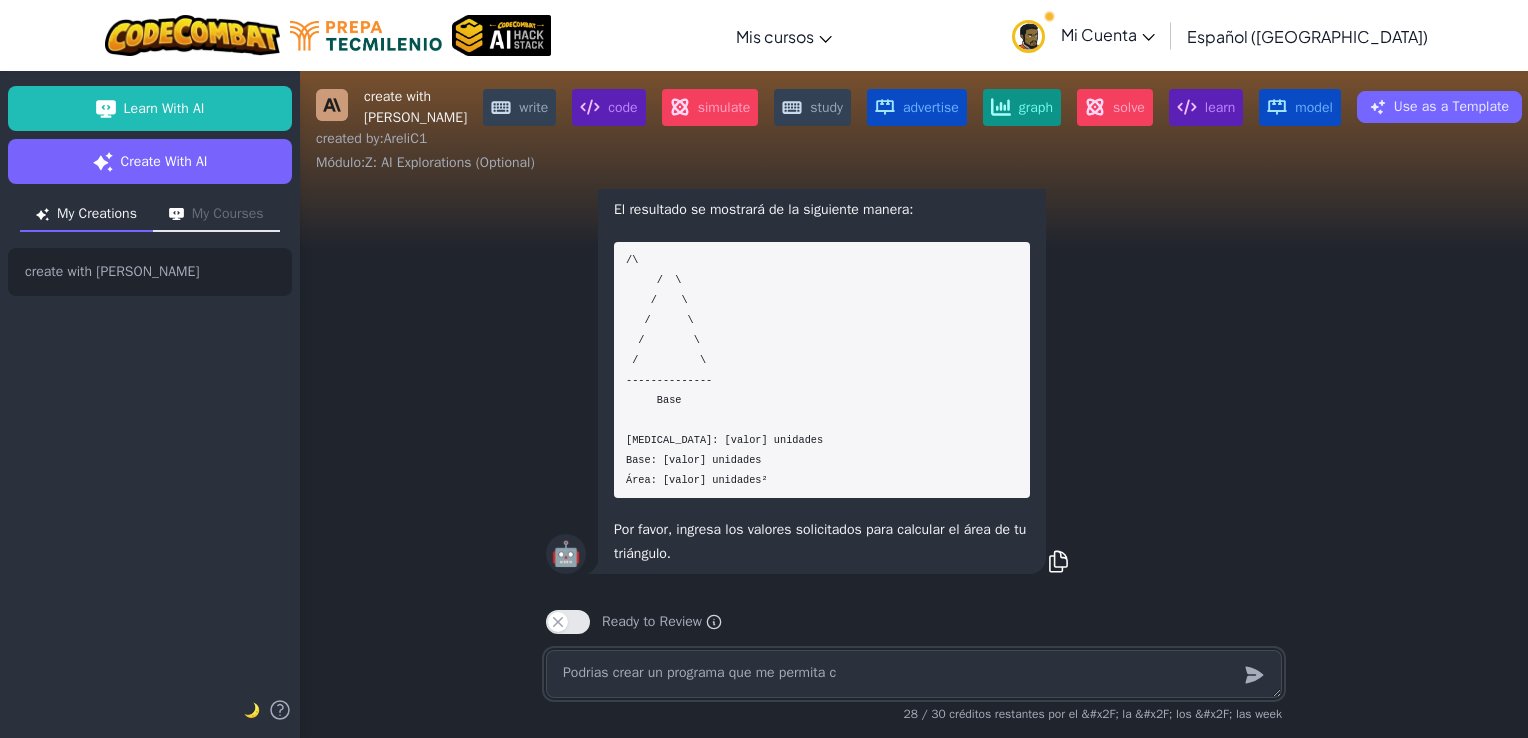 type on "x" 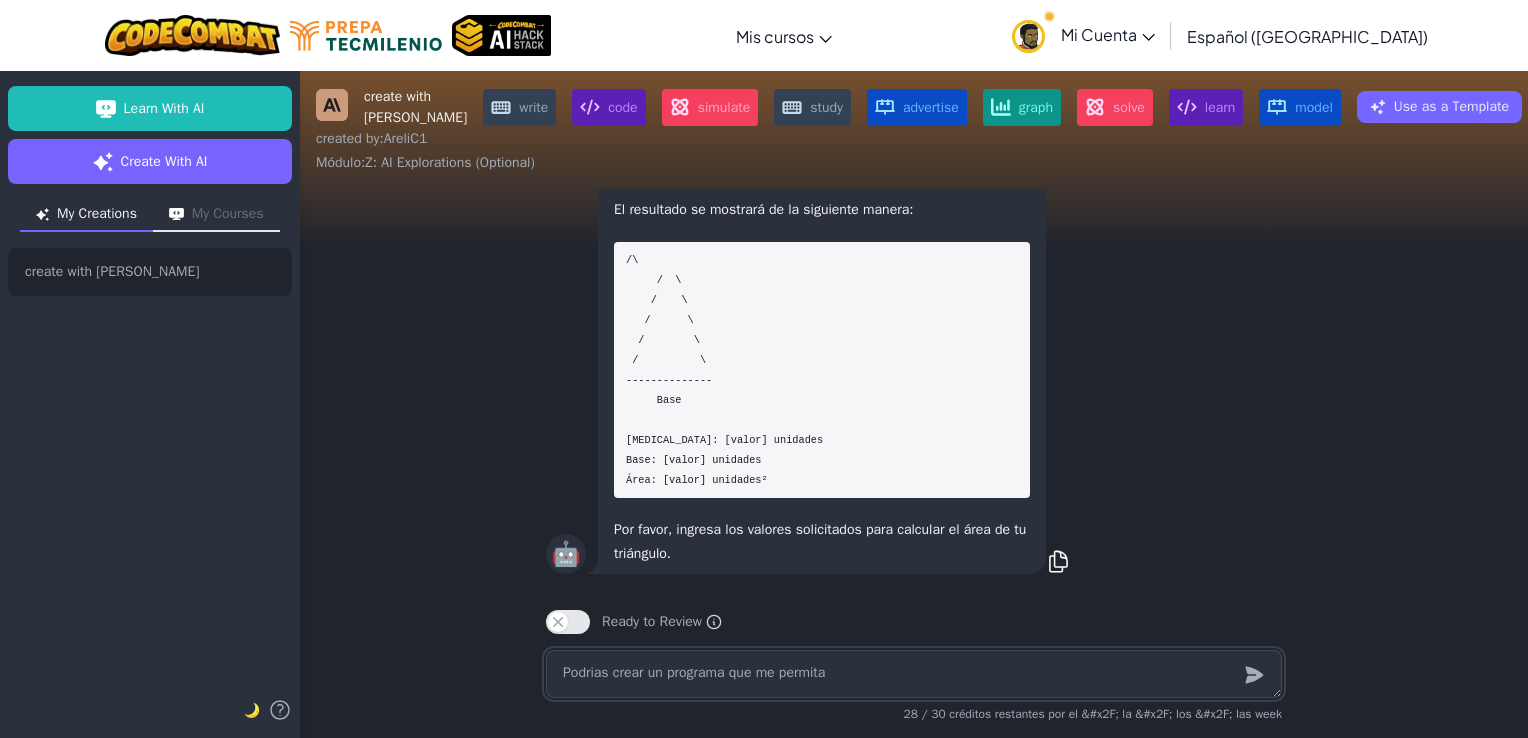 type on "x" 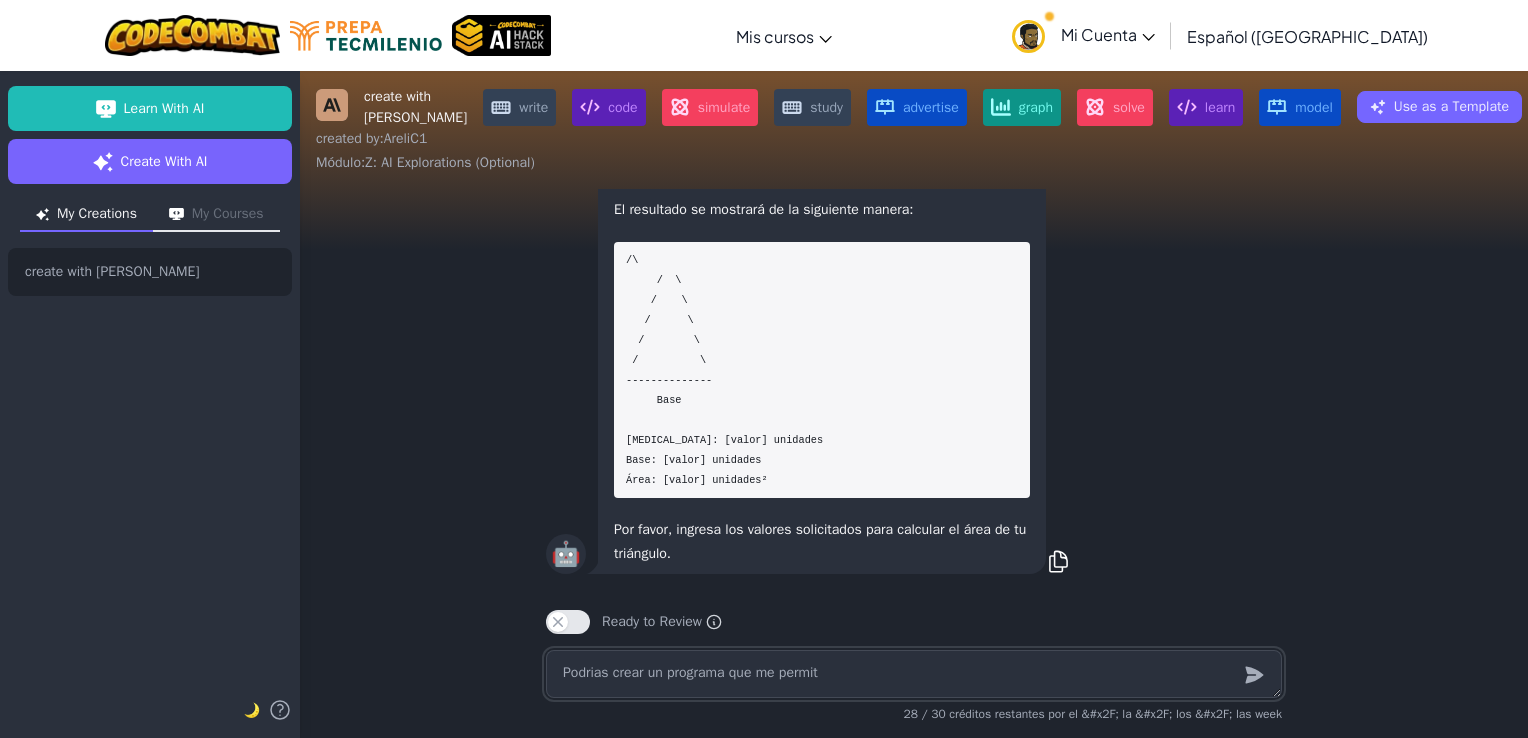 type on "x" 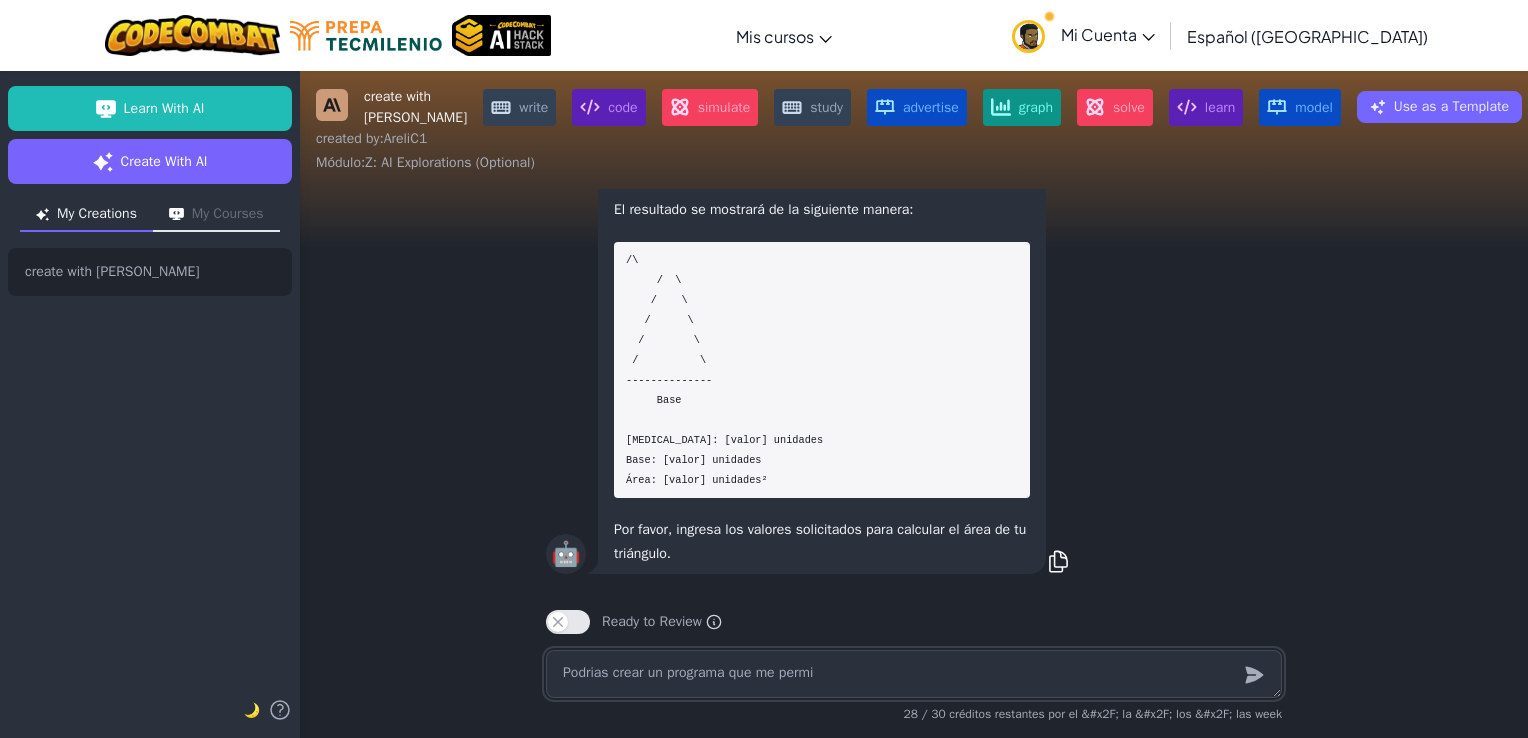 type on "x" 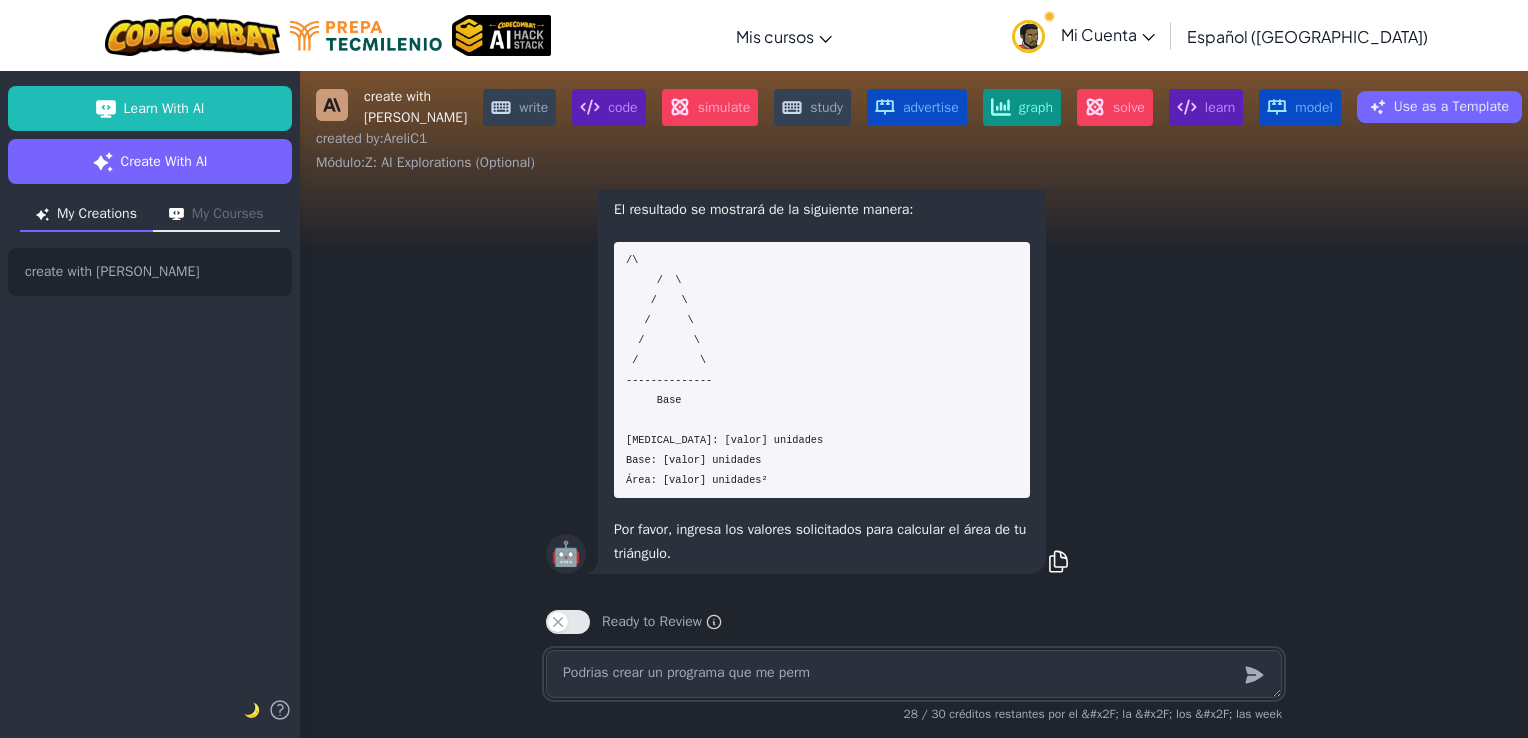 type on "x" 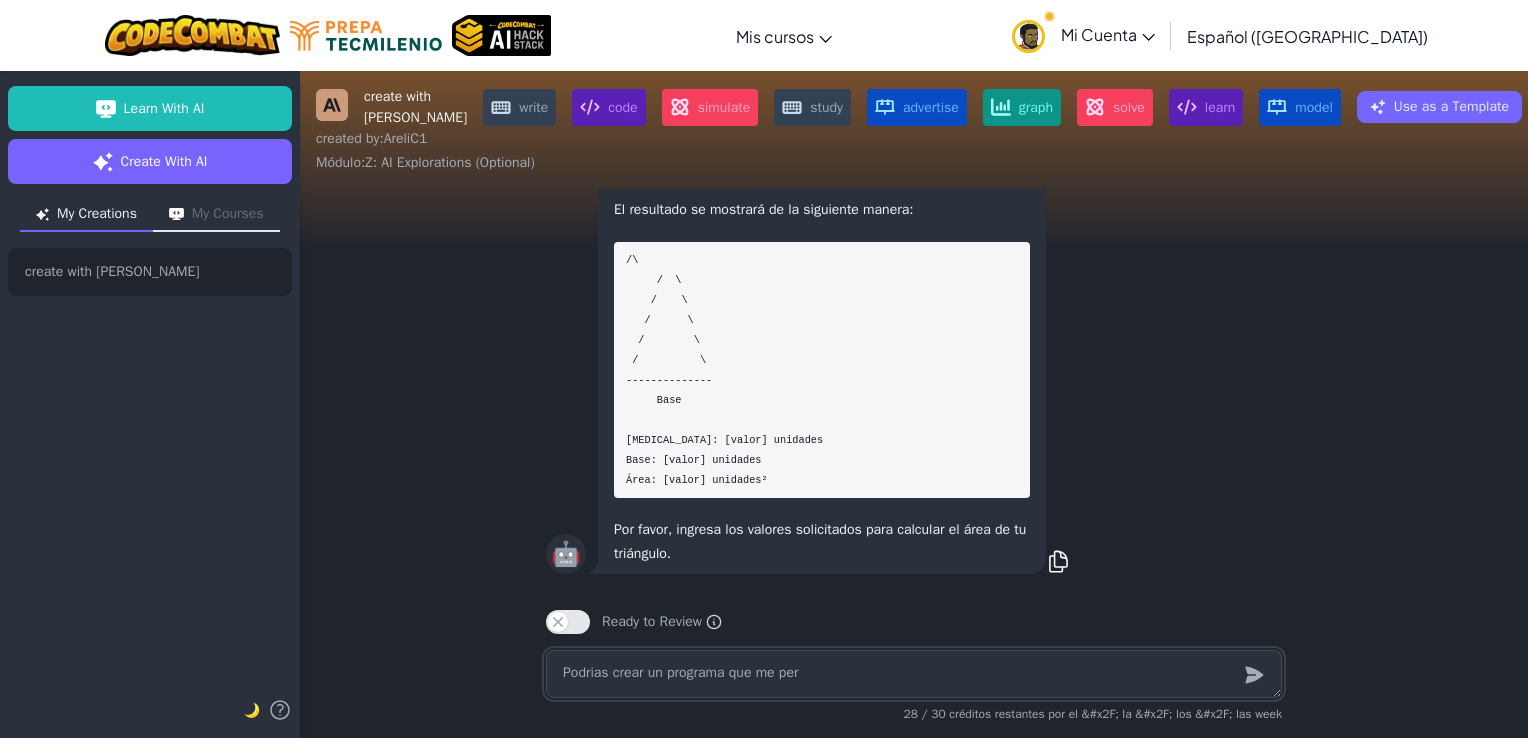 type on "x" 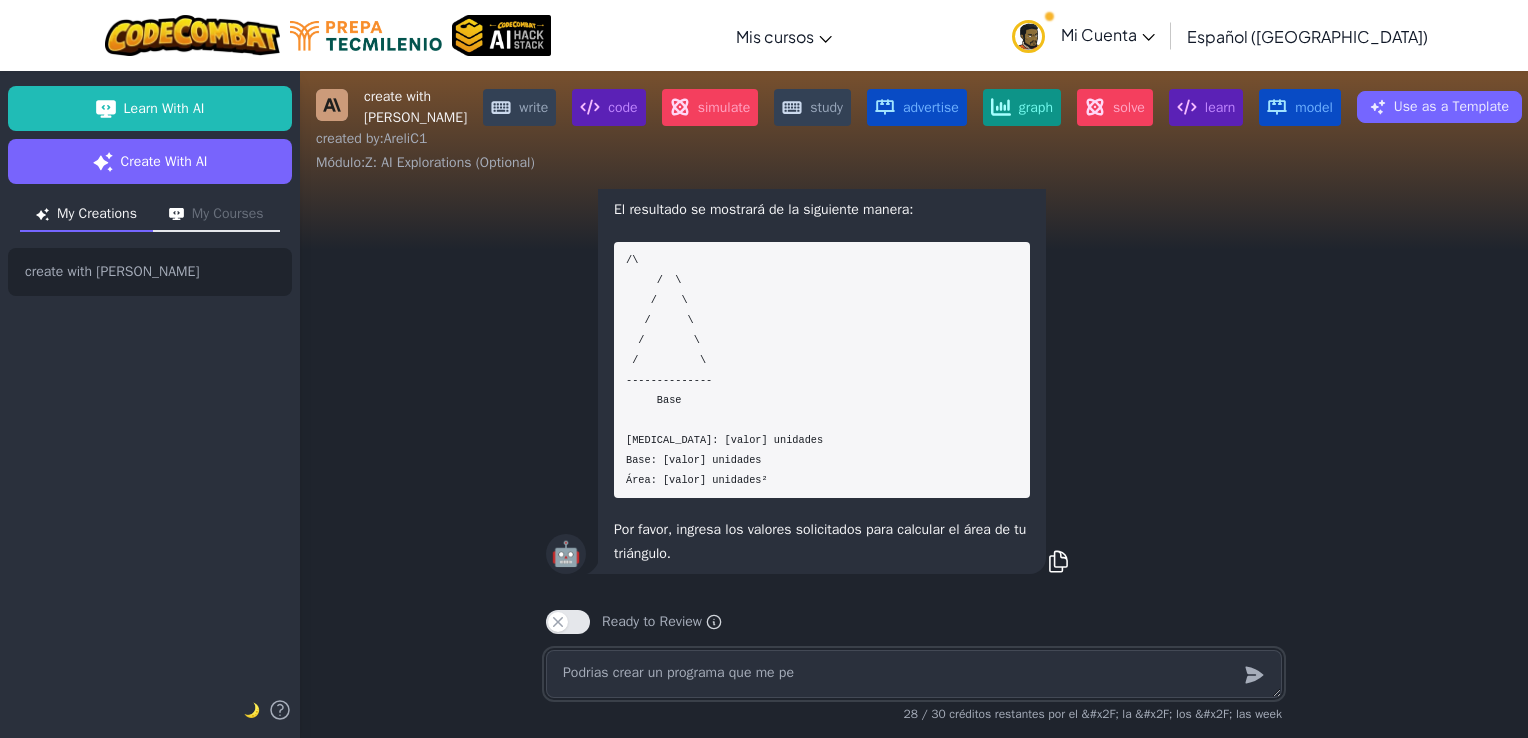 type on "x" 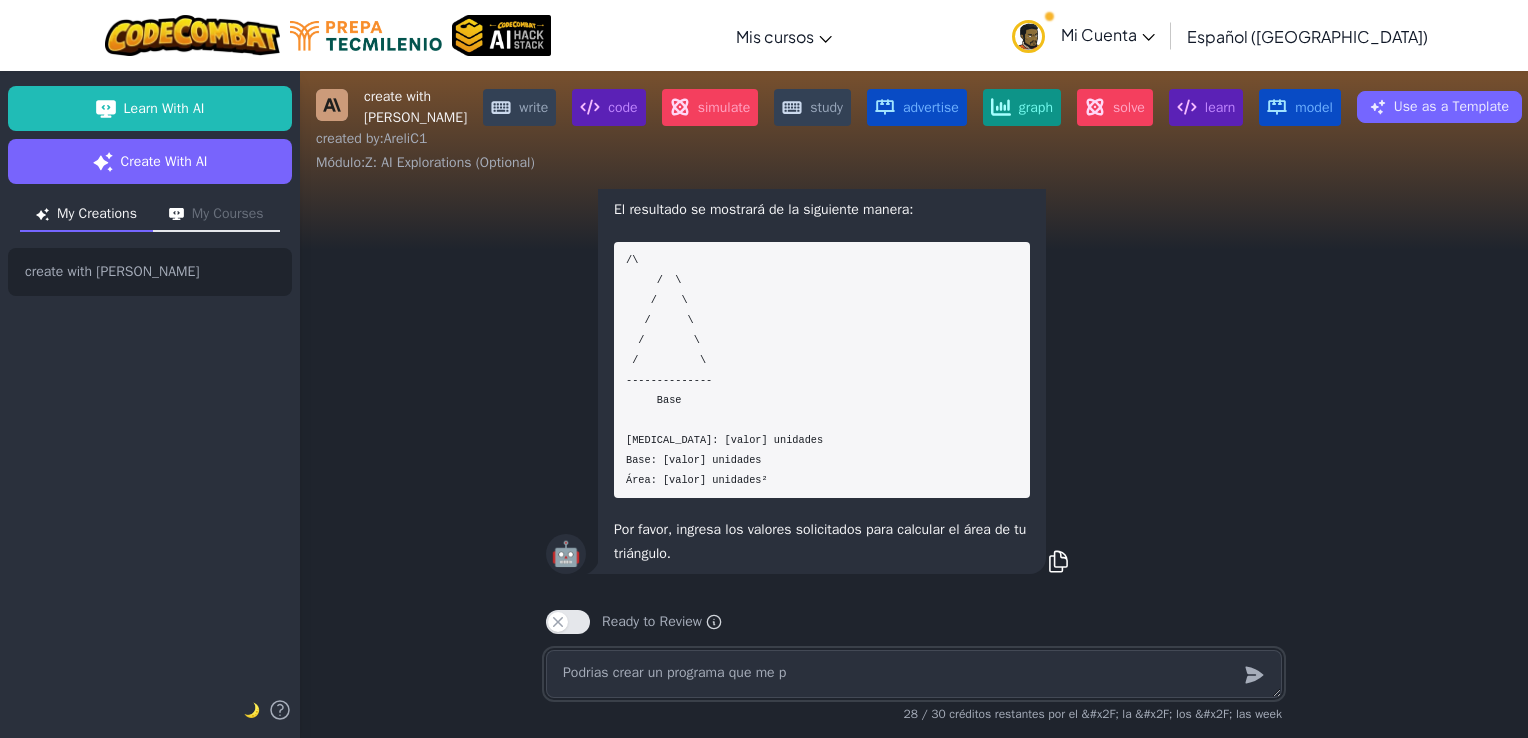 type on "x" 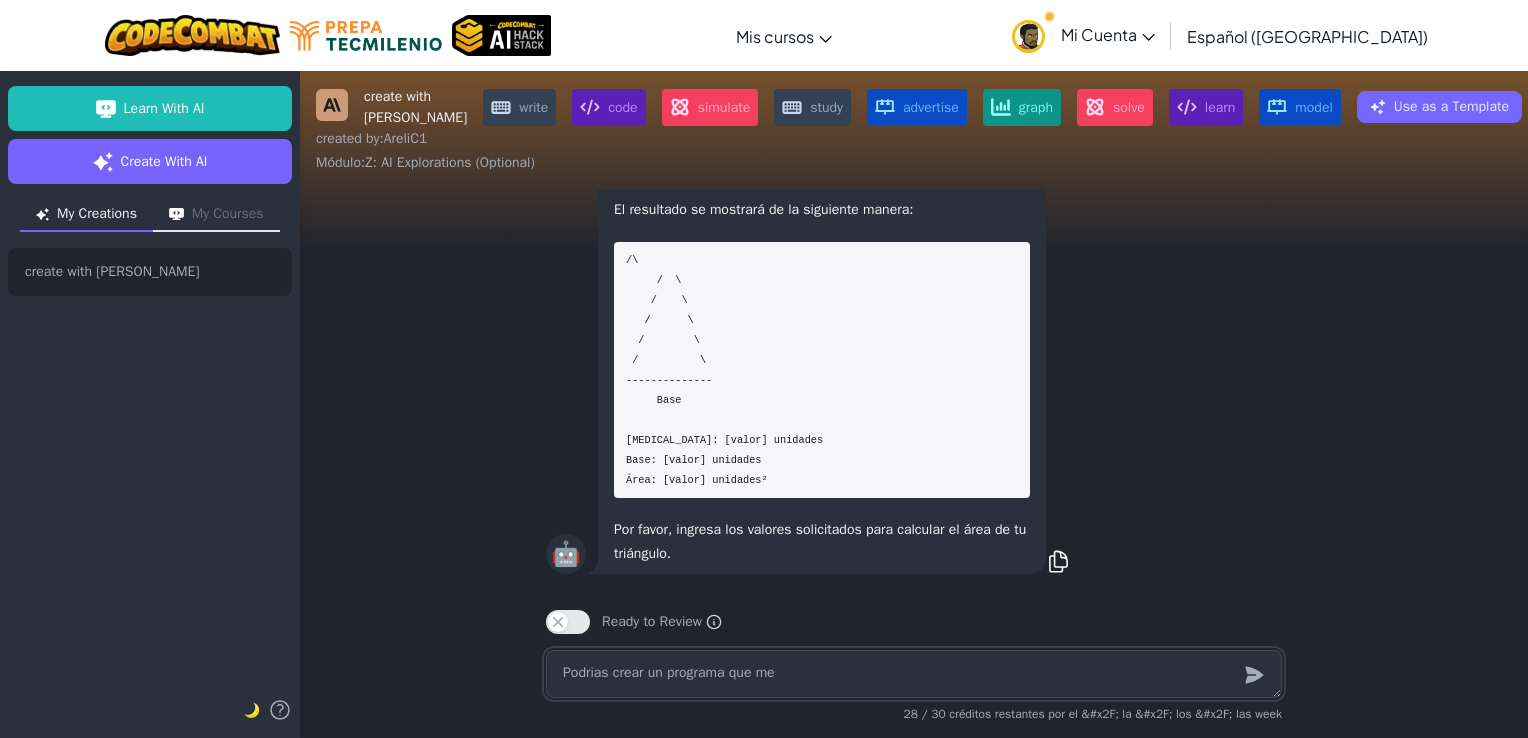 type on "x" 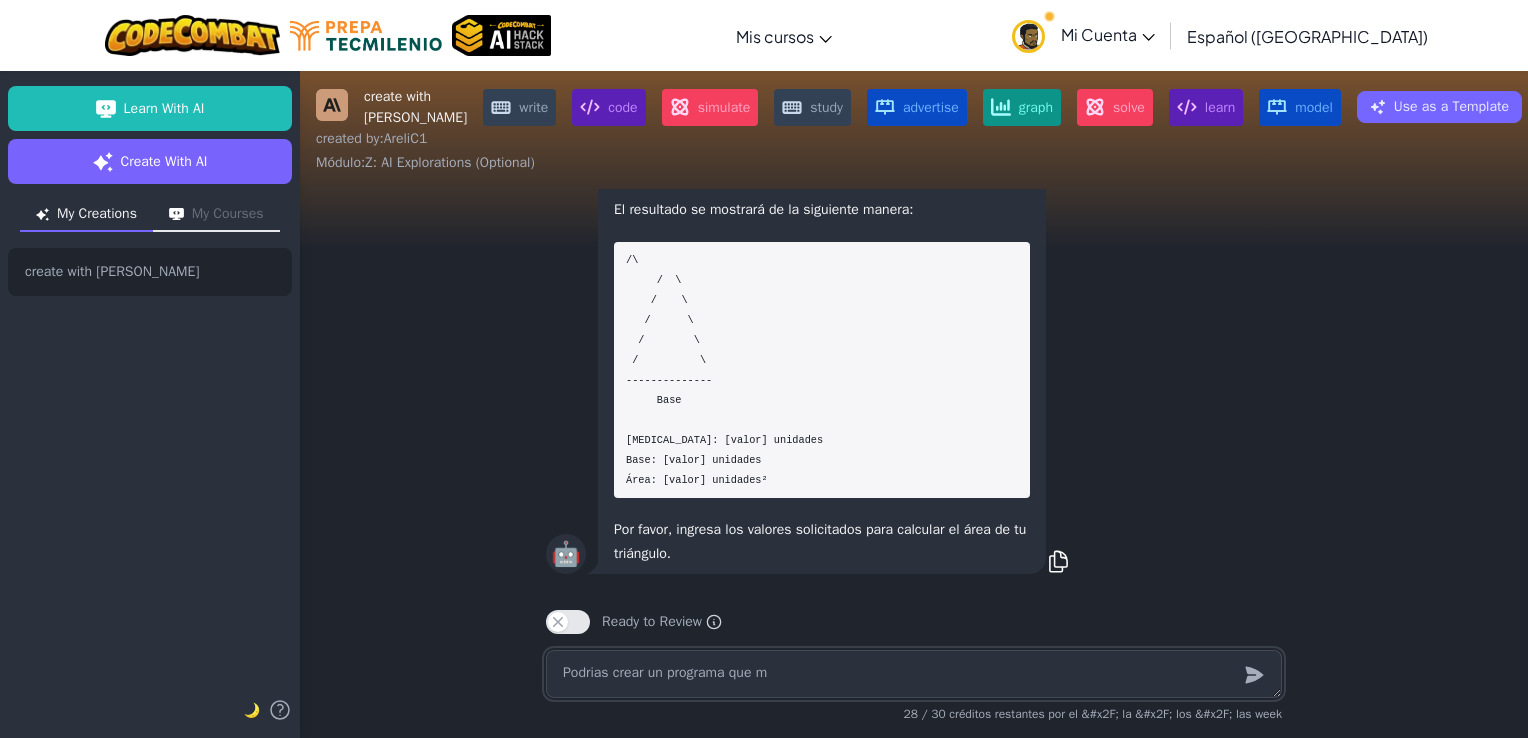 type on "x" 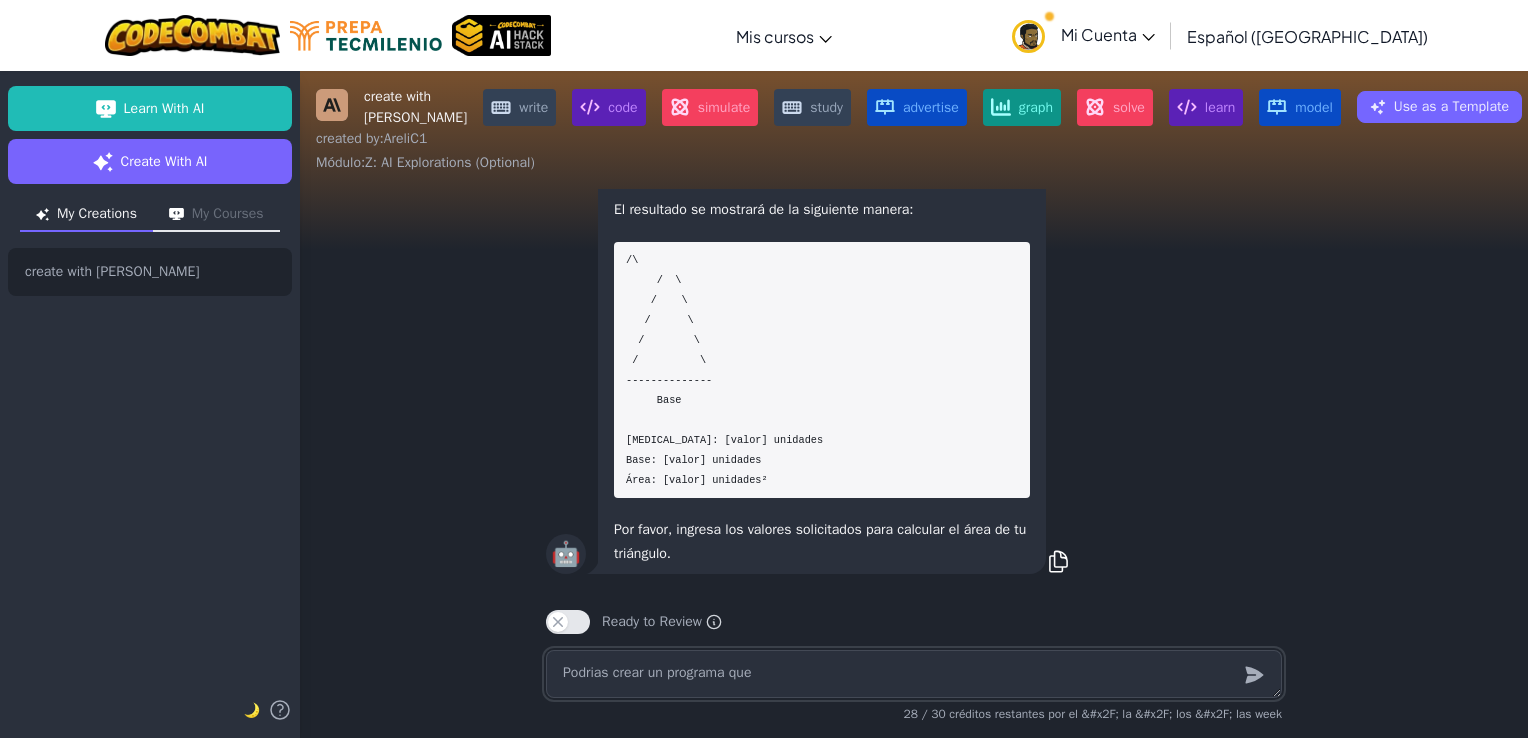 type on "x" 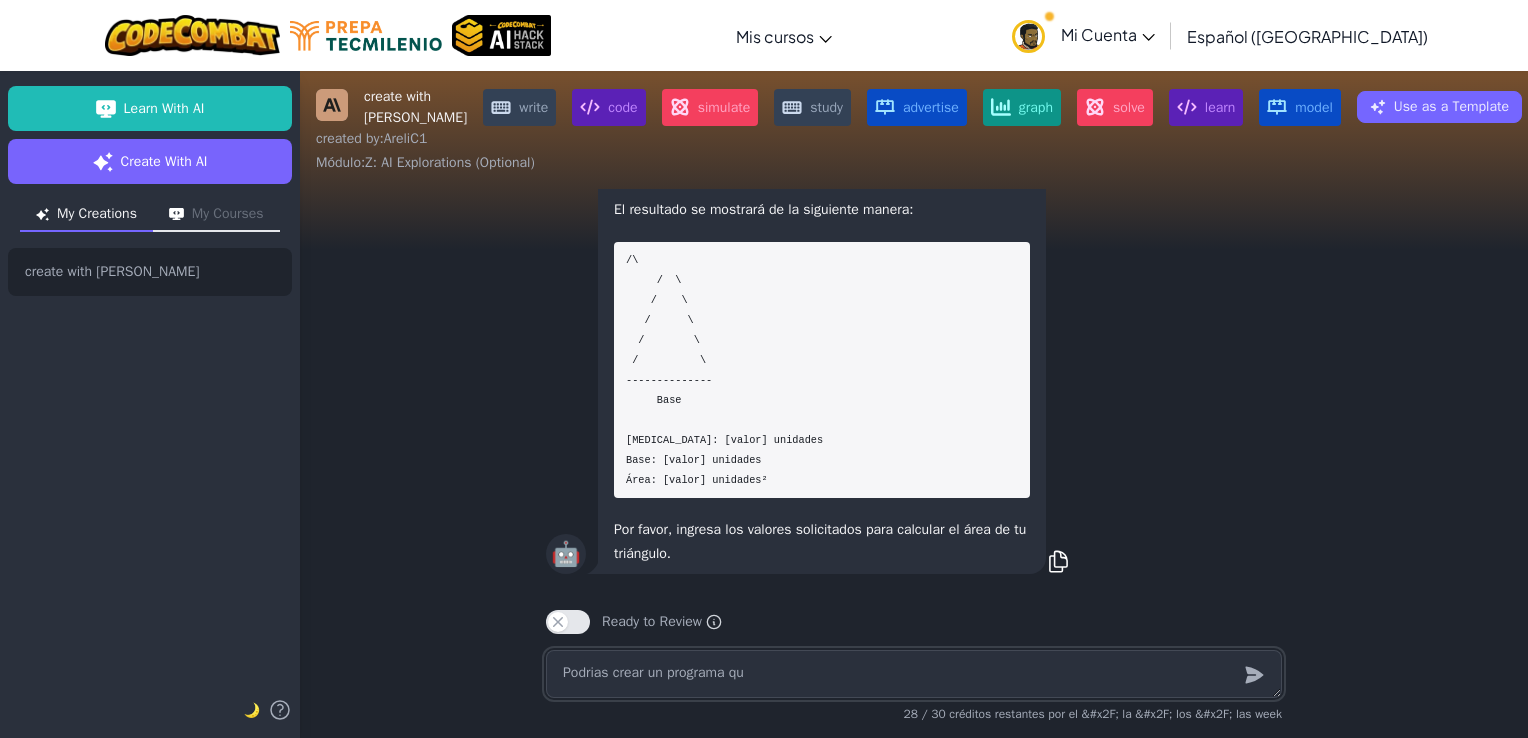 type on "x" 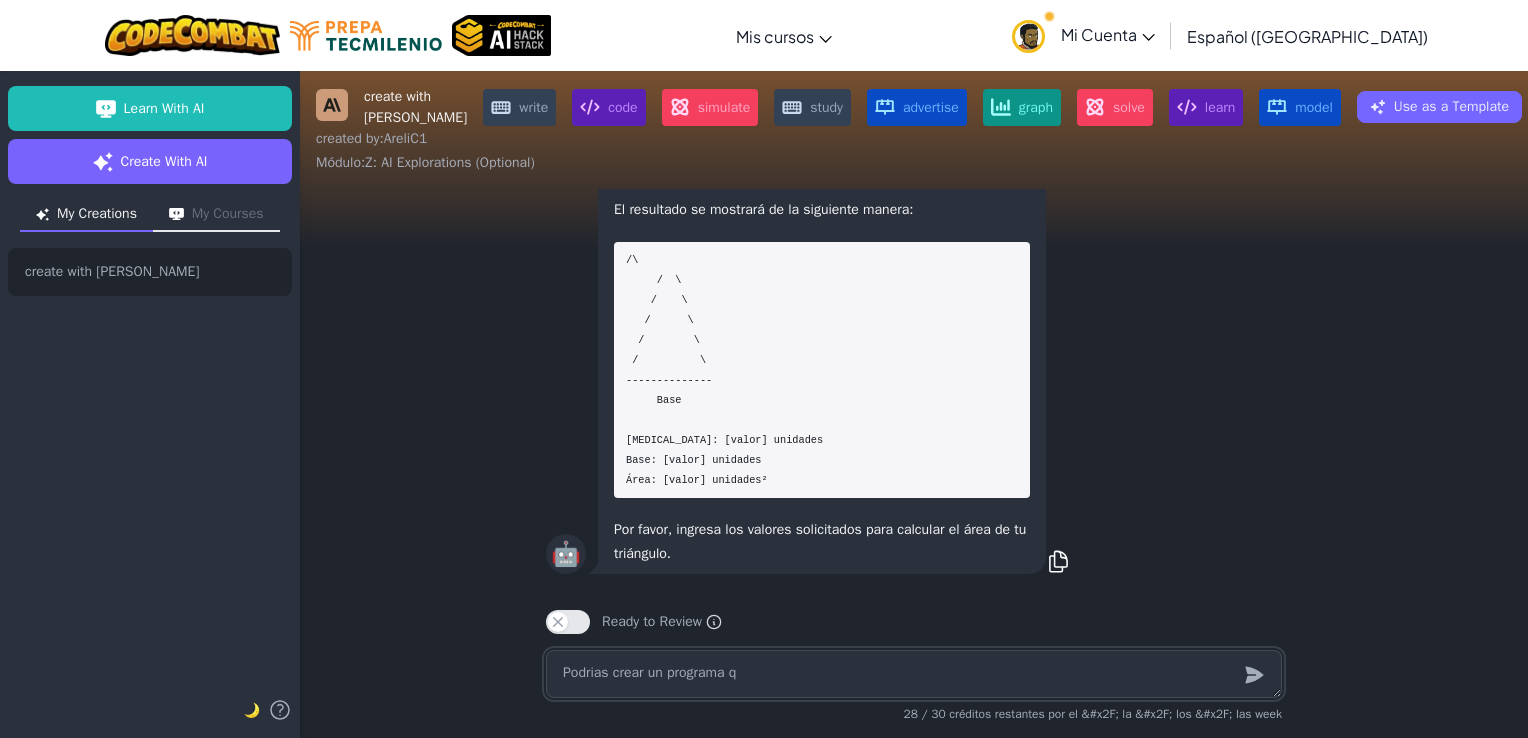 type on "x" 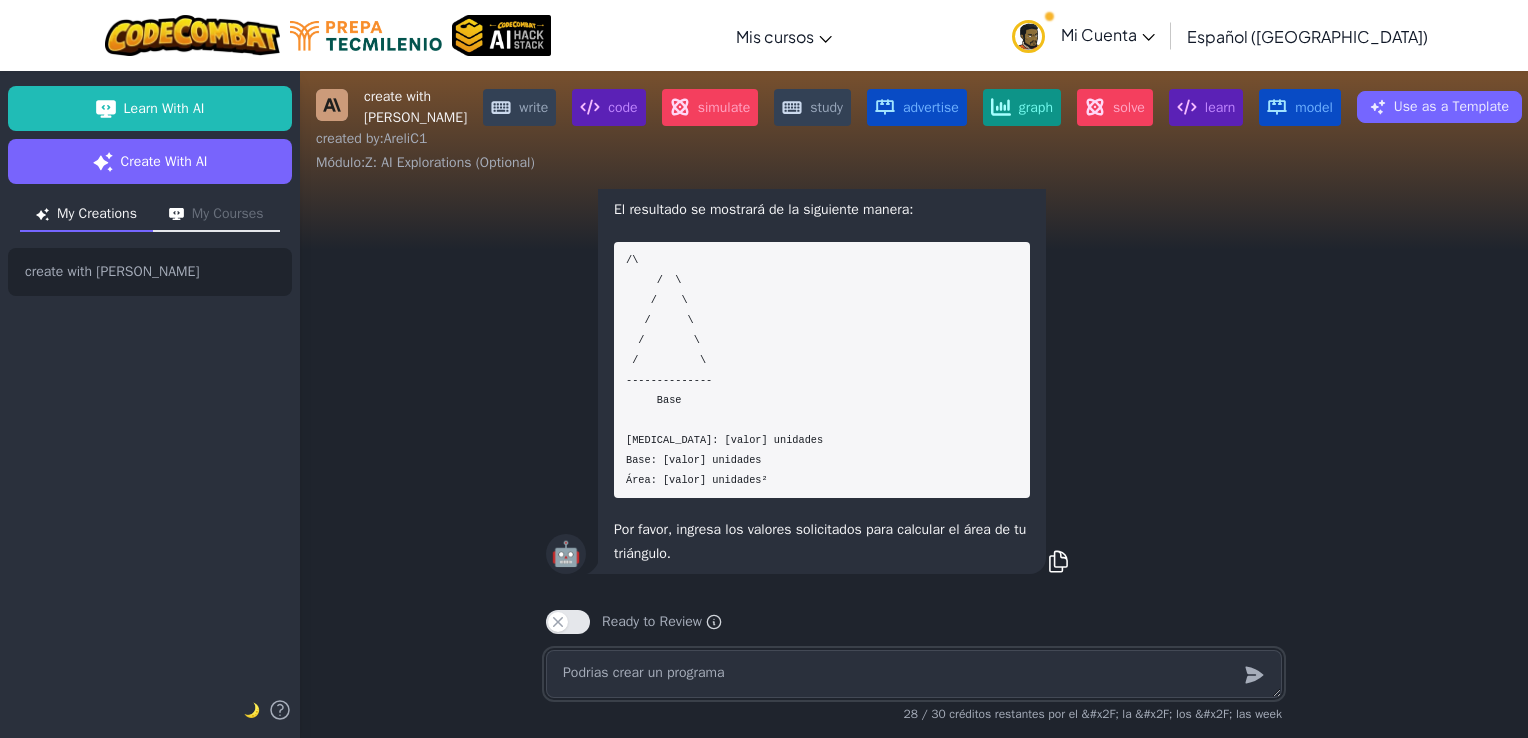 type on "x" 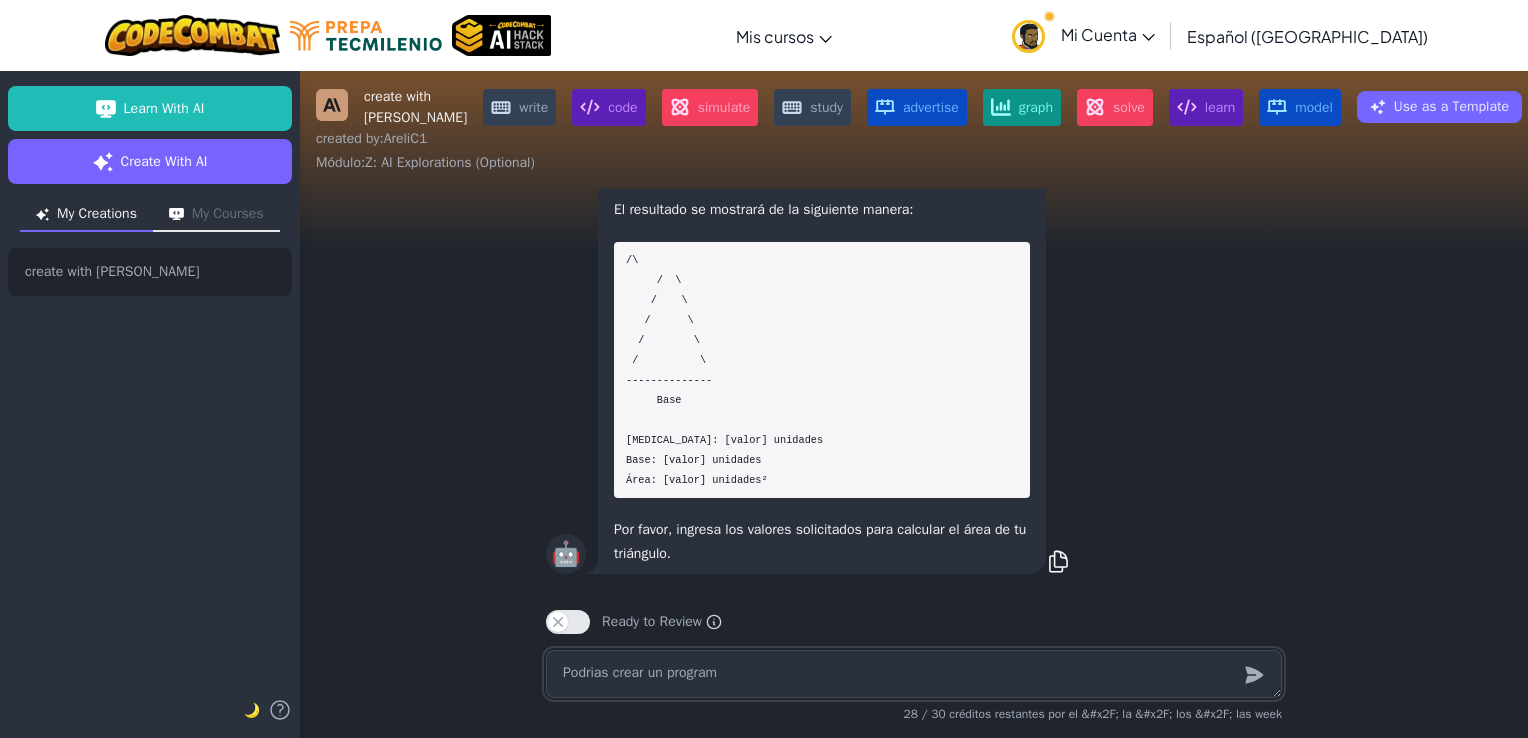 type on "x" 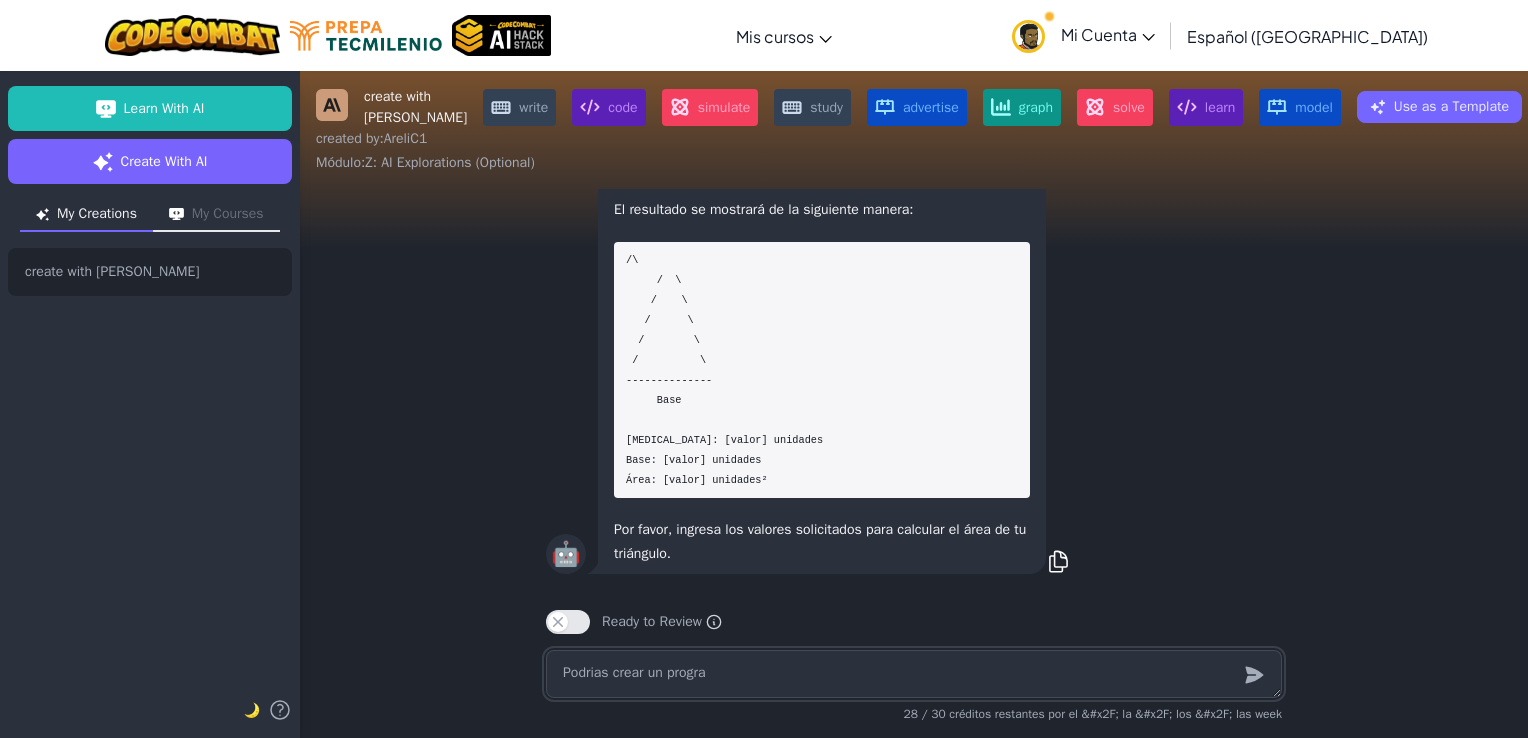 type on "x" 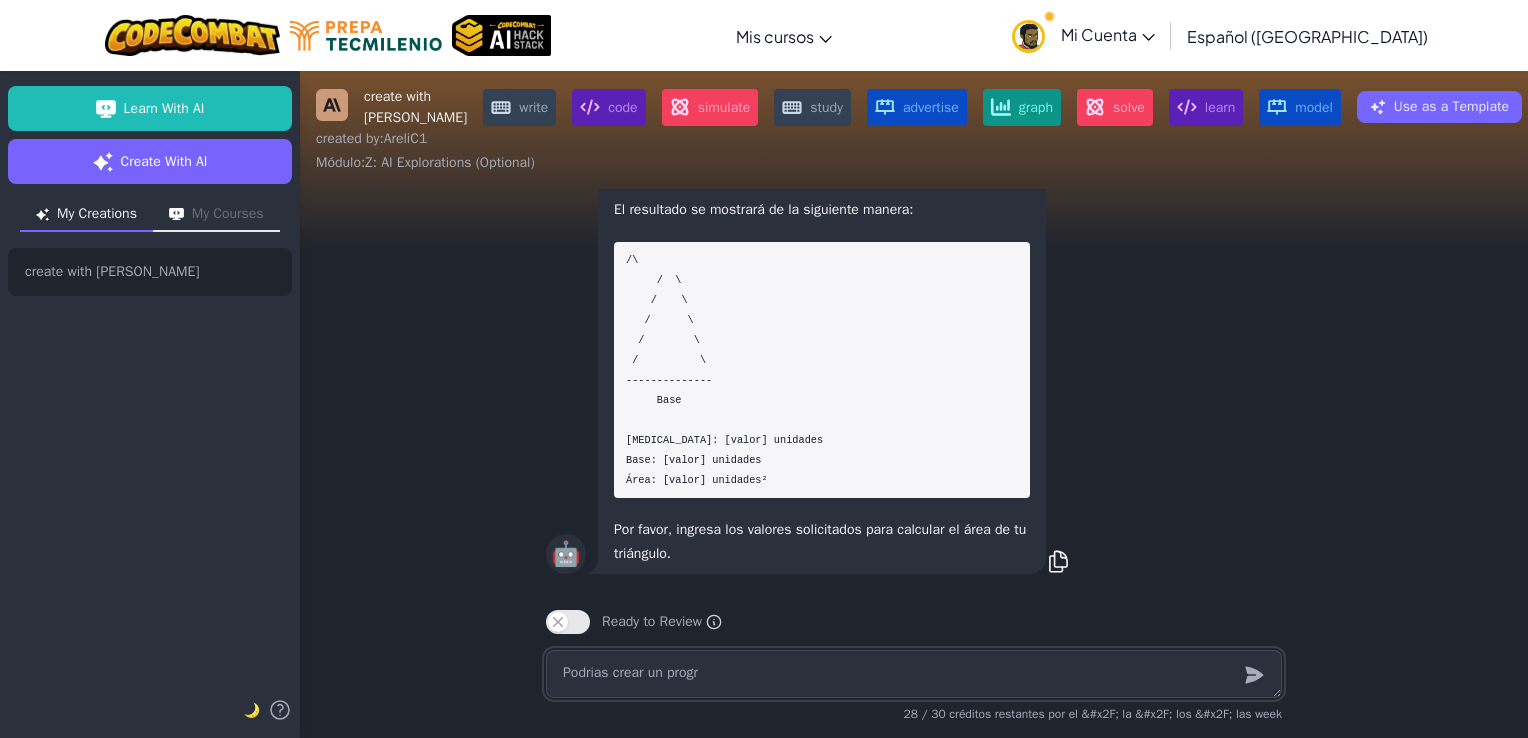 type on "x" 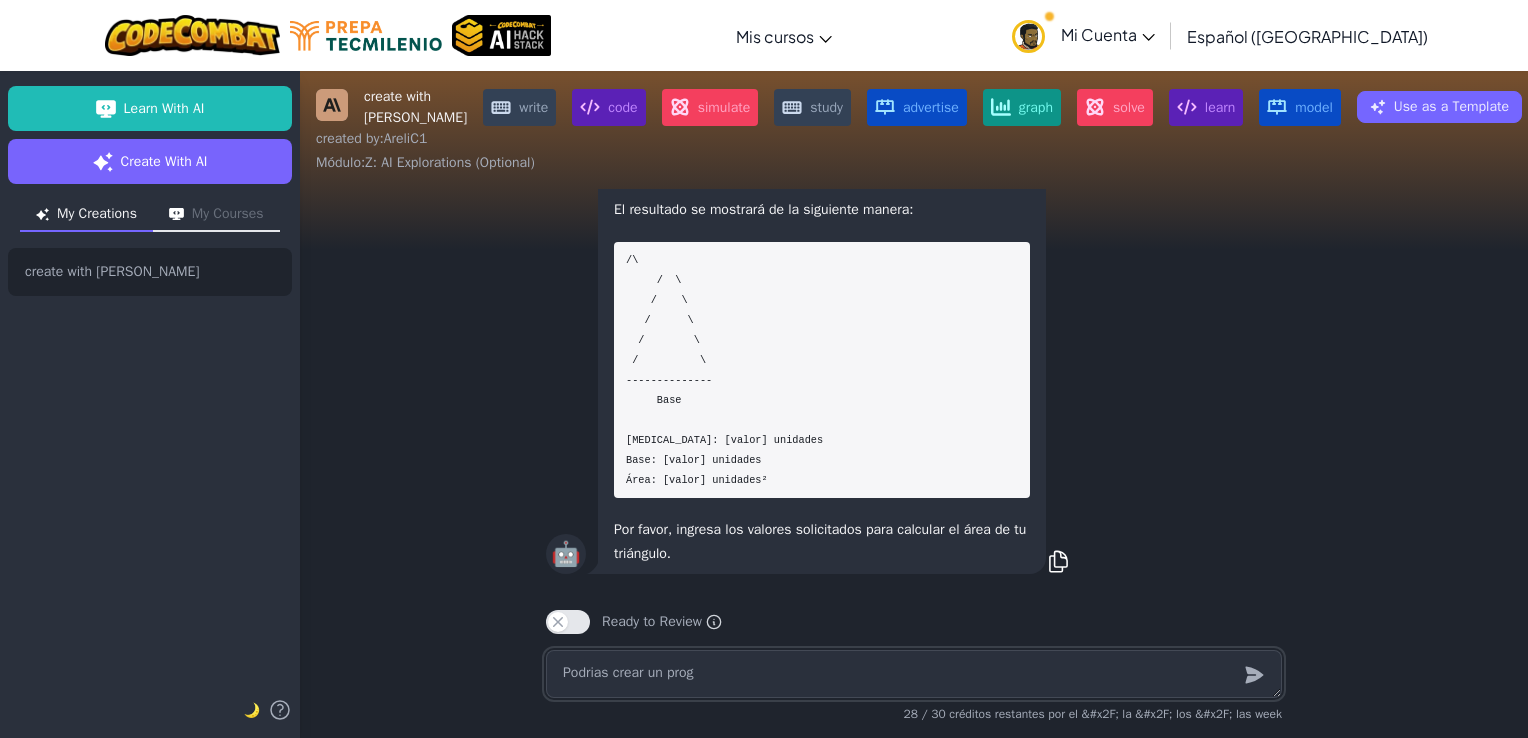 type on "x" 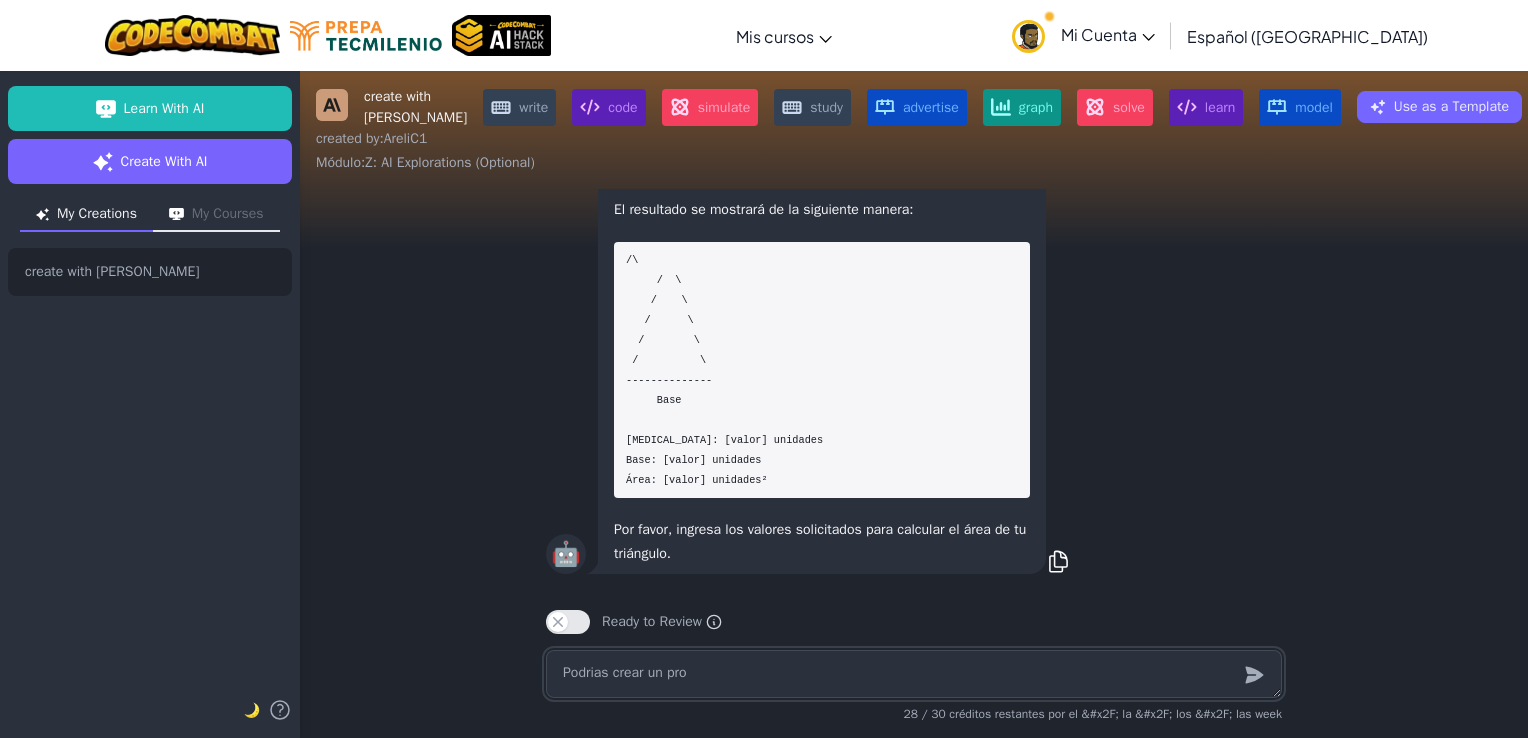 type on "x" 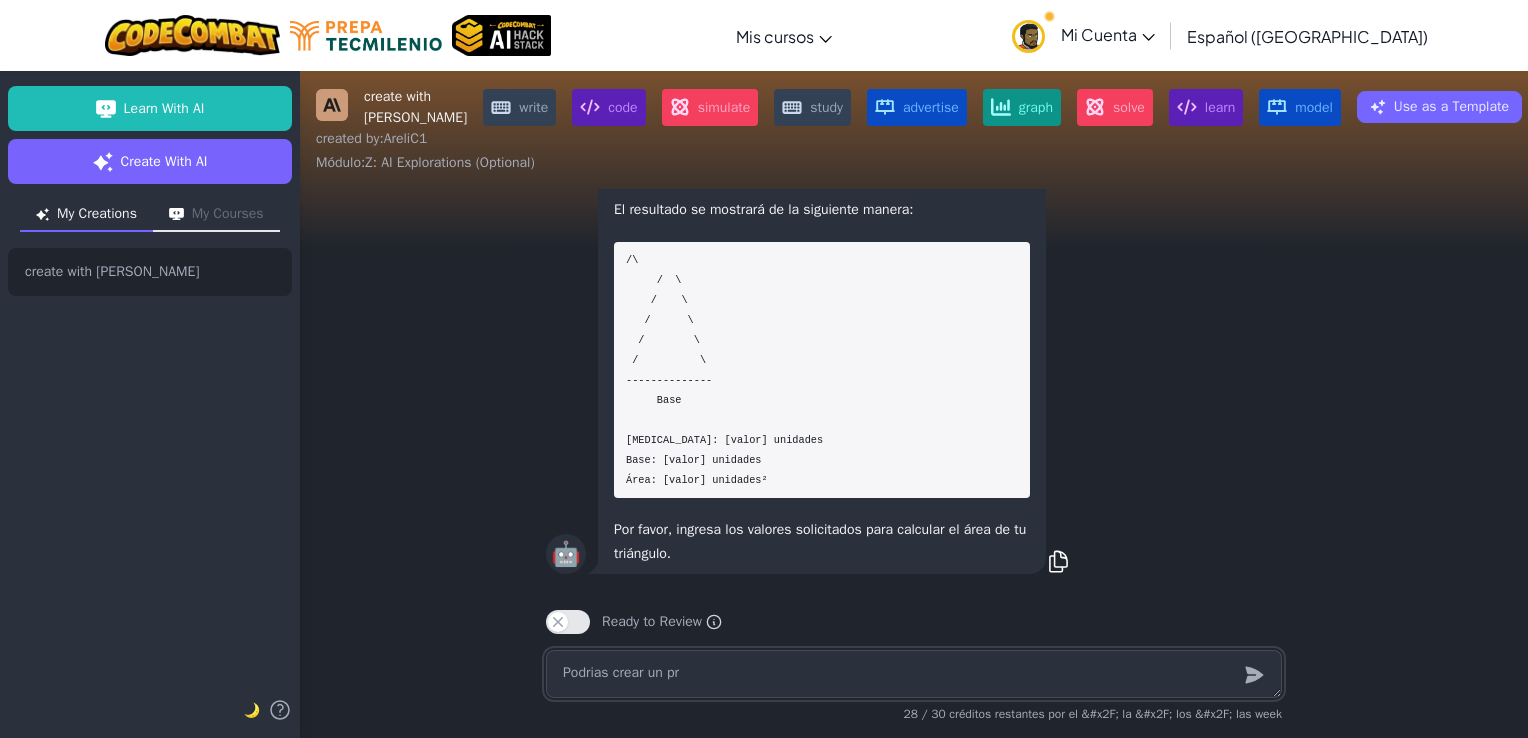 type on "x" 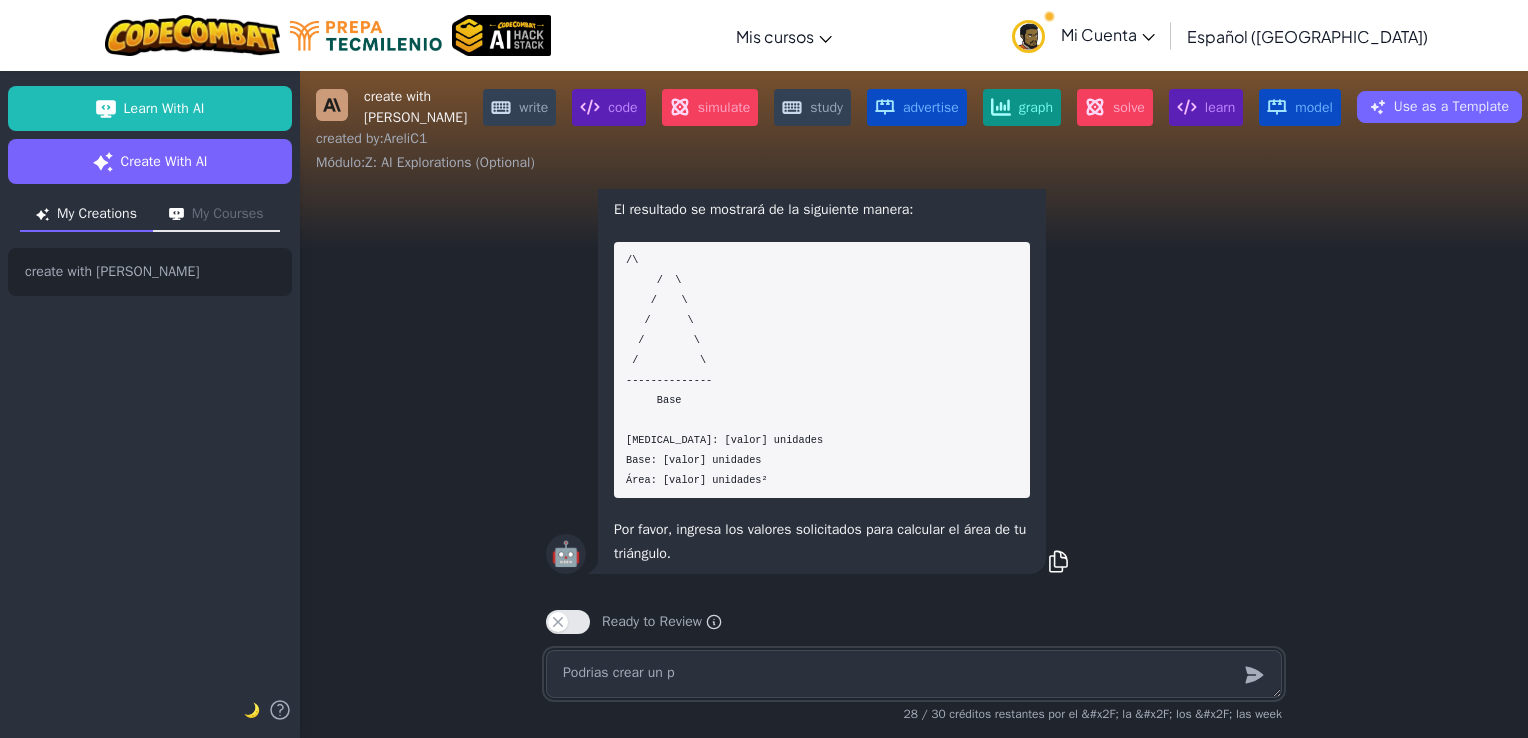 type on "x" 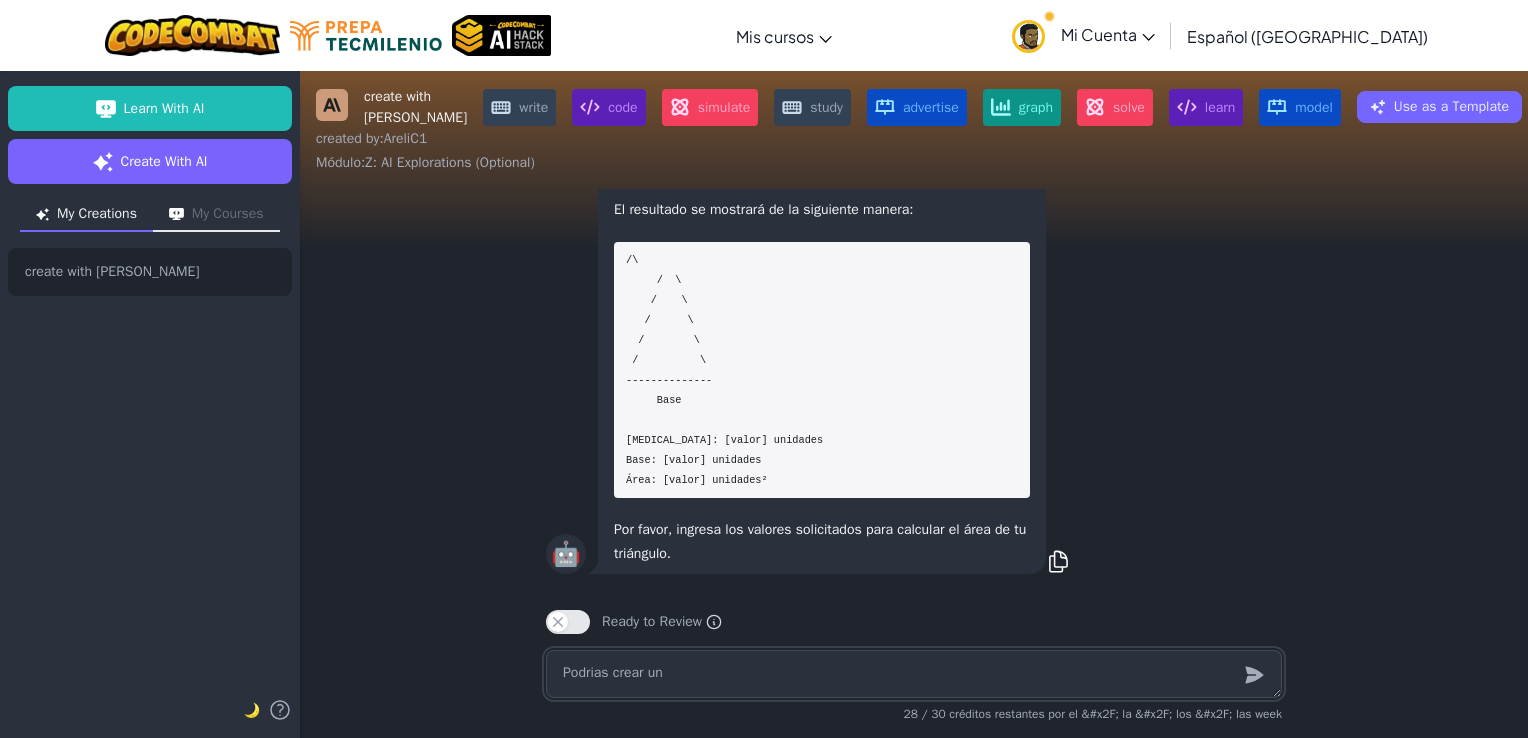 type on "x" 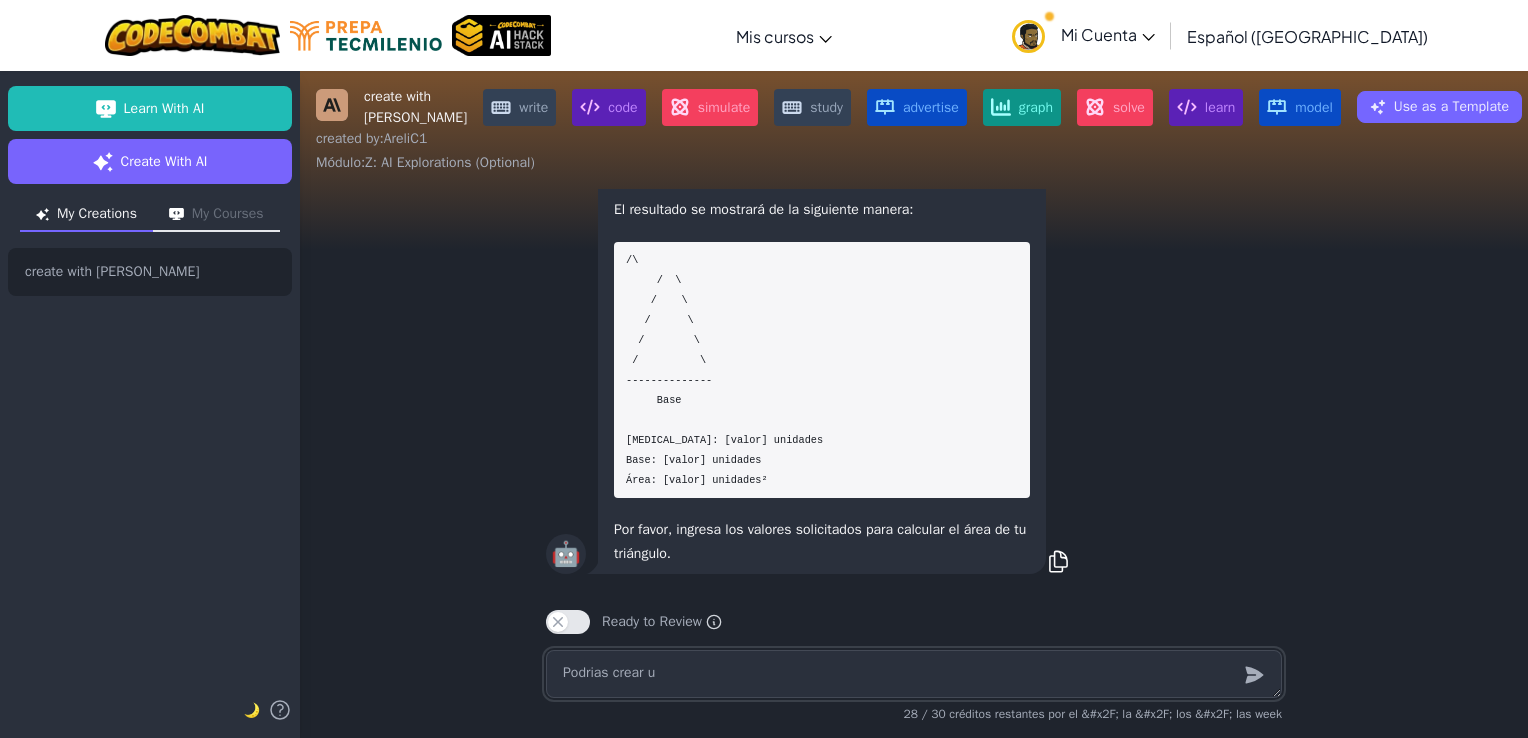 type on "x" 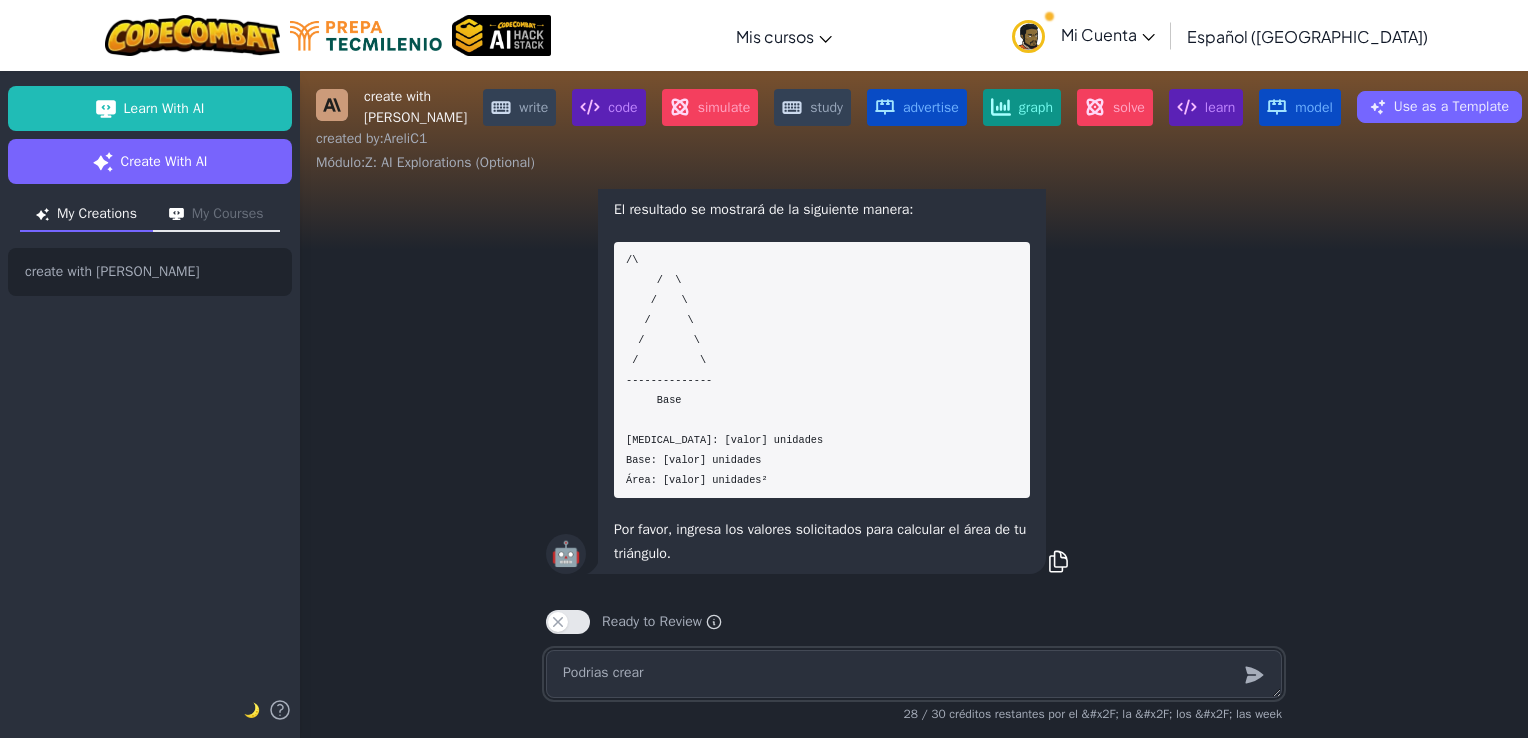 type on "x" 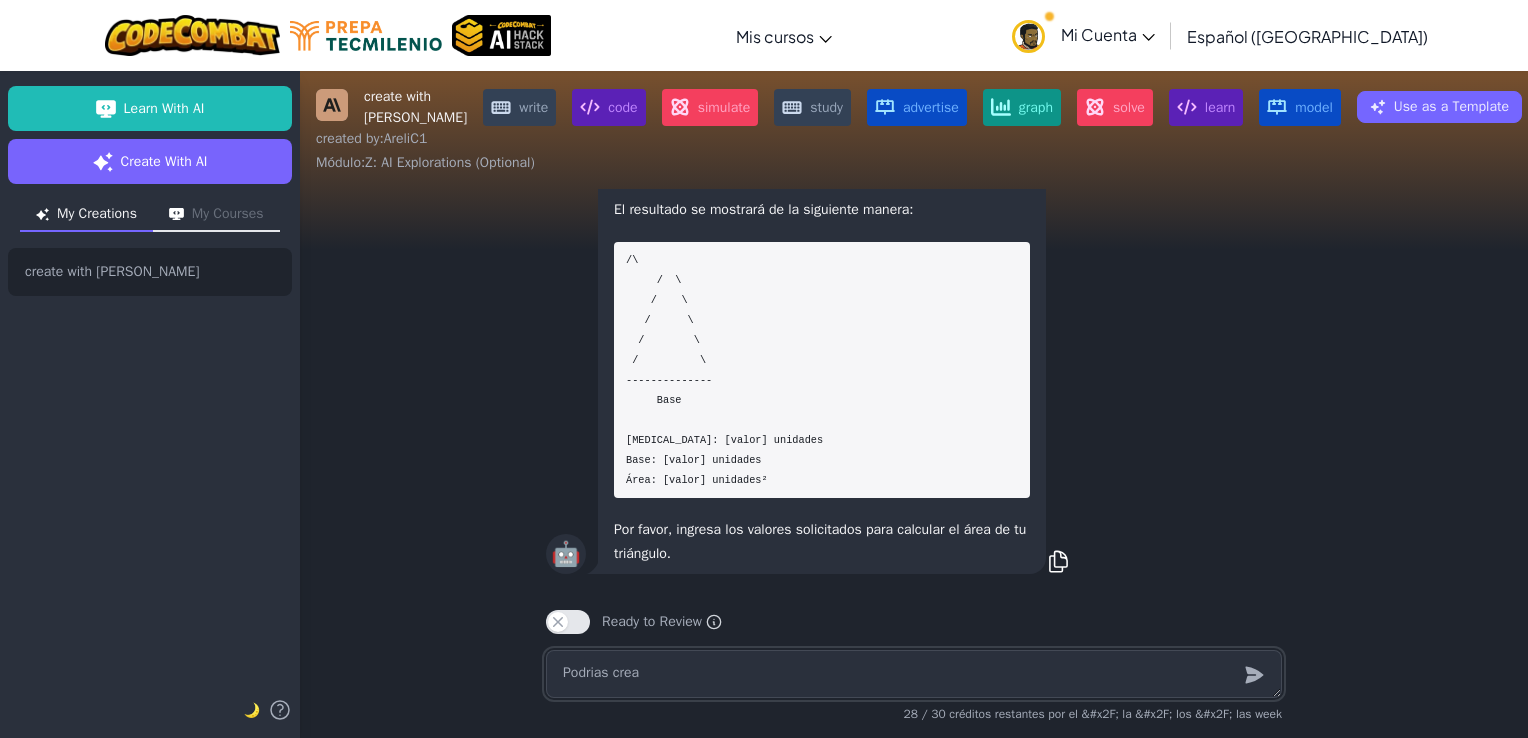 type on "x" 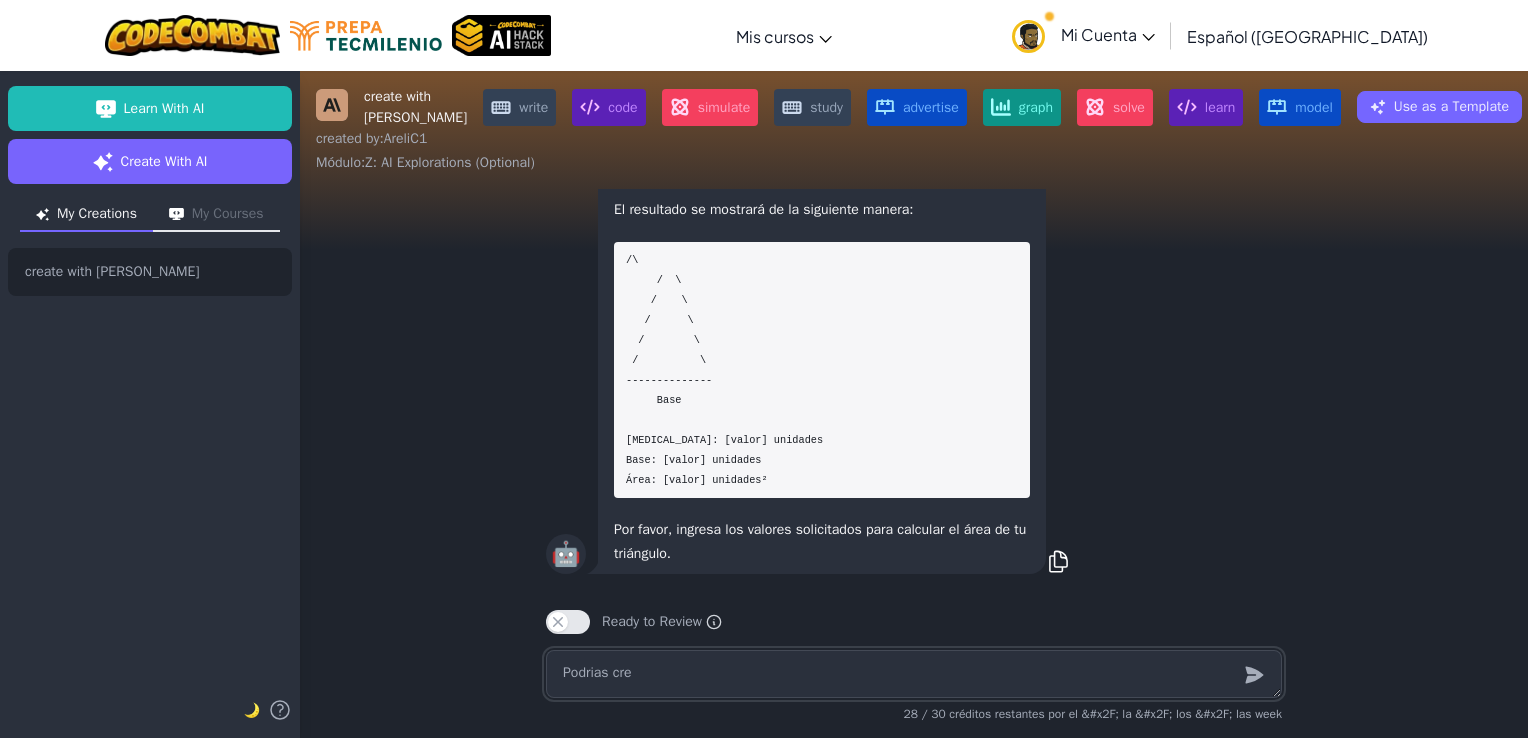 type on "x" 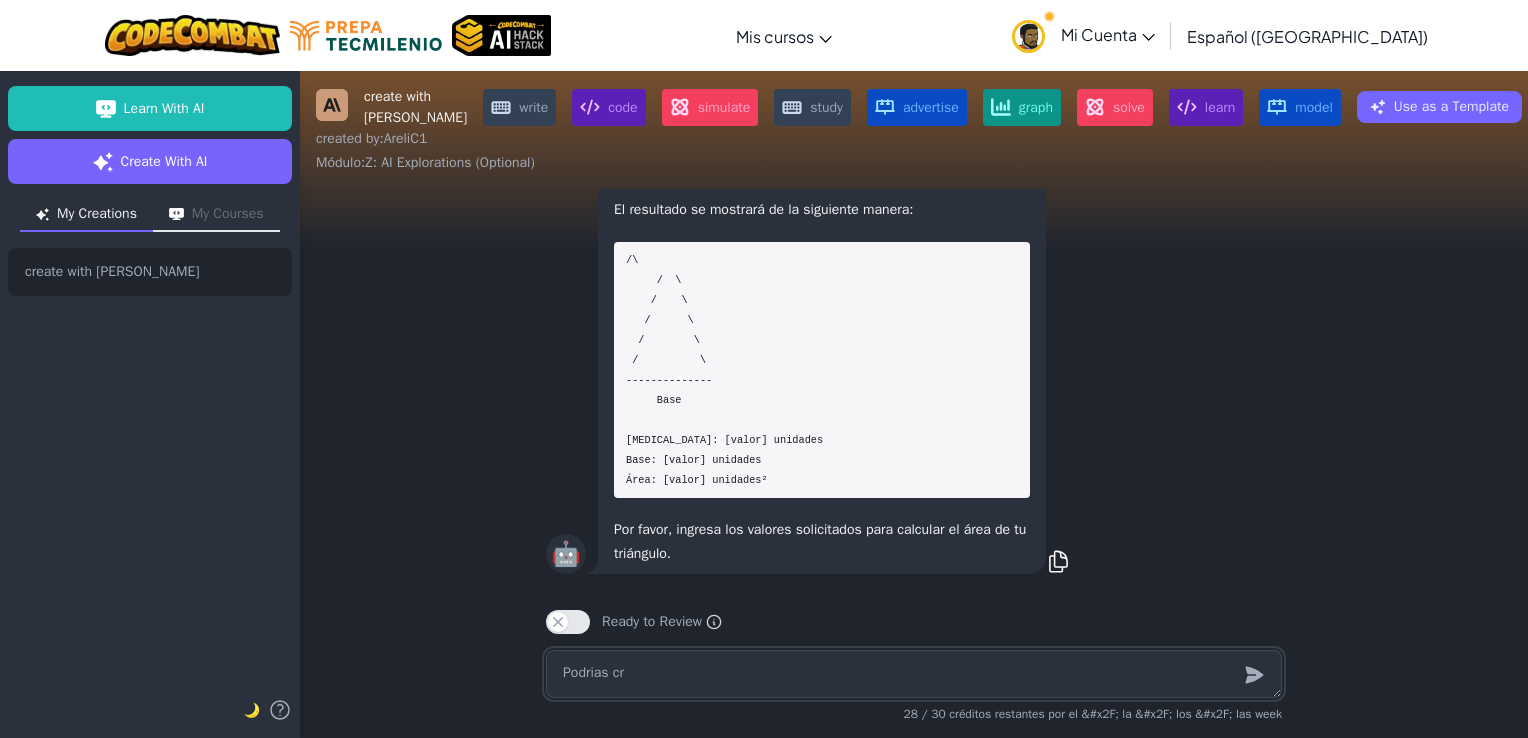 type on "x" 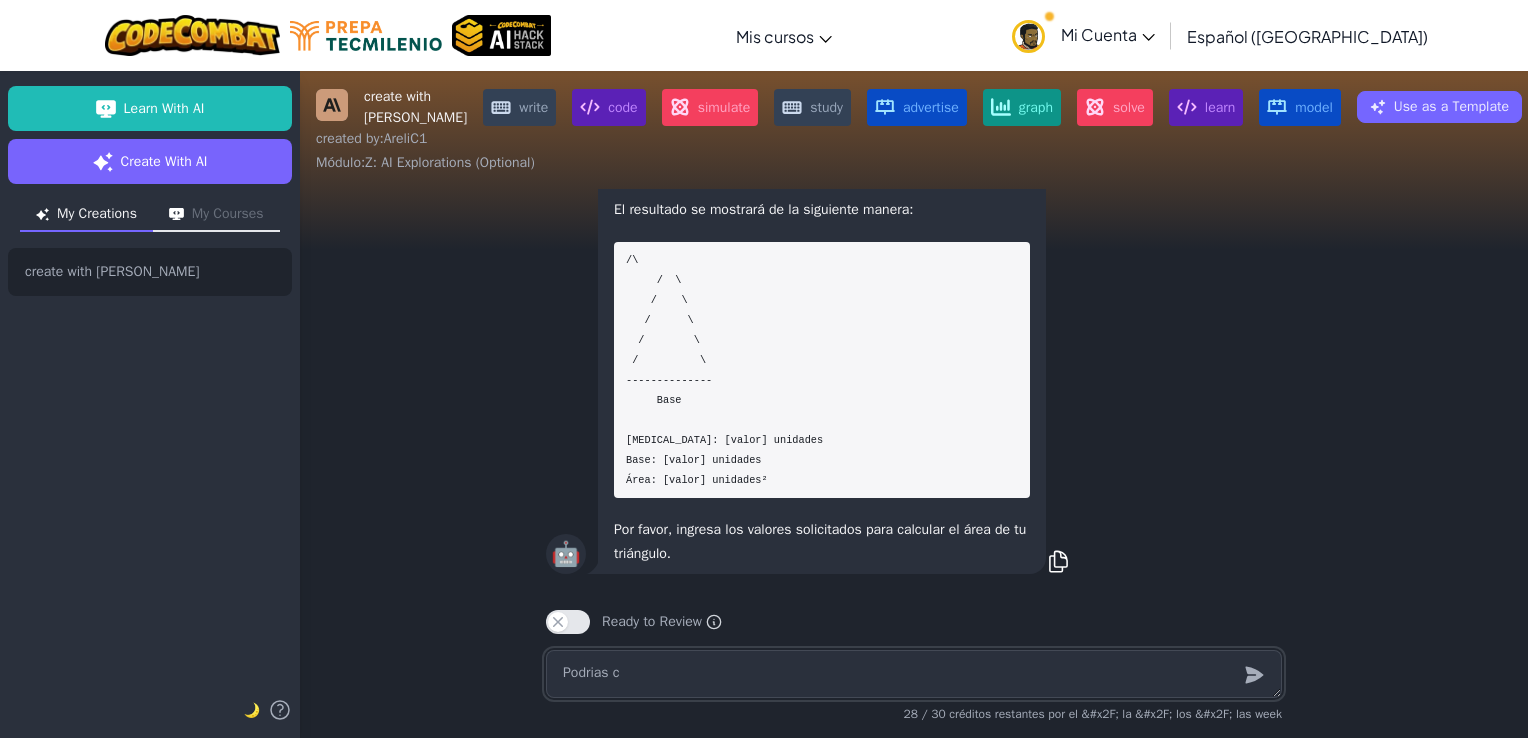 type on "x" 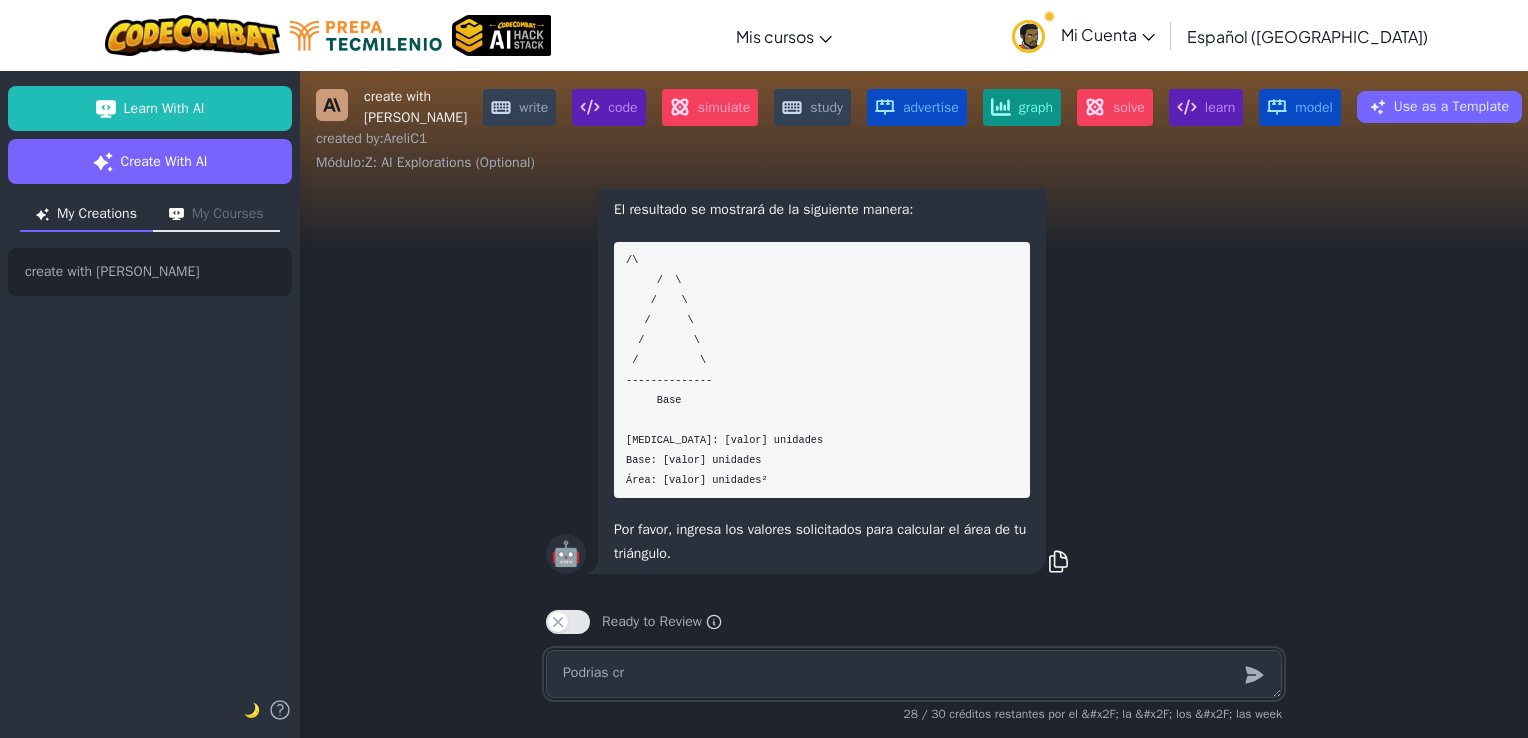 type on "x" 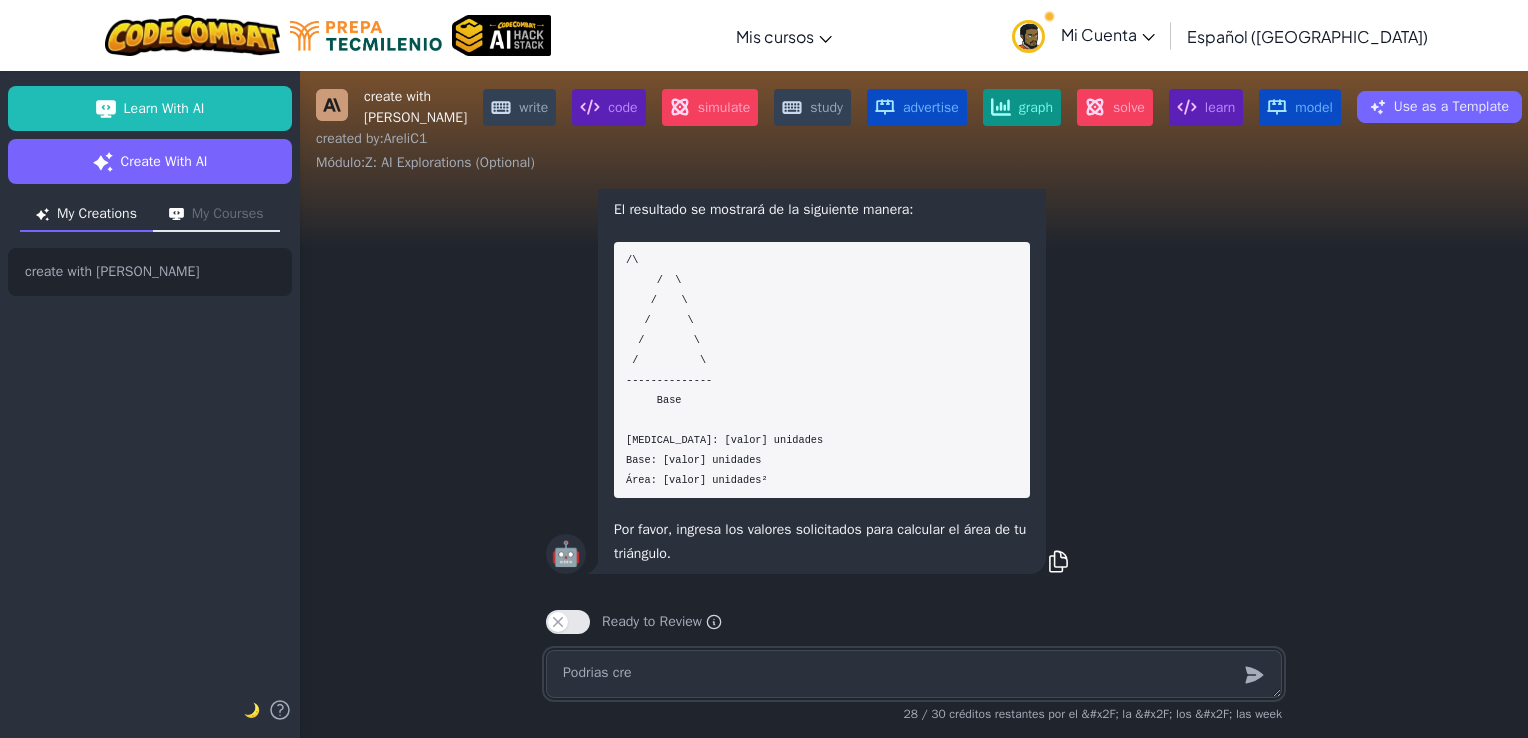 type on "x" 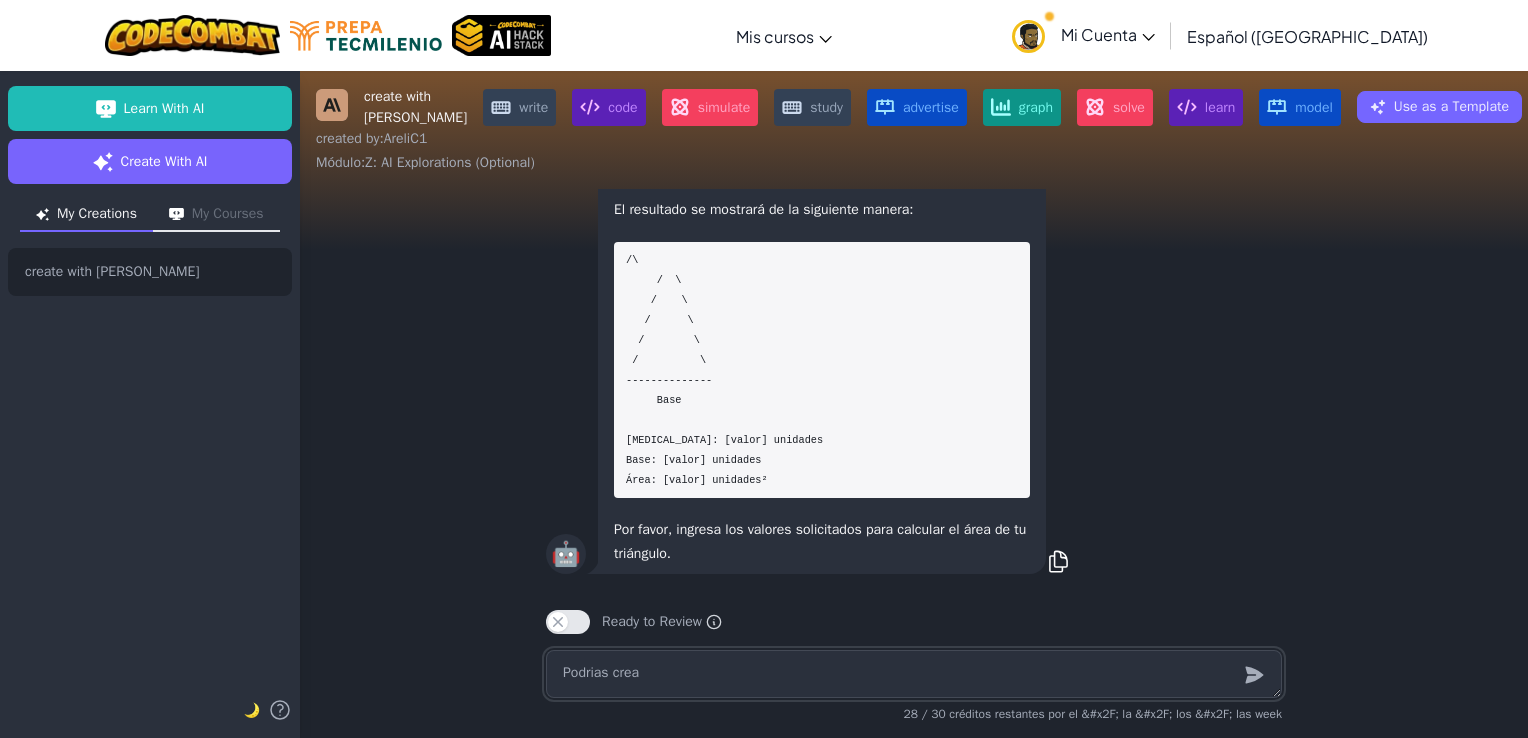 type on "x" 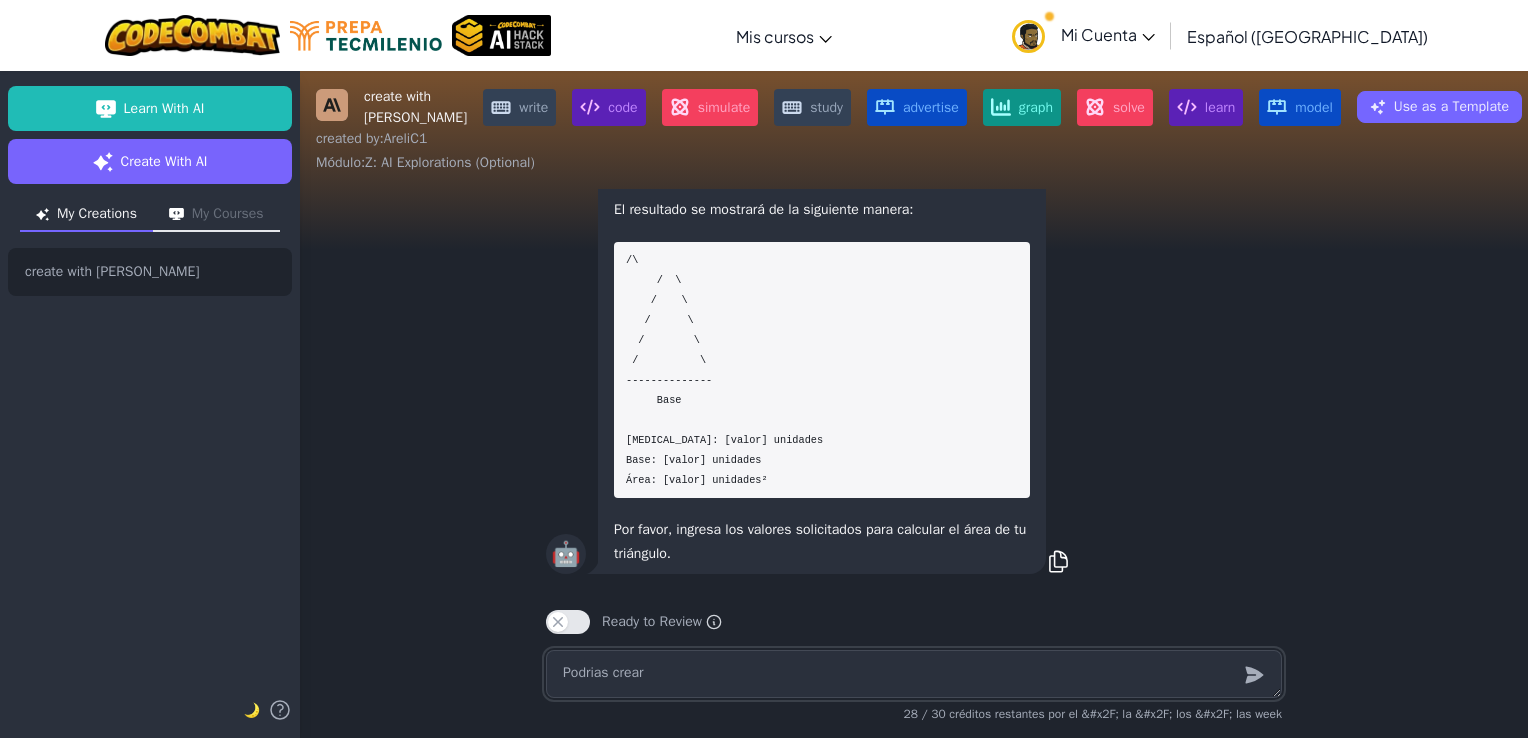 type on "x" 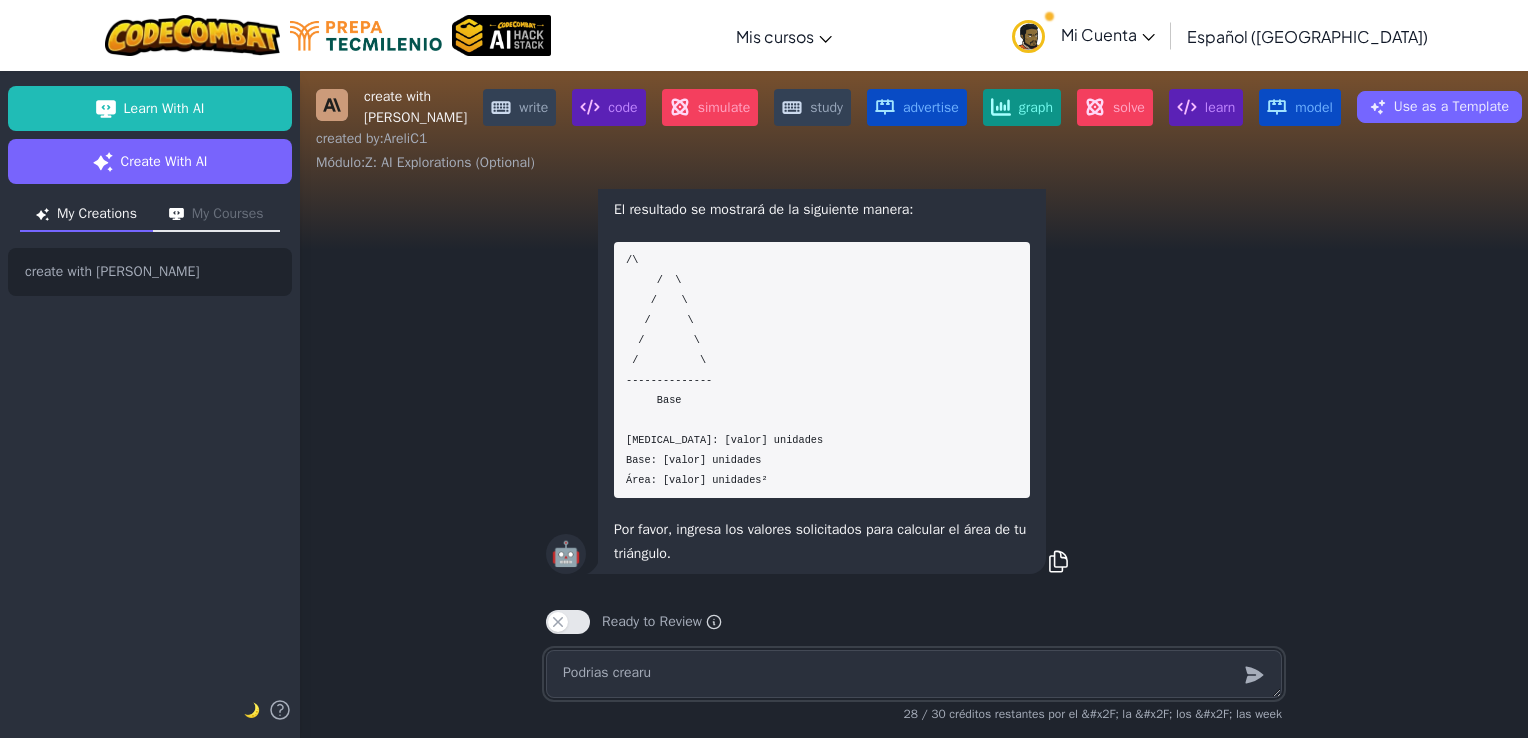 type on "x" 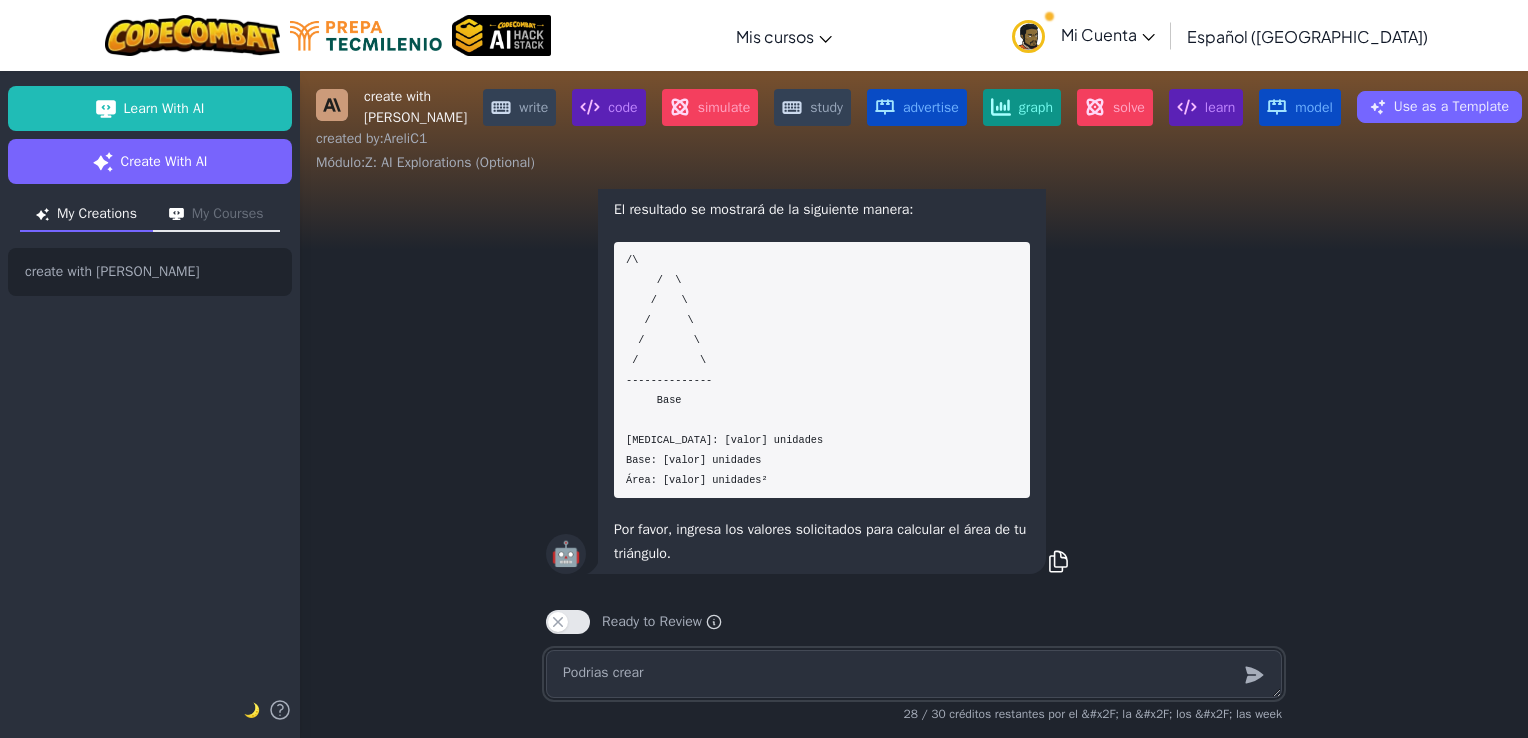 type on "x" 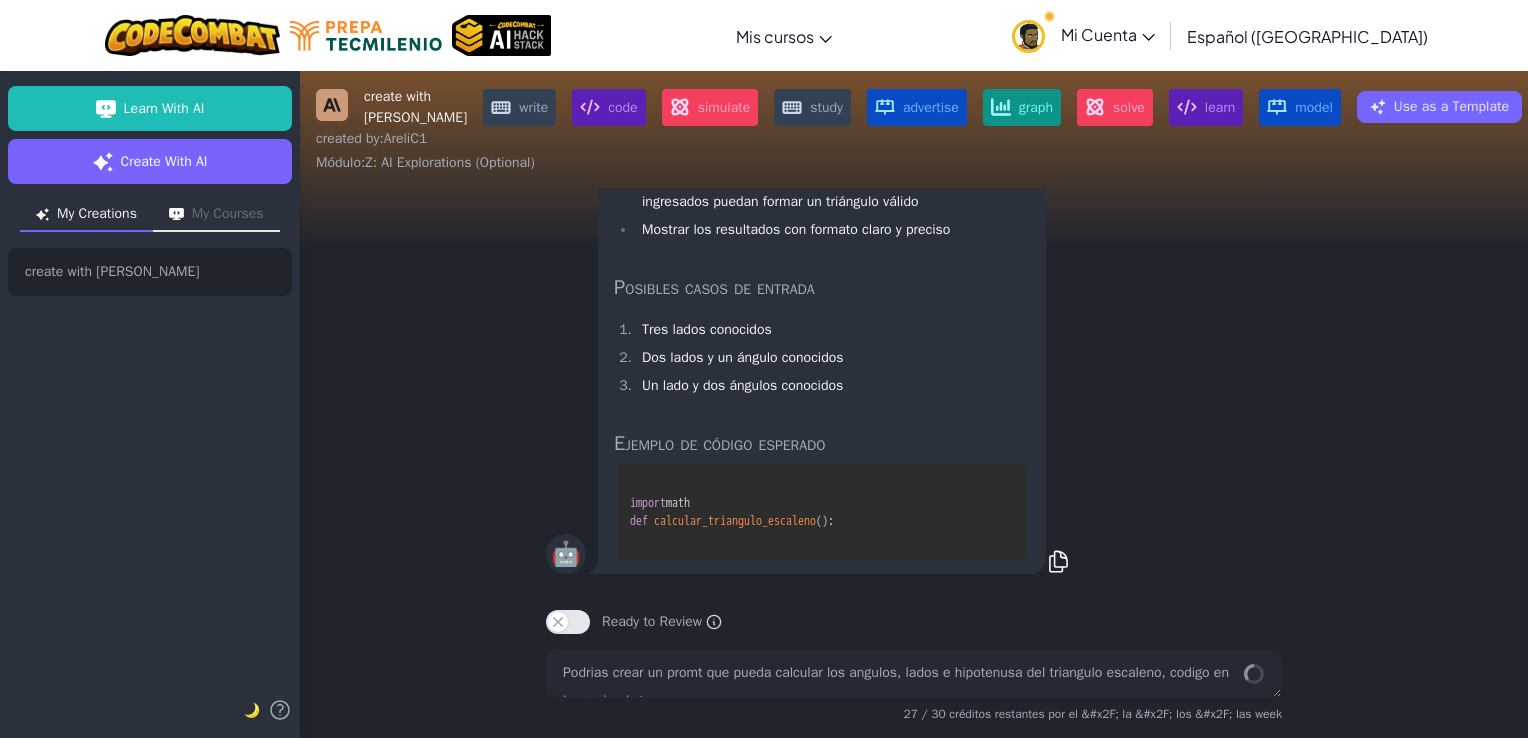 scroll, scrollTop: 0, scrollLeft: 0, axis: both 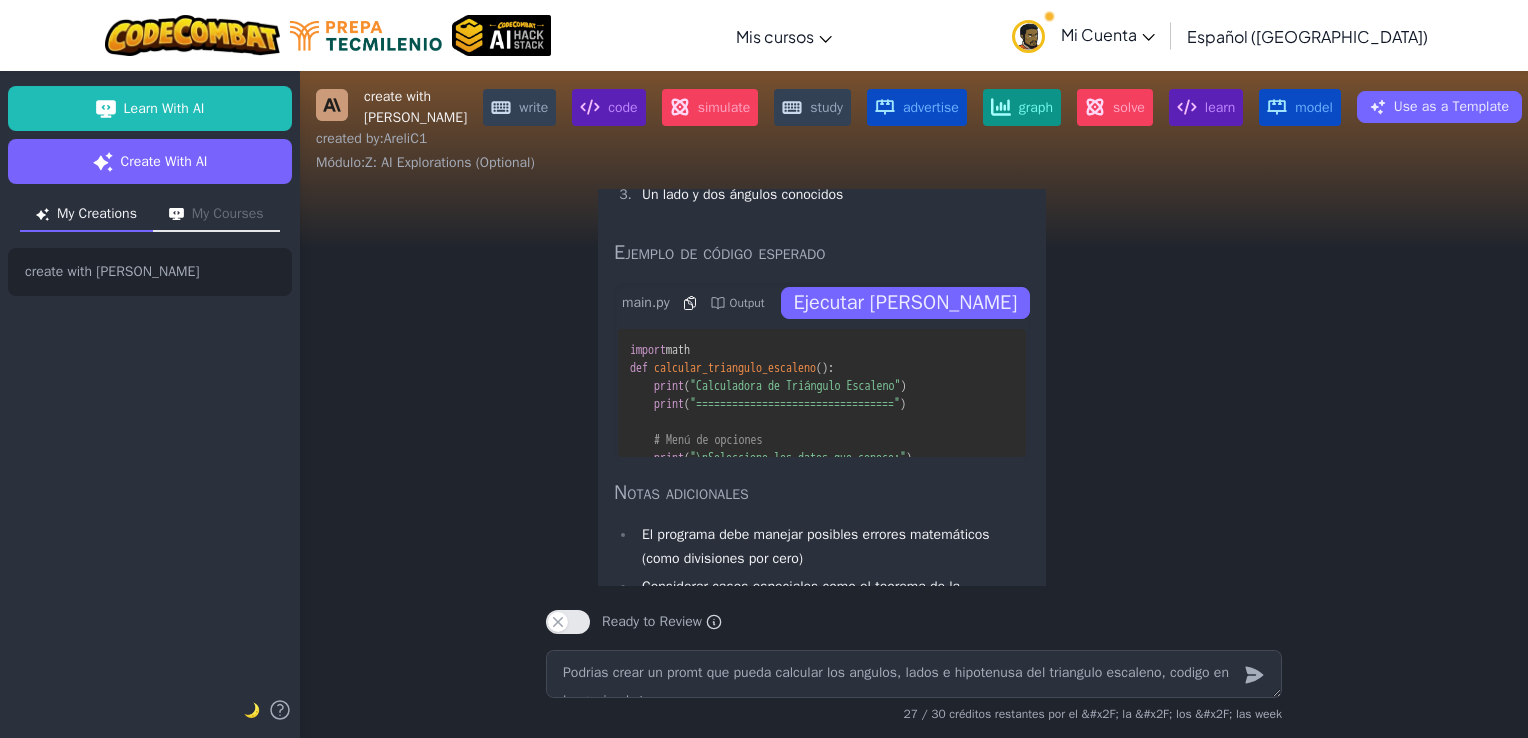 click on "Ejecutar [PERSON_NAME]" at bounding box center (906, 303) 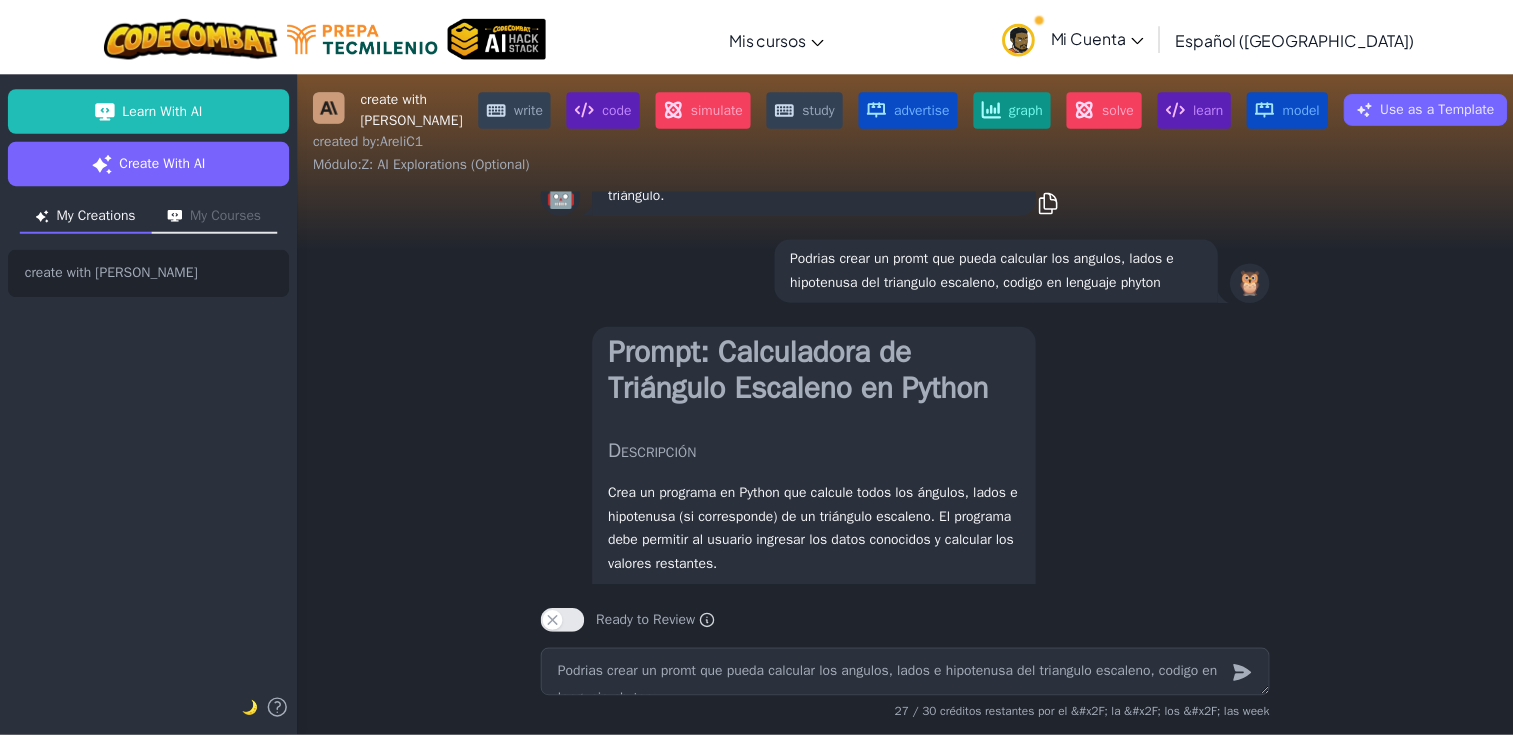 scroll, scrollTop: -924, scrollLeft: 0, axis: vertical 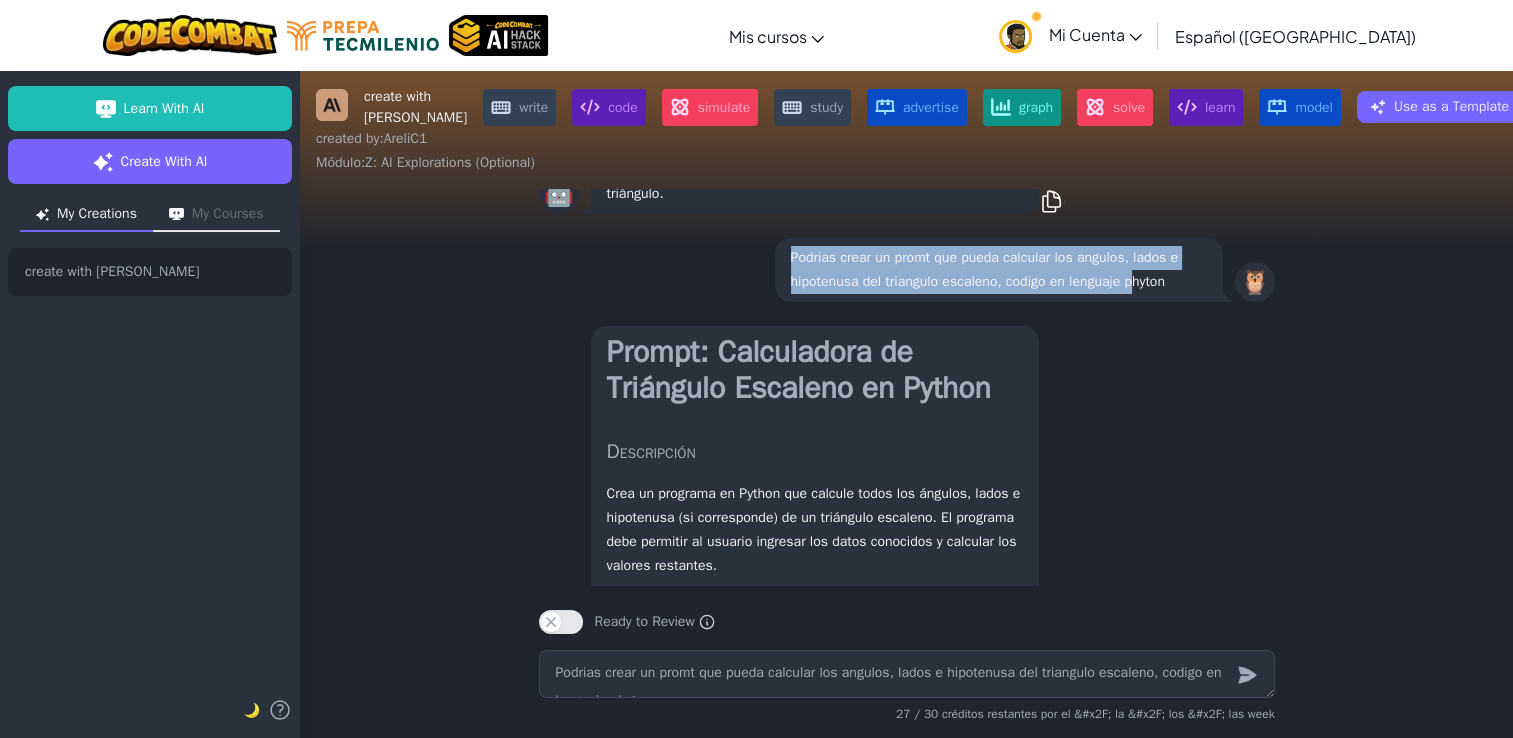 drag, startPoint x: 782, startPoint y: 222, endPoint x: 1125, endPoint y: 235, distance: 343.24628 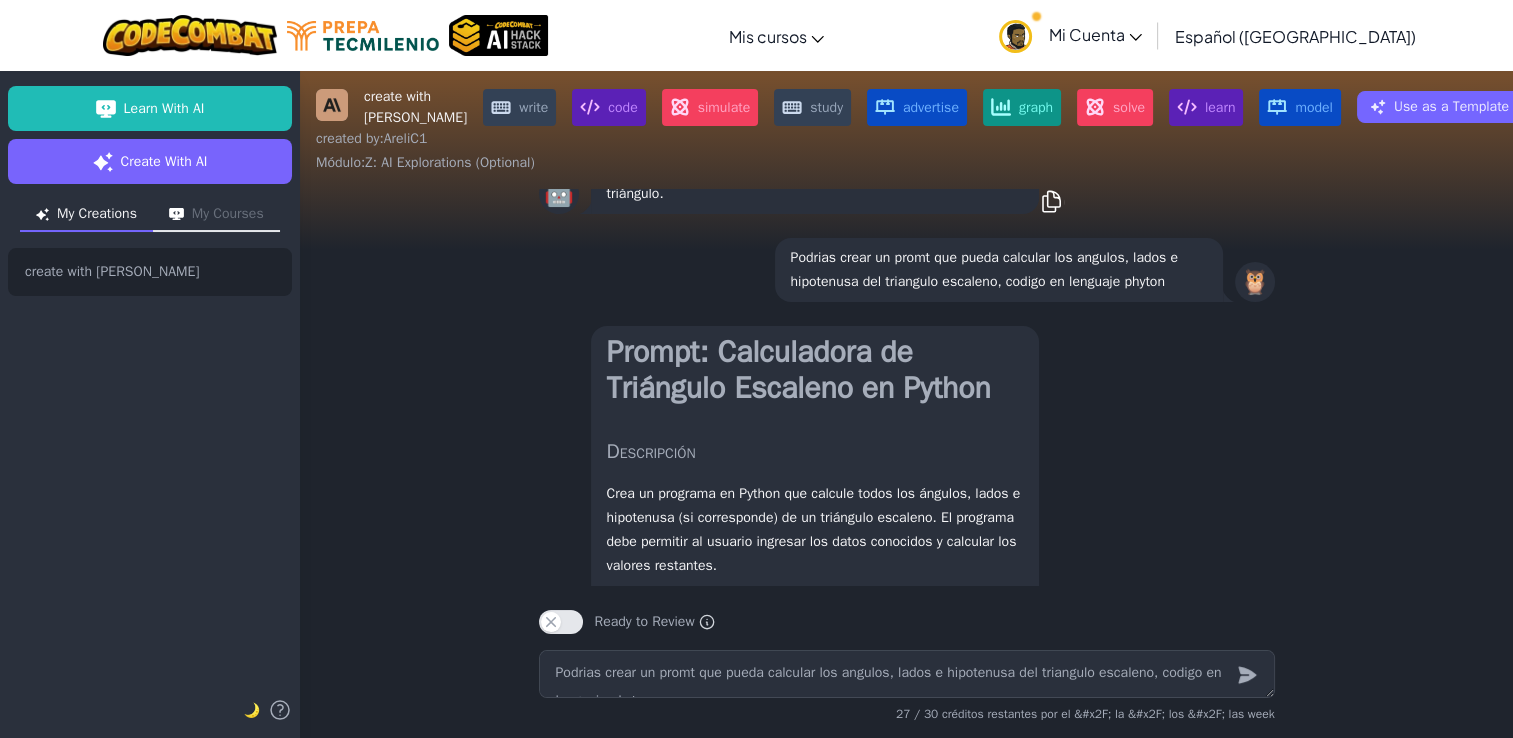 drag, startPoint x: 1125, startPoint y: 235, endPoint x: 1164, endPoint y: 251, distance: 42.154476 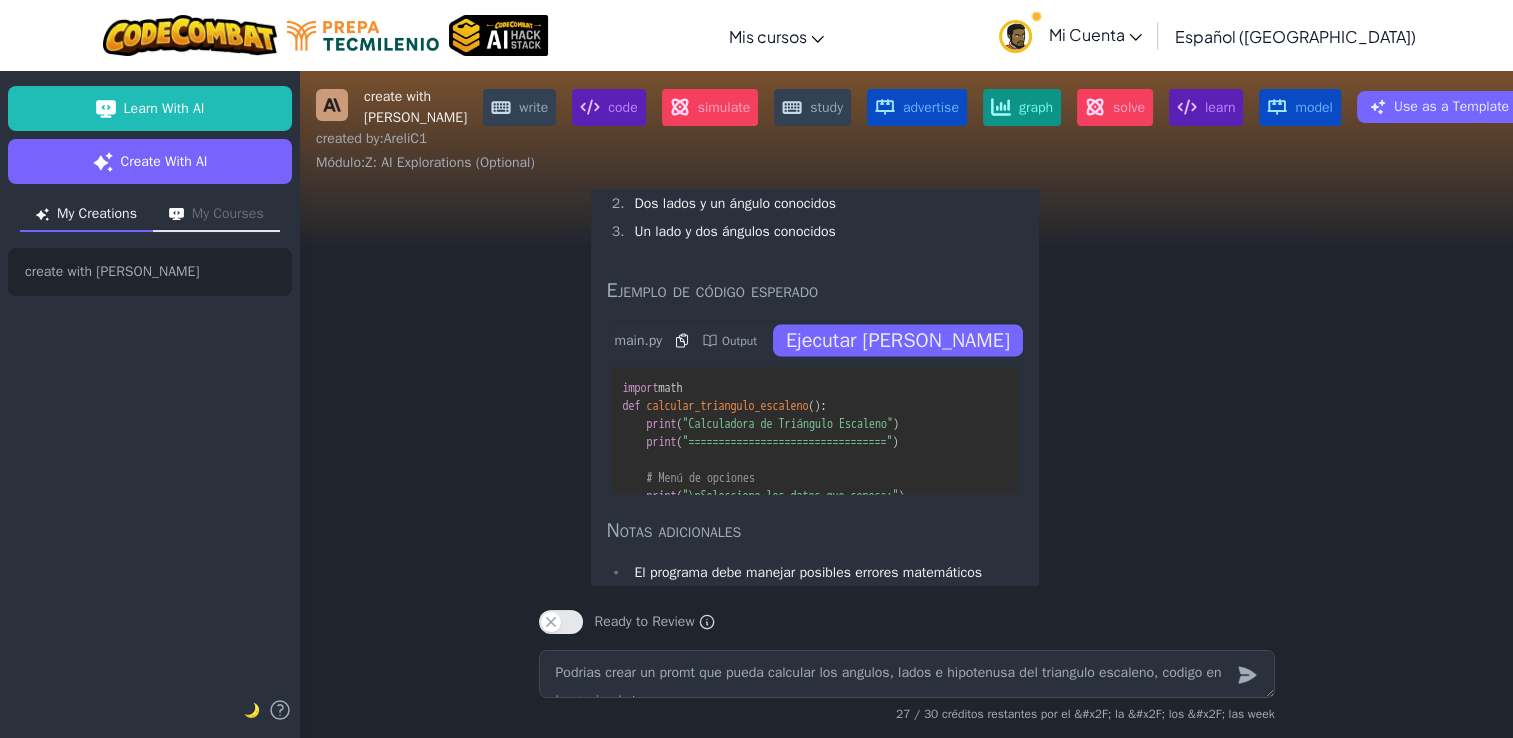 scroll, scrollTop: 0, scrollLeft: 0, axis: both 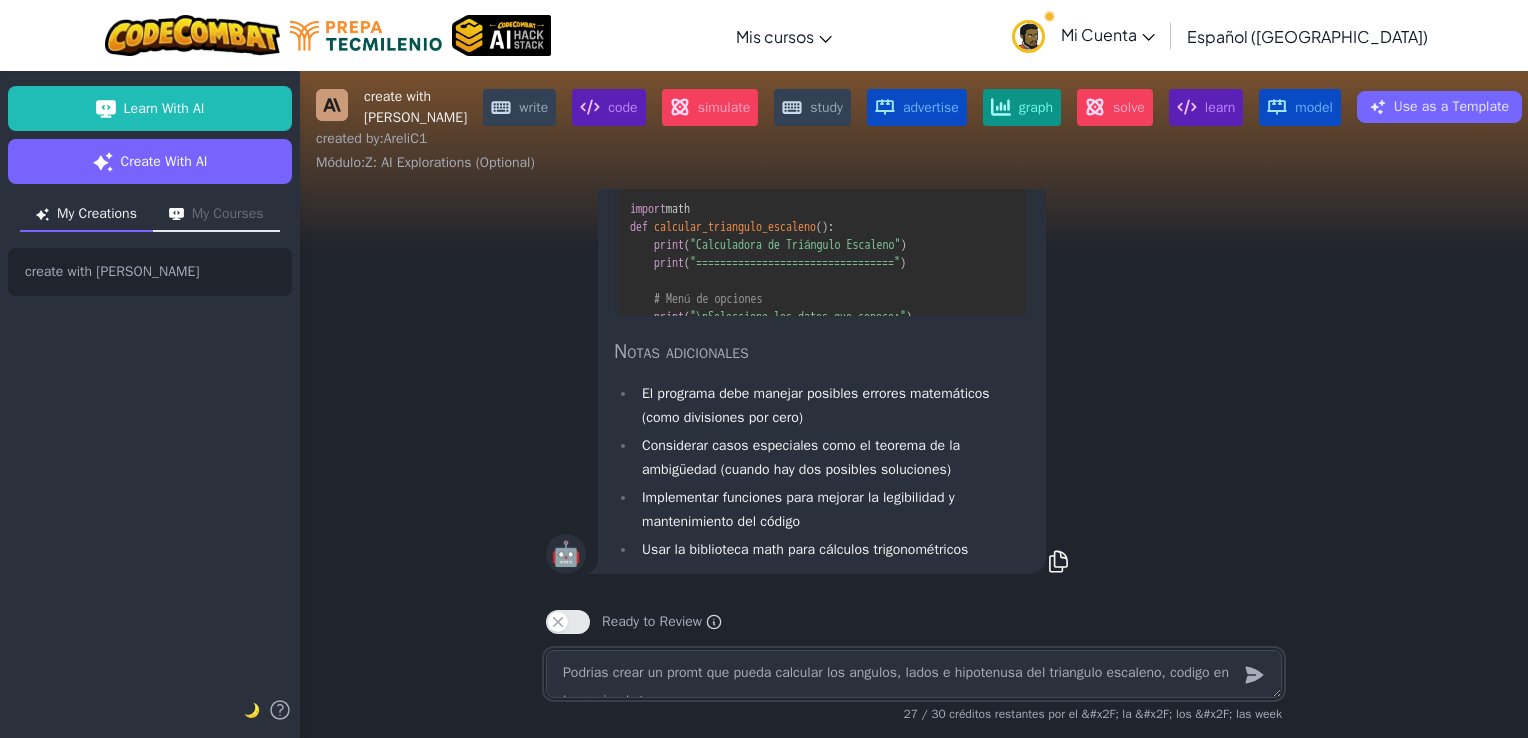 click on "Podrias crear un promt que pueda calcular los angulos, lados e hipotenusa del triangulo escaleno, codigo en lenguaje phyton" at bounding box center (914, 674) 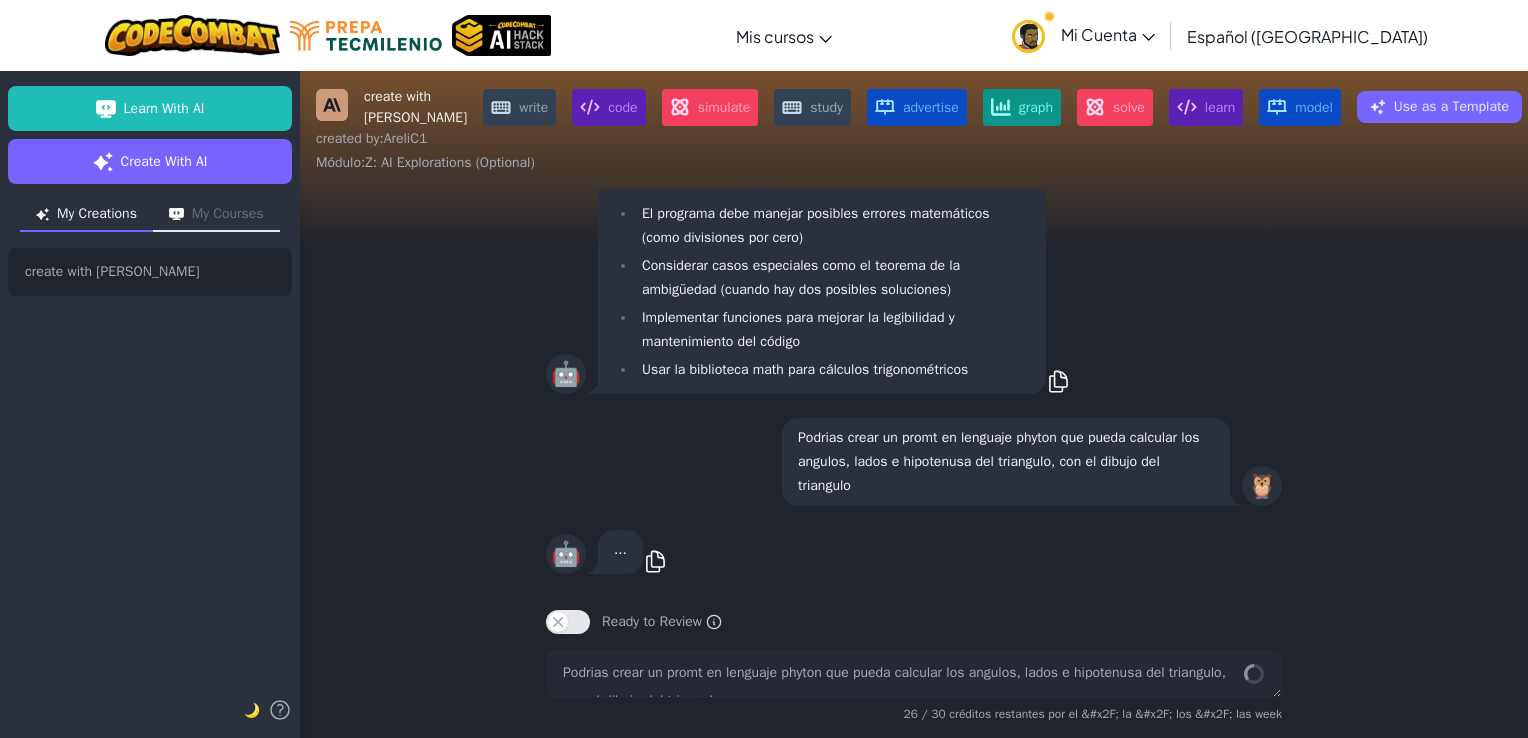 drag, startPoint x: 687, startPoint y: 666, endPoint x: 584, endPoint y: 484, distance: 209.12436 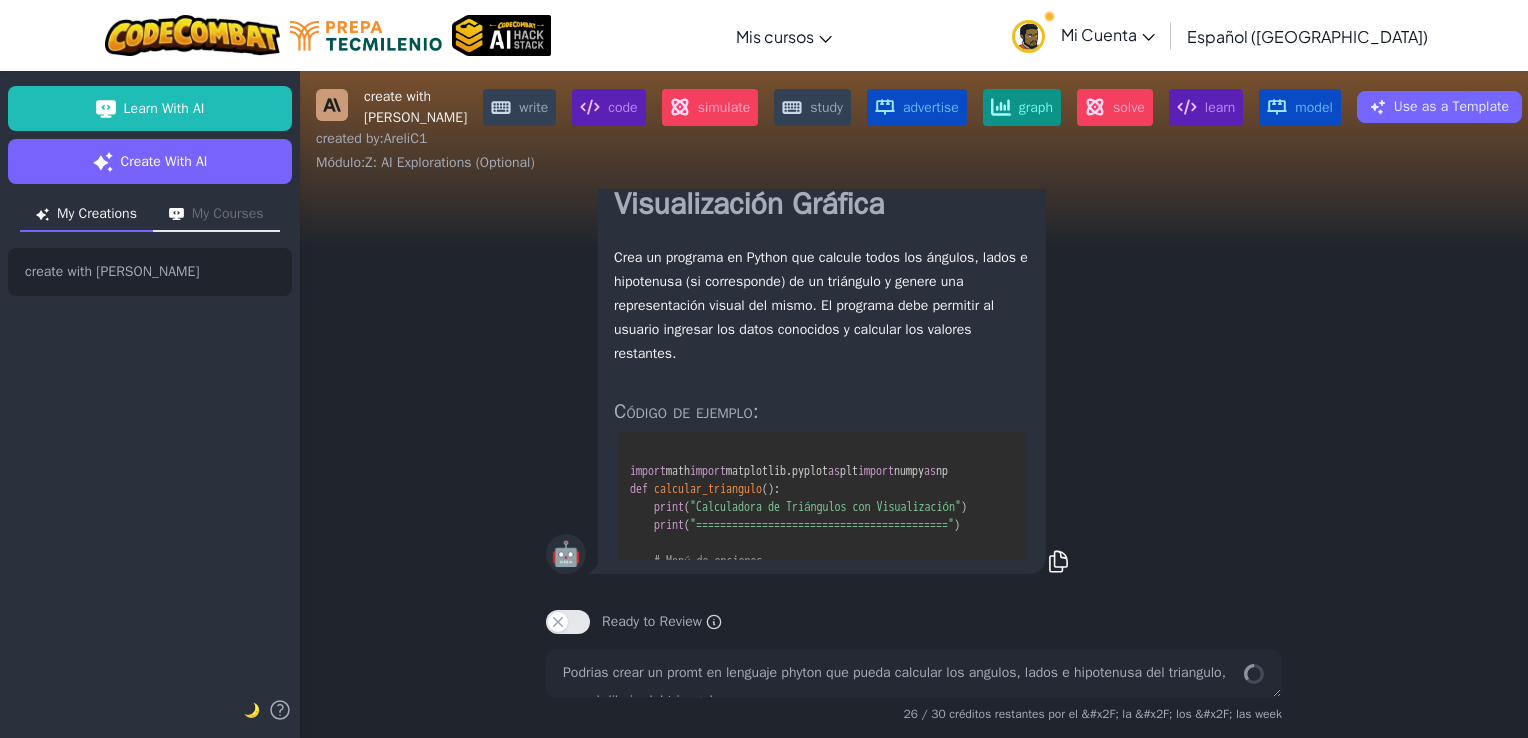 scroll, scrollTop: 0, scrollLeft: 0, axis: both 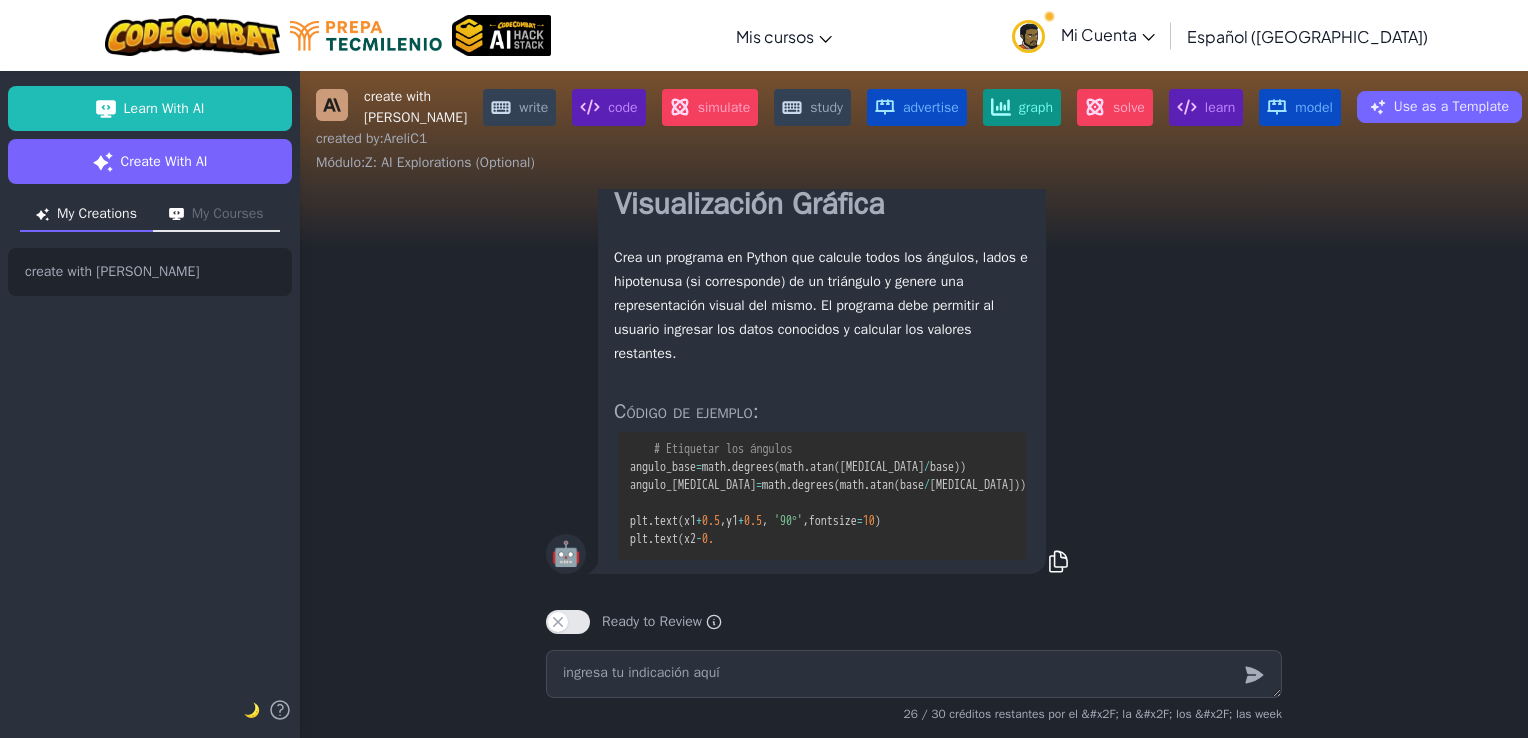 click on "Código de ejemplo:" at bounding box center (822, 412) 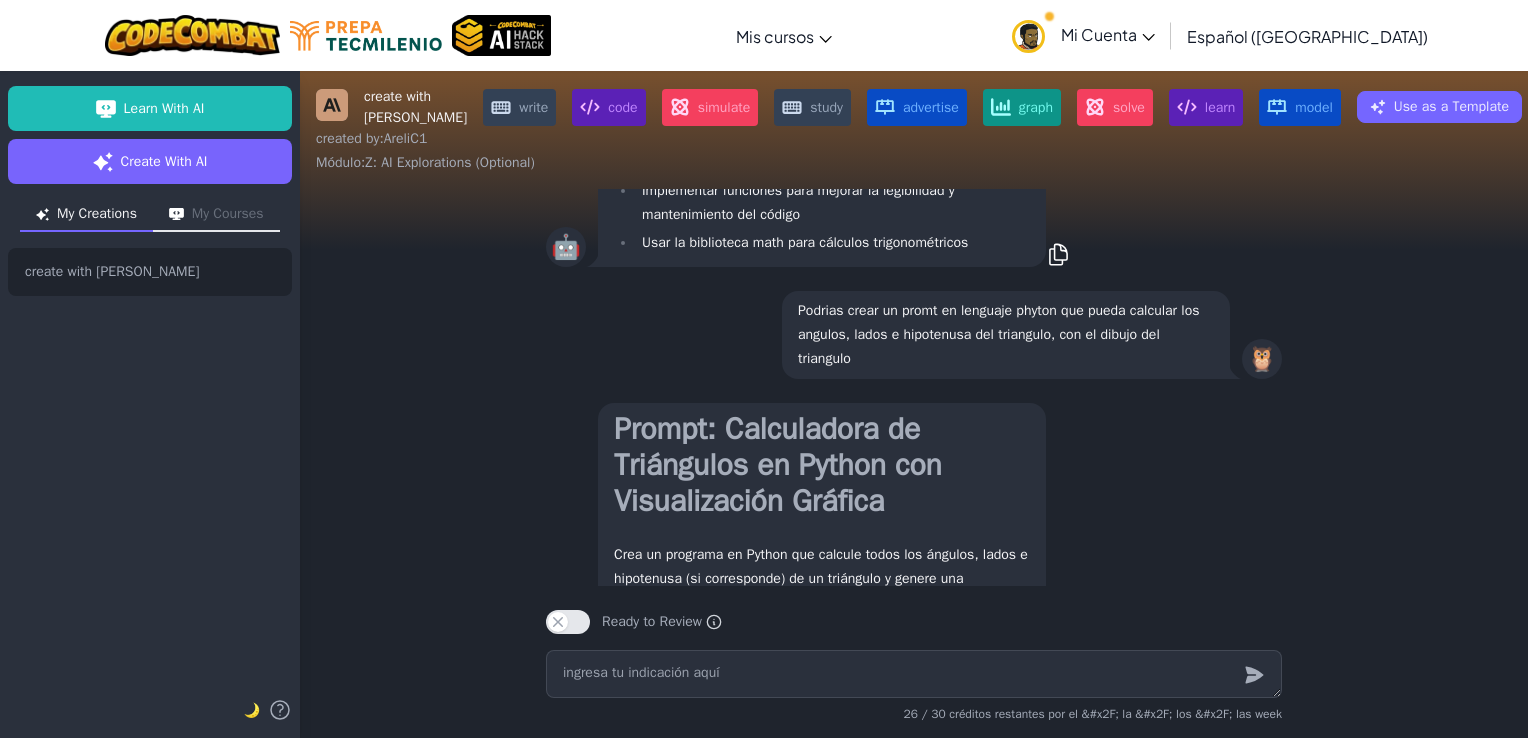 scroll, scrollTop: 0, scrollLeft: 0, axis: both 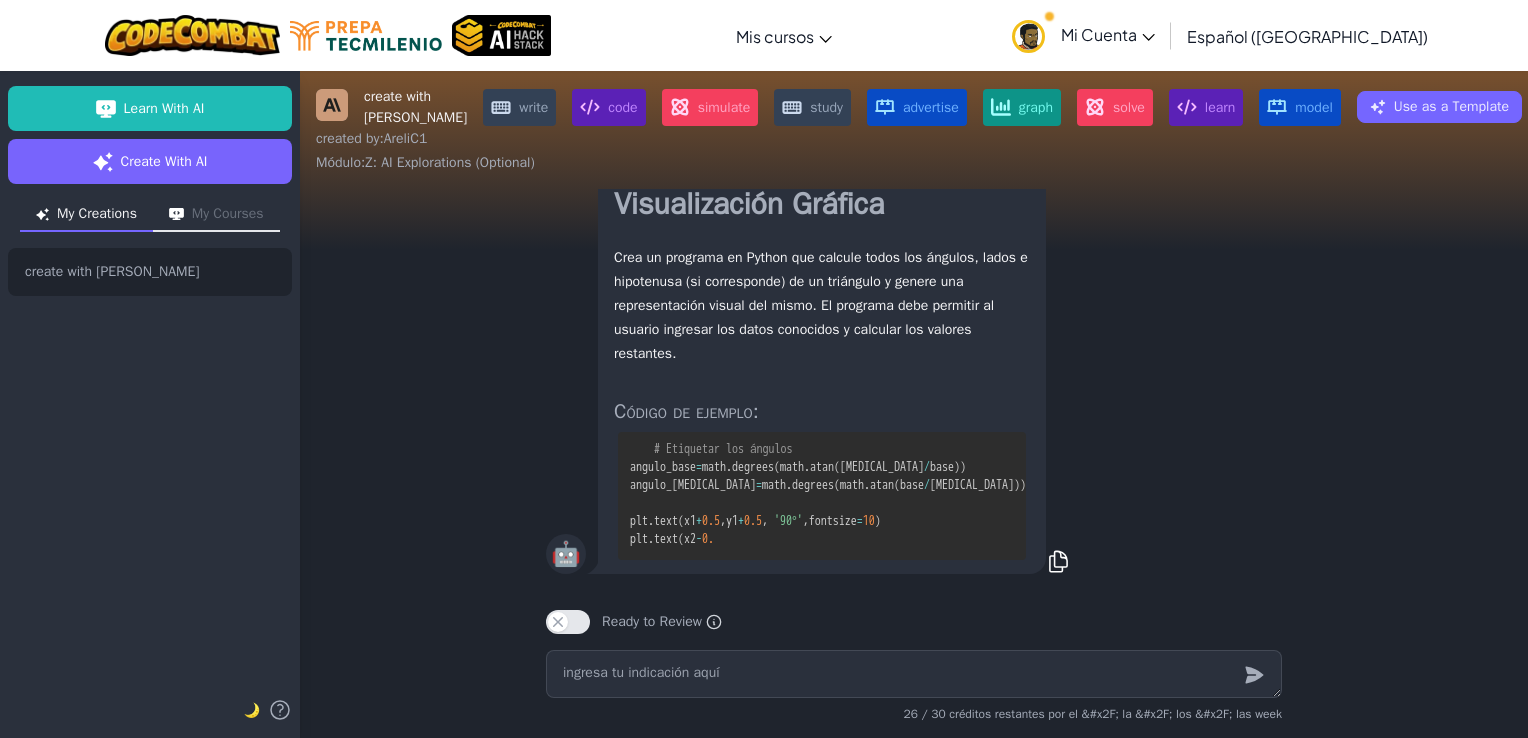 click on "import  math
import  matplotlib . pyplot  as  plt
import  numpy  as  np
def   calcular_triangulo ( ) :
print ( "Calculadora de Triángulos con Visualización" )
print ( "==========================================" )
# Menú de opciones
print ( "\nSeleccione los datos que conoce:" )
print ( "1. Tres lados" )
print ( "2. Dos lados y un ángulo" )
print ( "3. Un lado y dos ángulos" )
print ( "4. Triángulo rectángulo (base y [MEDICAL_DATA])" )
opcion  =   int ( input ( "\nIngrese su opción (1-4): " ) )
if  opcion  ==   1 :
# Caso: tres lados conocidos
a  =   float ( input ( "Ingrese el primer lado (a): " ) )
b  =   float ( input ( "Ingrese el segundo lado (b): " ) )
c  =   float ( input ( "Ingrese el tercer lado (c): " ) )
# Validar que pueden formar un triángulo
if  a  +  b  <=  c  or  a  +  c  <=  b  or  b  +  c  <=  a :
print ( )" at bounding box center (822, 496) 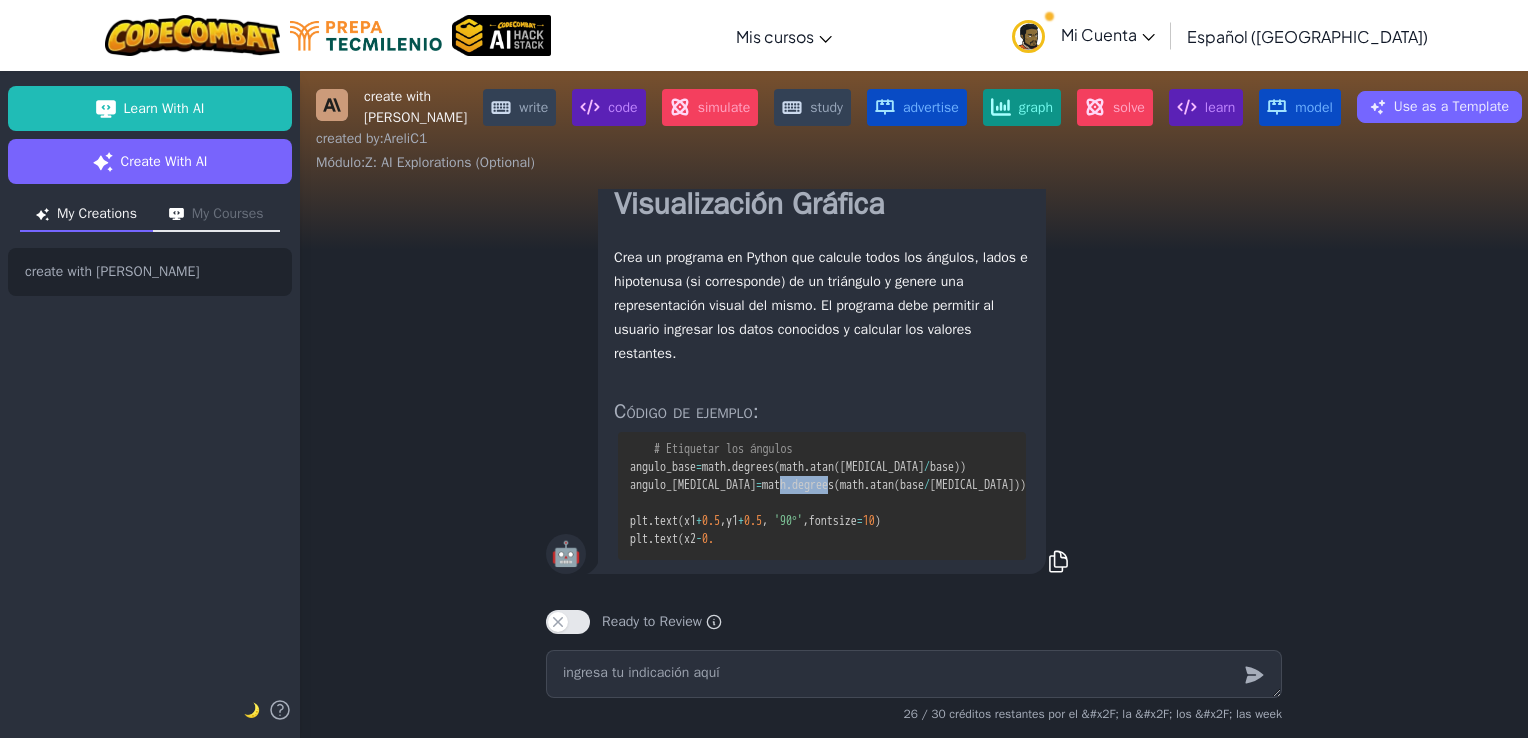 drag, startPoint x: 768, startPoint y: 470, endPoint x: 828, endPoint y: 478, distance: 60.530983 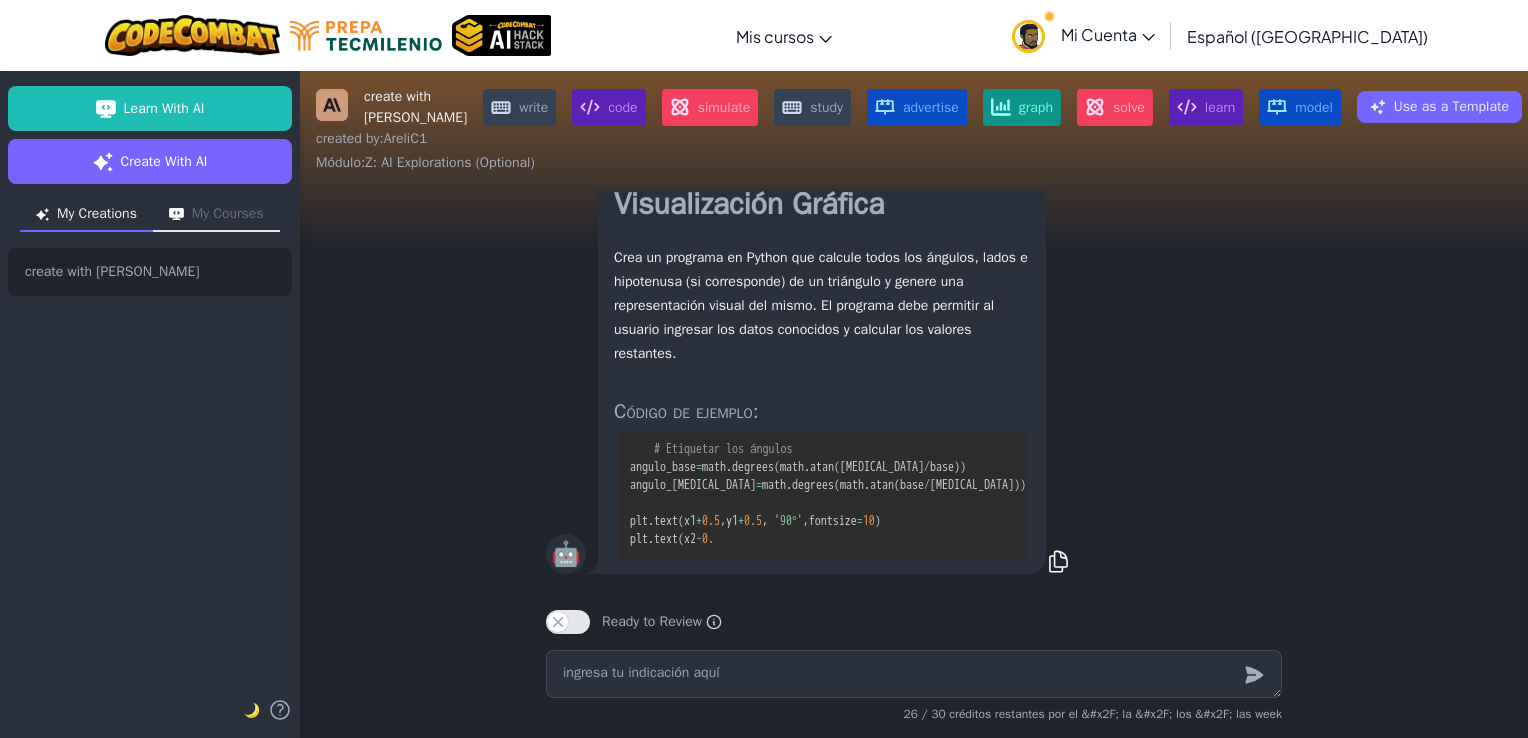 click on "🤖 Prompt: Calculadora de Triángulos en Python con Visualización Gráfica
Crea un programa en Python que calcule todos los ángulos, lados e hipotenusa (si corresponde) de un triángulo y genere una representación visual del mismo. El programa debe permitir al usuario ingresar los datos conocidos y calcular los valores restantes.
Código de ejemplo:
import  math
import  matplotlib . pyplot  as  plt
import  numpy  as  np
def   calcular_triangulo ( ) :
print ( "Calculadora de Triángulos con Visualización" )
print ( "==========================================" )
# Menú de opciones
print ( "\nSeleccione los datos que conoce:" )
print ( "1. Tres lados" )
print ( "2. Dos lados y un ángulo" )
print ( "3. Un lado y dos ángulos" )
print ( "4. Triángulo rectángulo (base y [MEDICAL_DATA])" )
opcion  =   int ( input ( "\nIngrese su opción (1-4): " ) )
if  opcion  ==   1 :
# Caso: tres lados conocidos
=   (" at bounding box center [914, 340] 